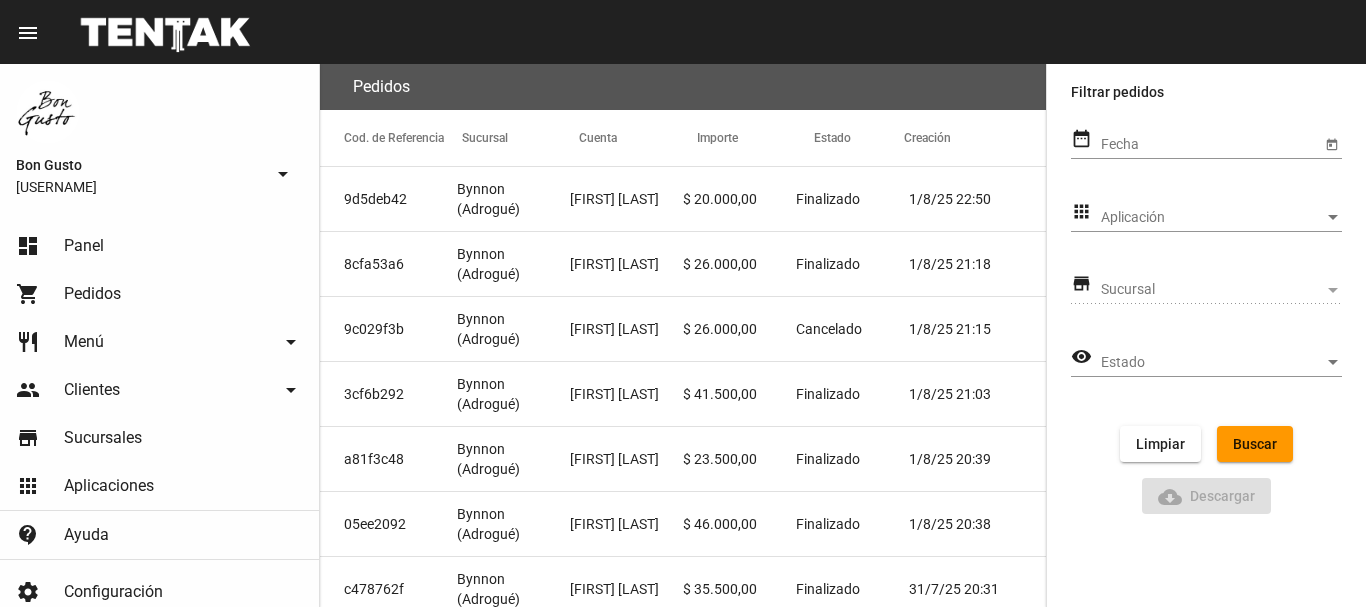 scroll, scrollTop: 0, scrollLeft: 0, axis: both 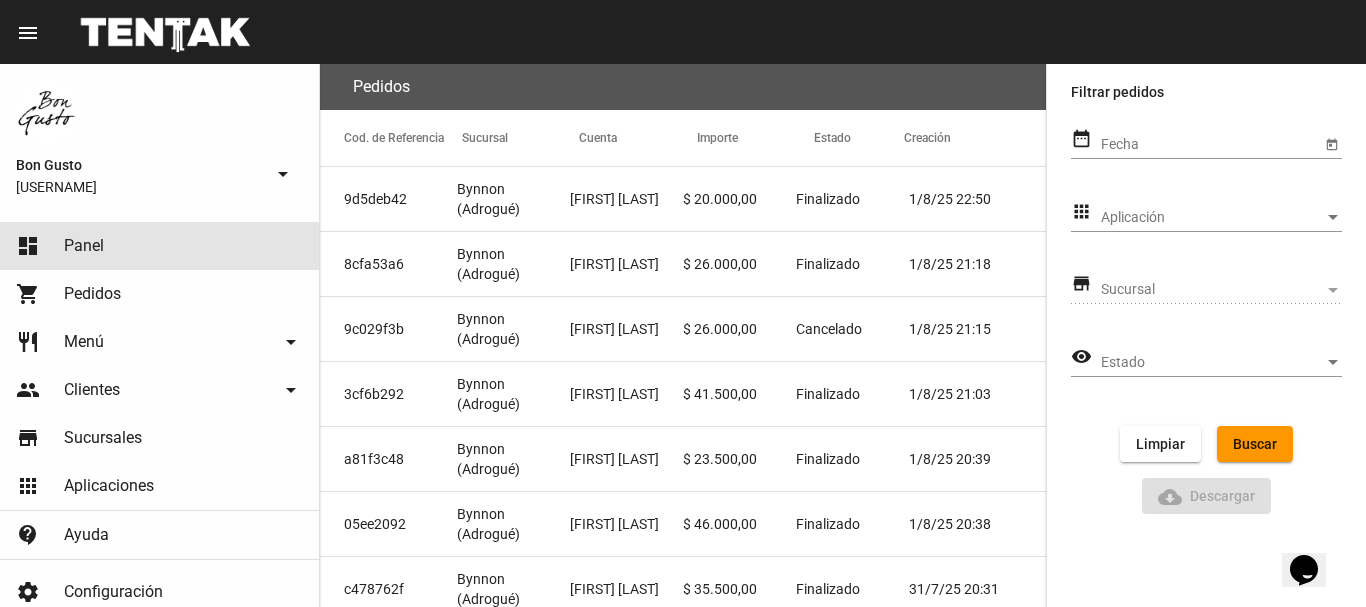 click on "dashboard Panel" 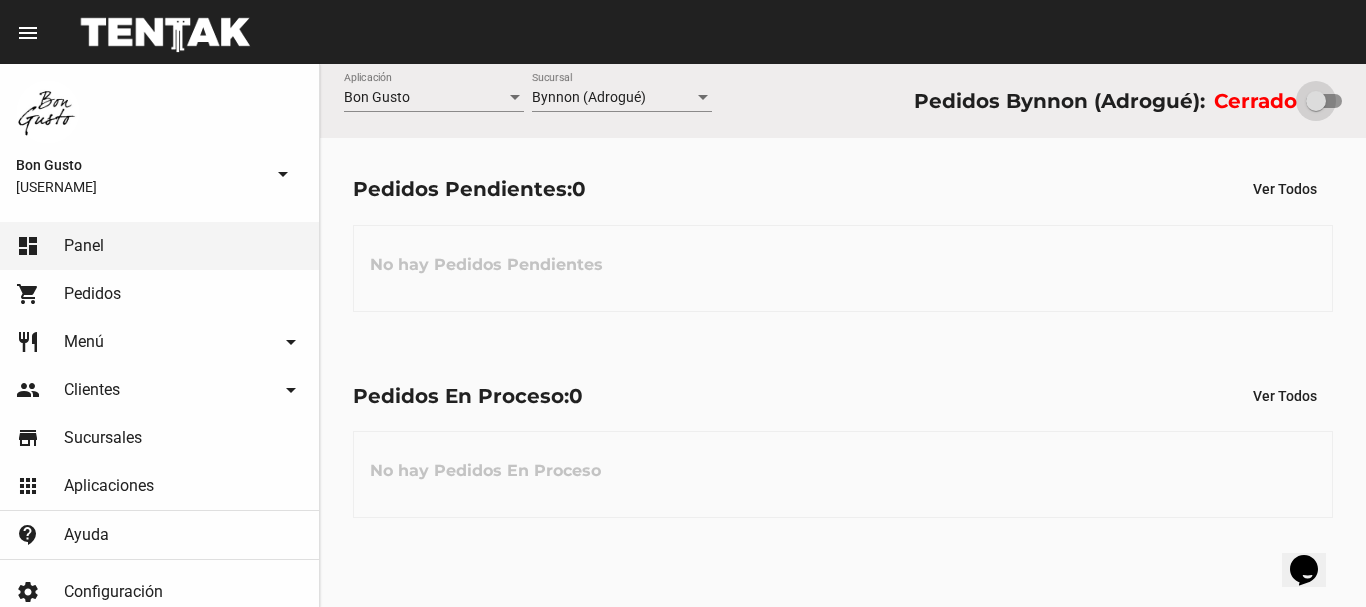 click at bounding box center (1324, 101) 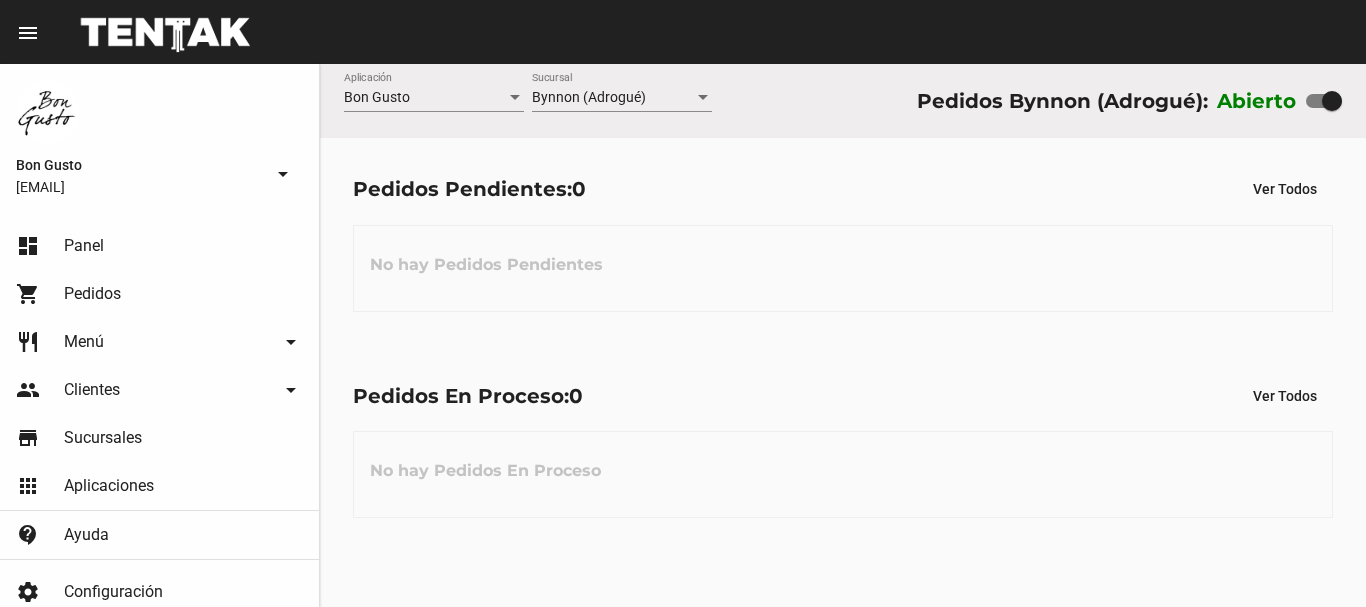 scroll, scrollTop: 0, scrollLeft: 0, axis: both 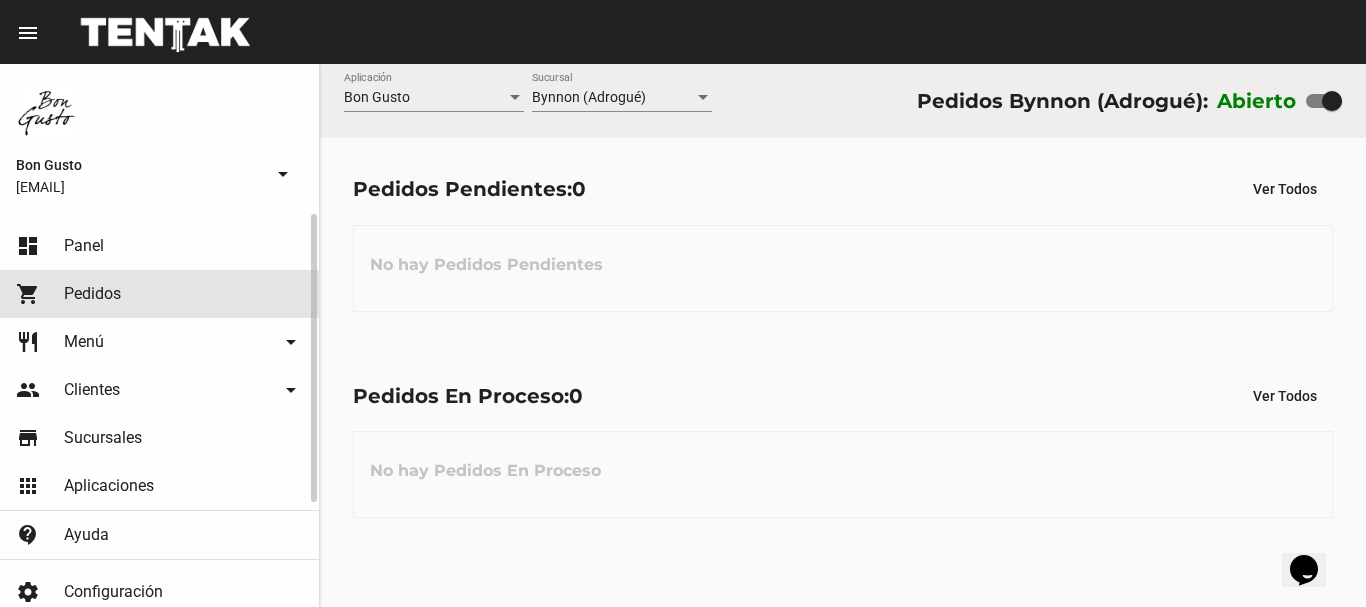 click on "Pedidos" 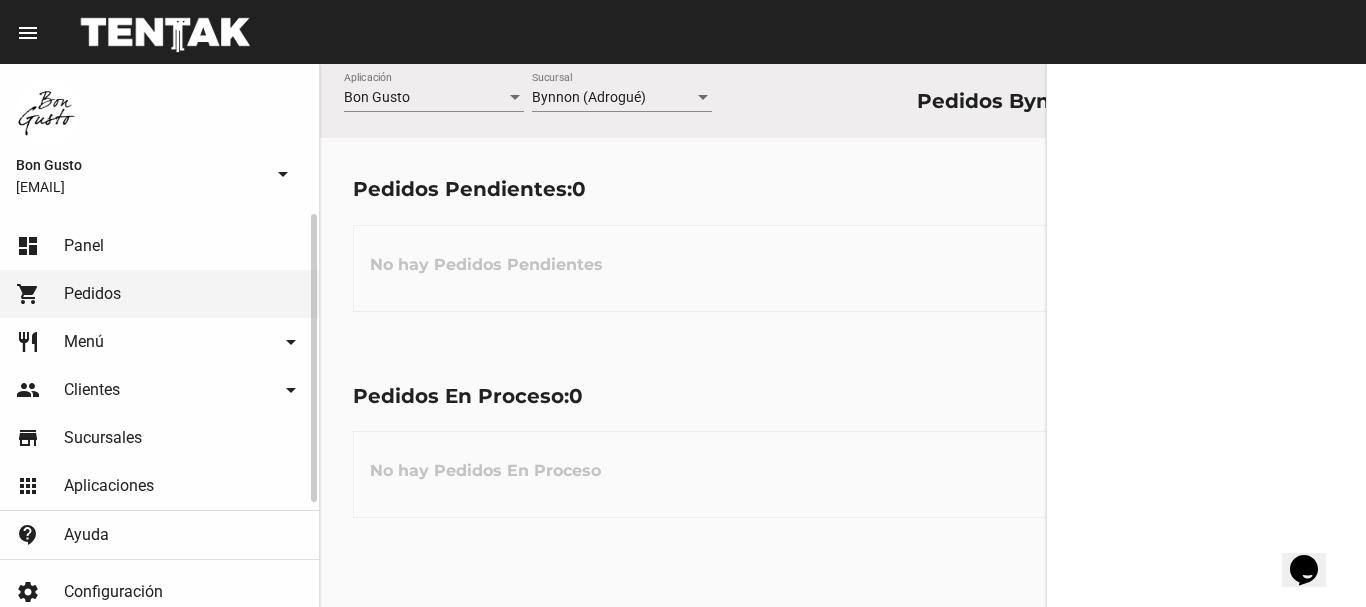 click on "Panel" 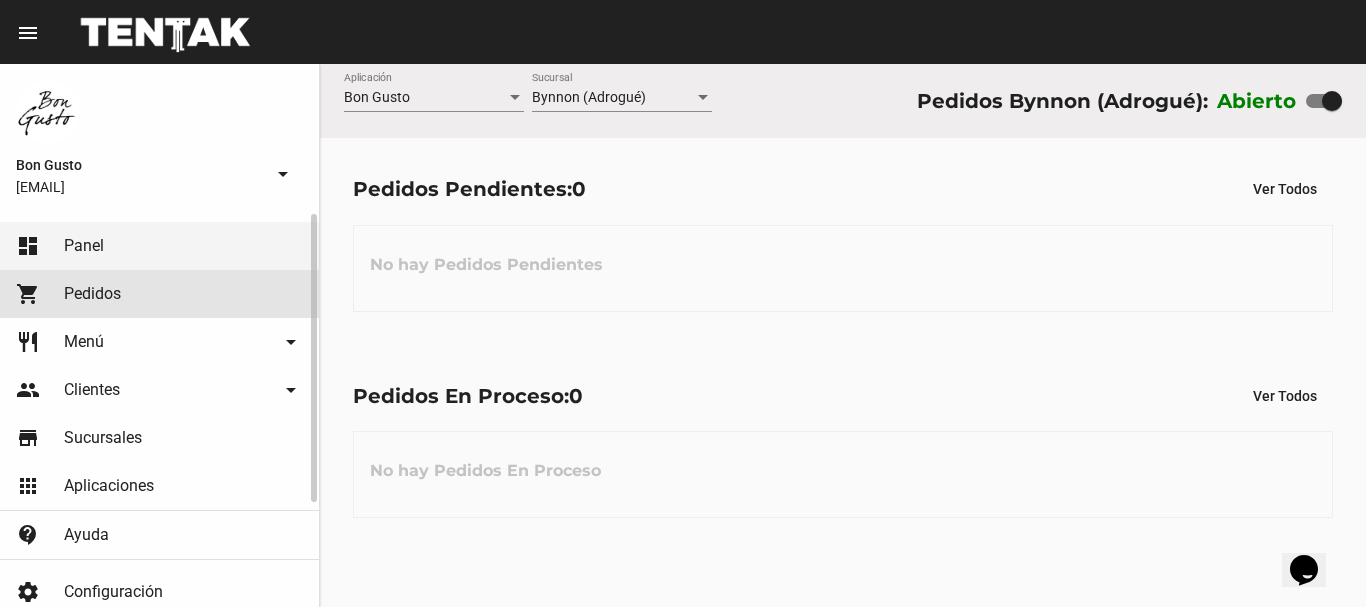click on "Pedidos" 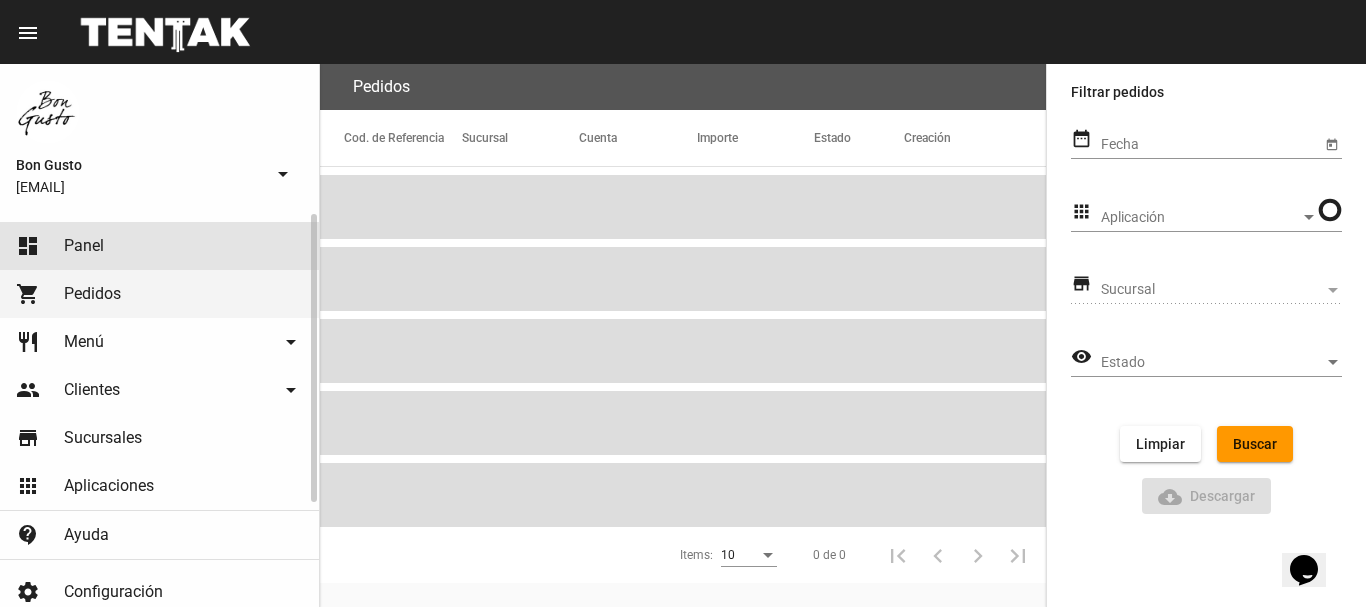 click on "dashboard Panel" 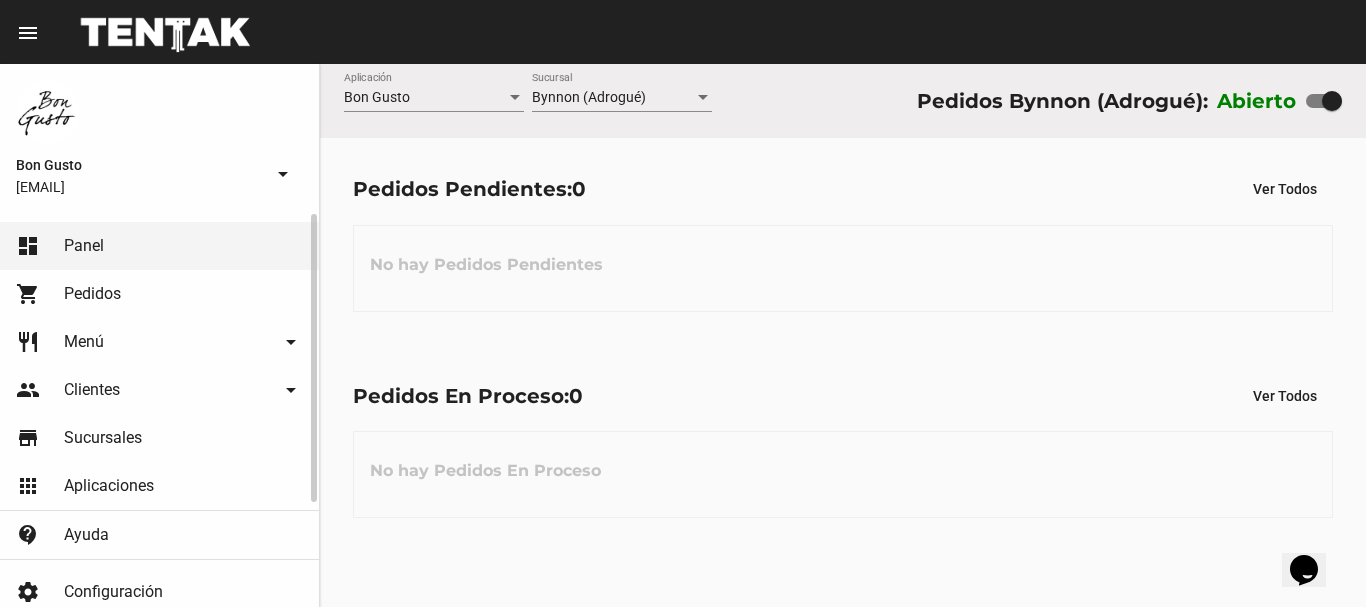 click on "shopping_cart Pedidos" 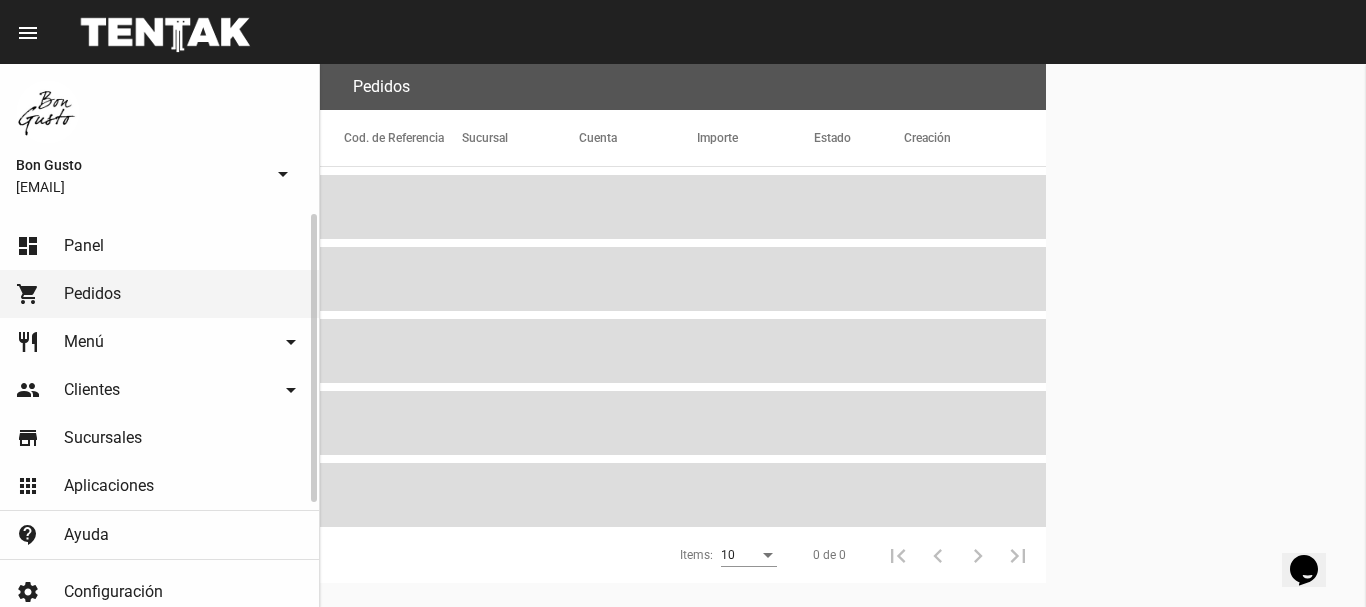 click on "Panel" 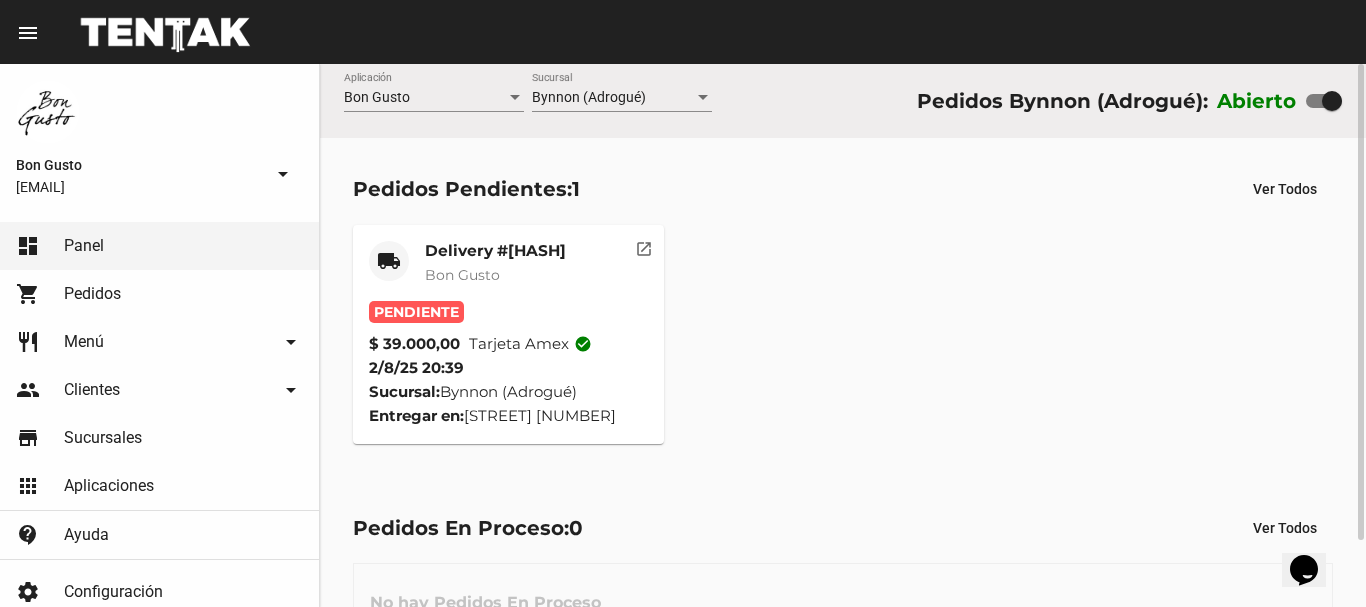click on "open_in_new" 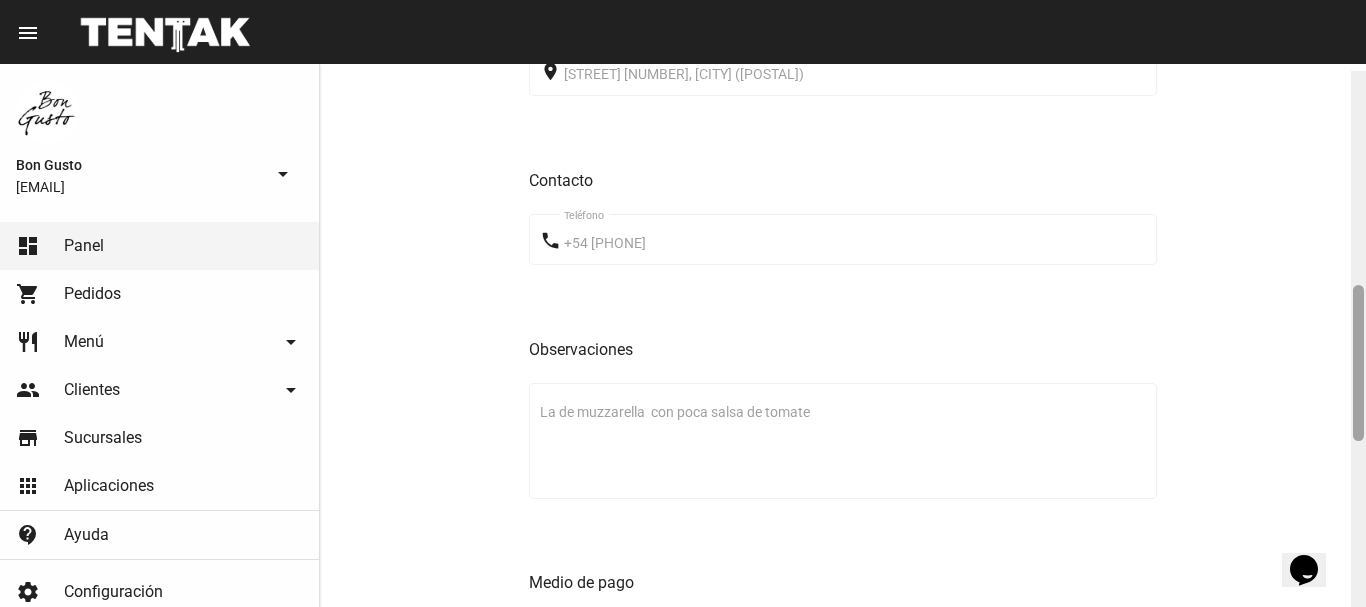 scroll, scrollTop: 739, scrollLeft: 0, axis: vertical 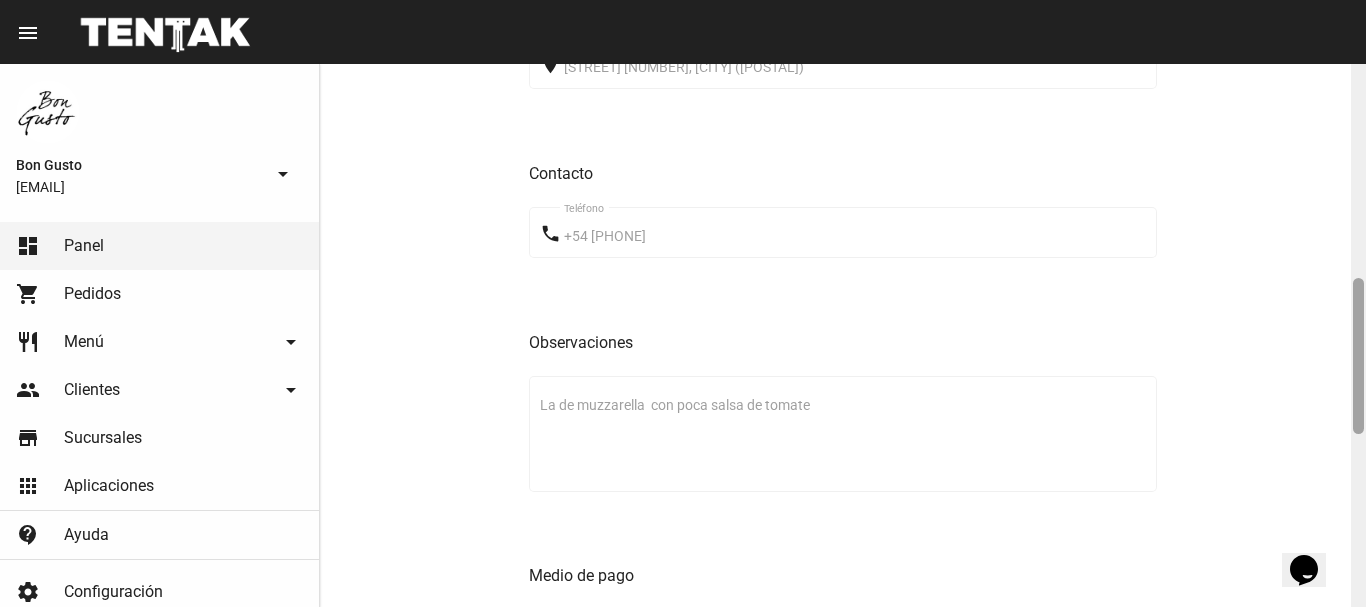drag, startPoint x: 1353, startPoint y: 95, endPoint x: 1346, endPoint y: 309, distance: 214.11446 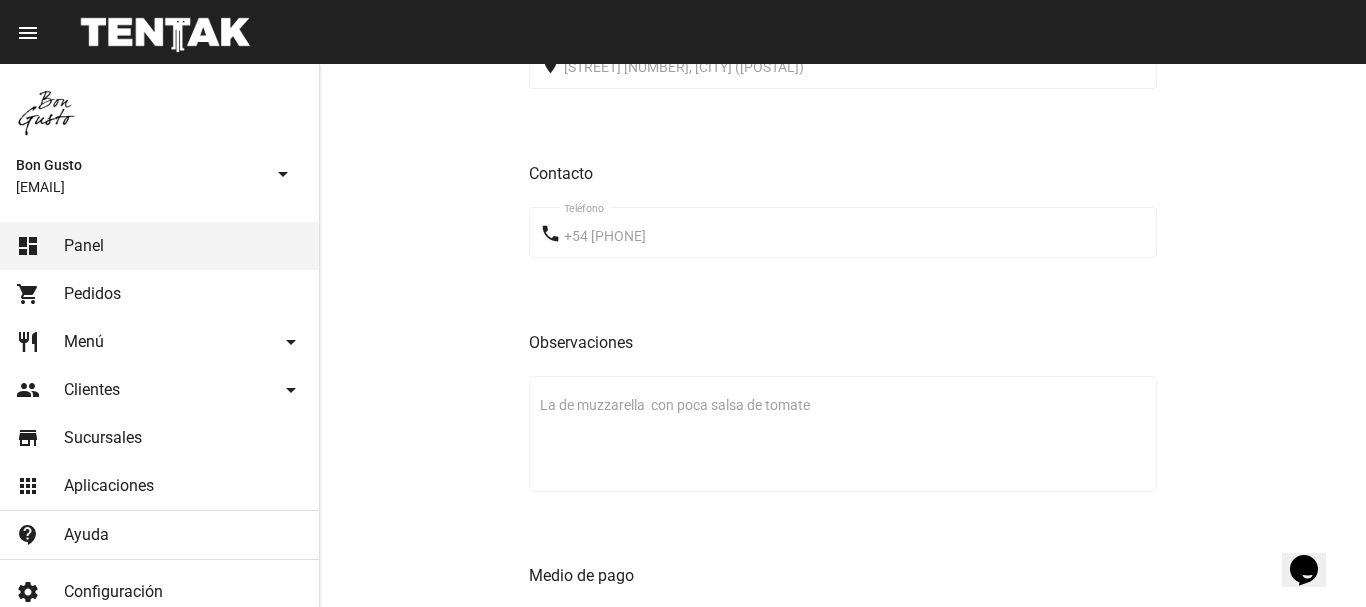 scroll, scrollTop: 1336, scrollLeft: 0, axis: vertical 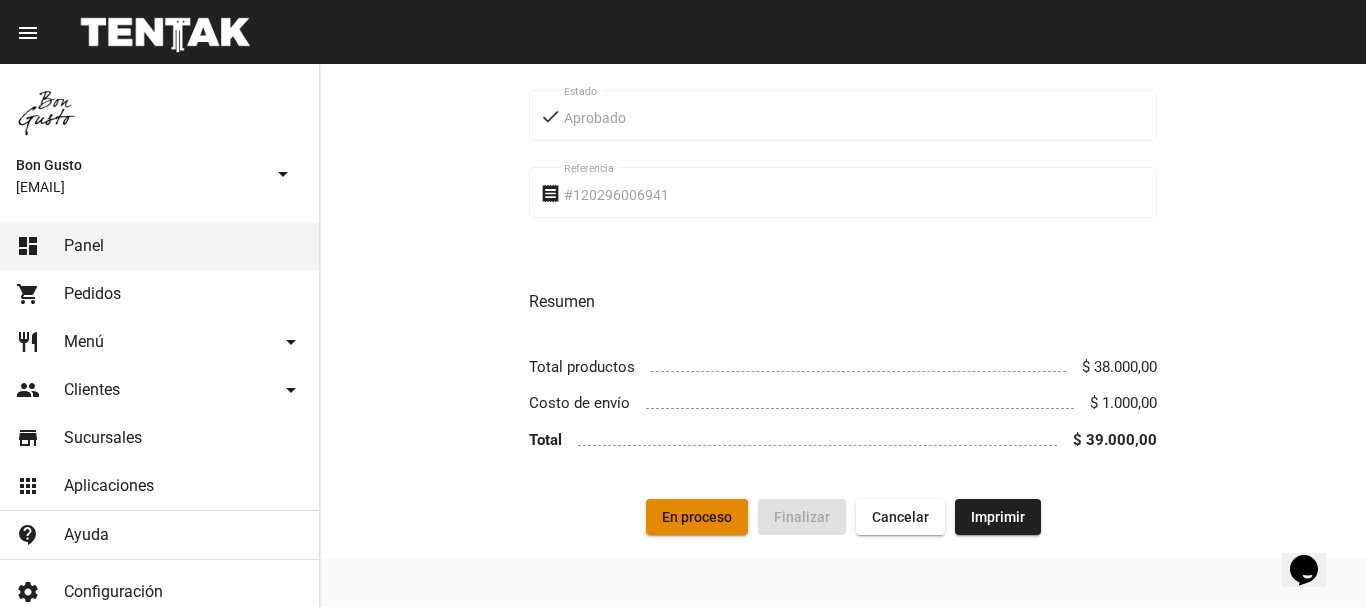 click on "En proceso" 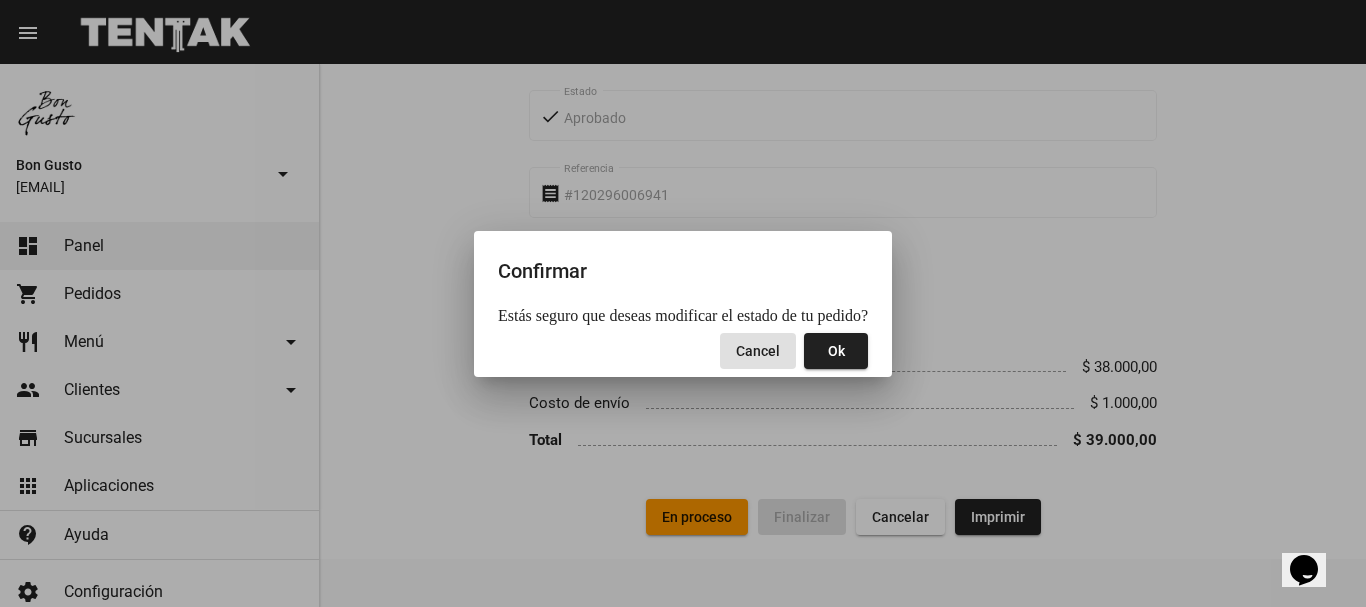 click on "Ok" 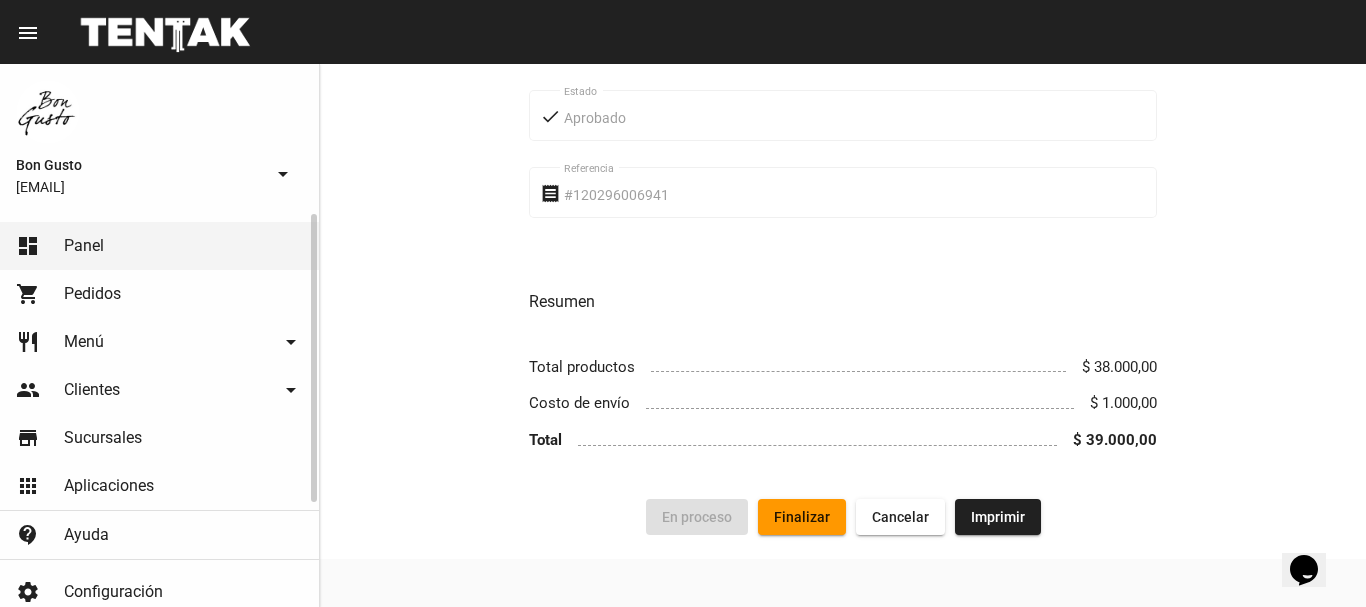 click on "shopping_cart Pedidos" 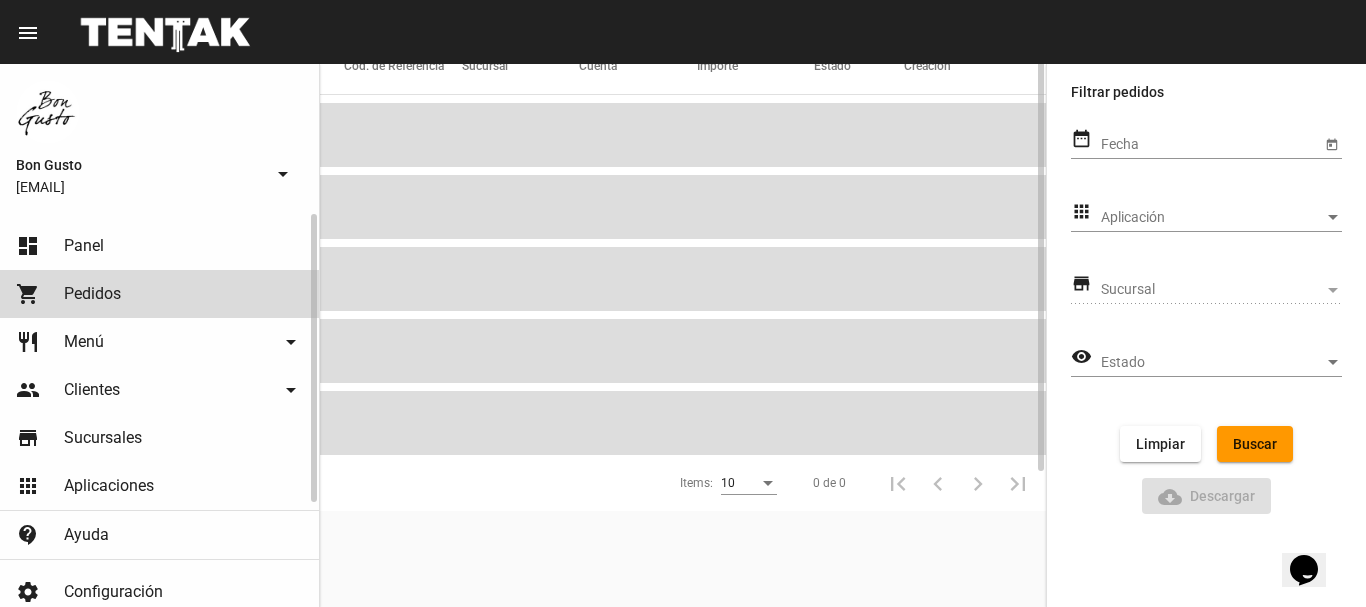 scroll, scrollTop: 0, scrollLeft: 0, axis: both 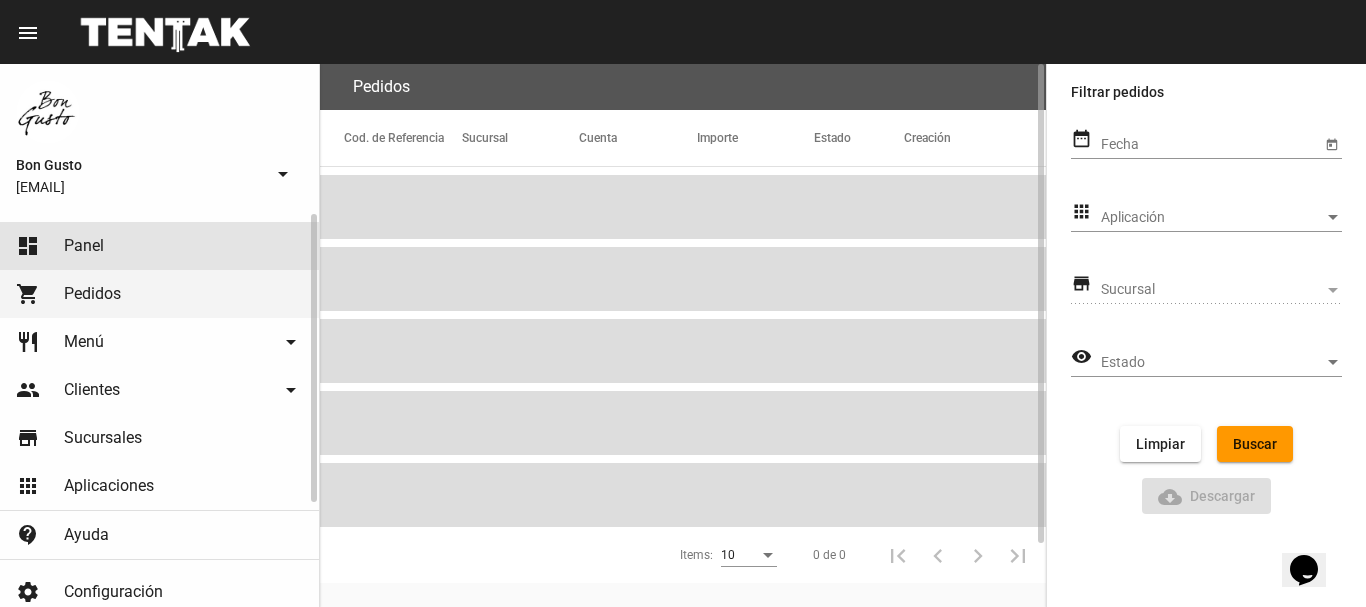 click on "dashboard Panel" 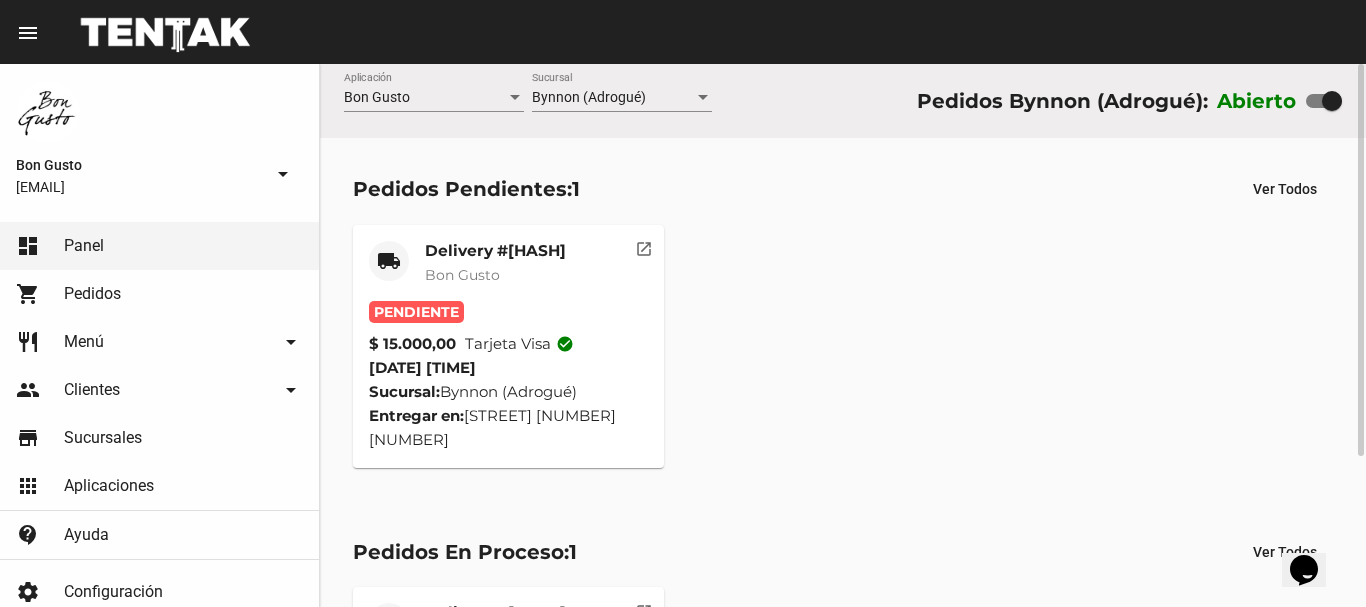 click on "open_in_new" 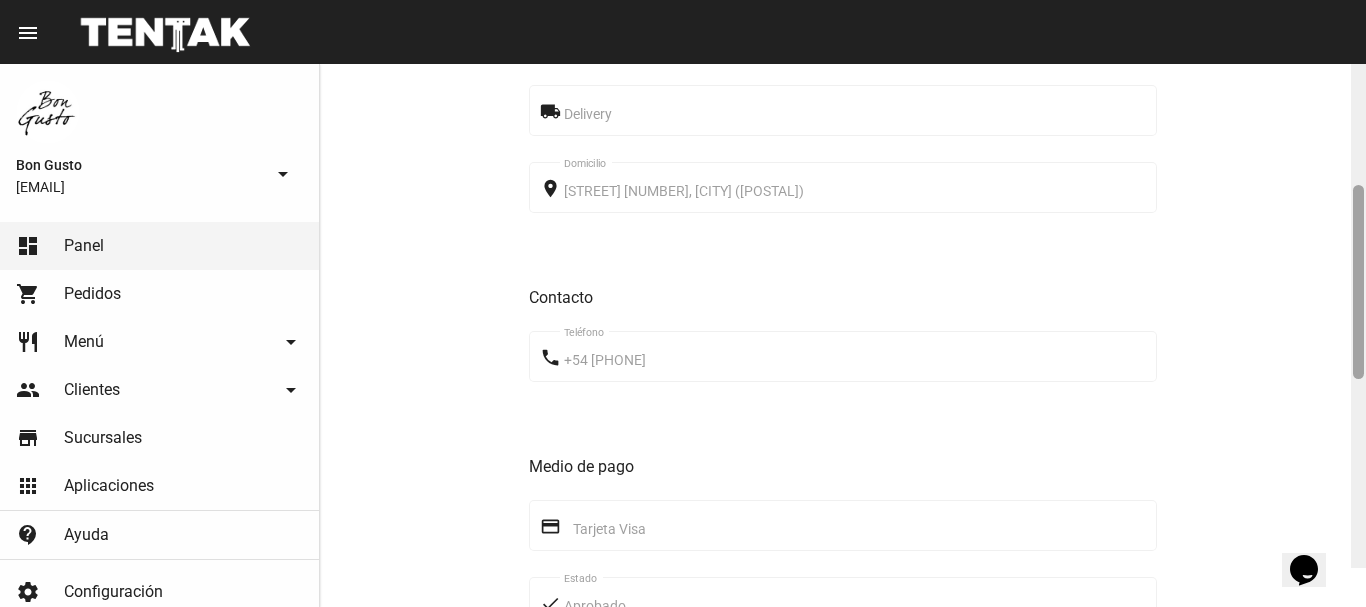 scroll, scrollTop: 490, scrollLeft: 0, axis: vertical 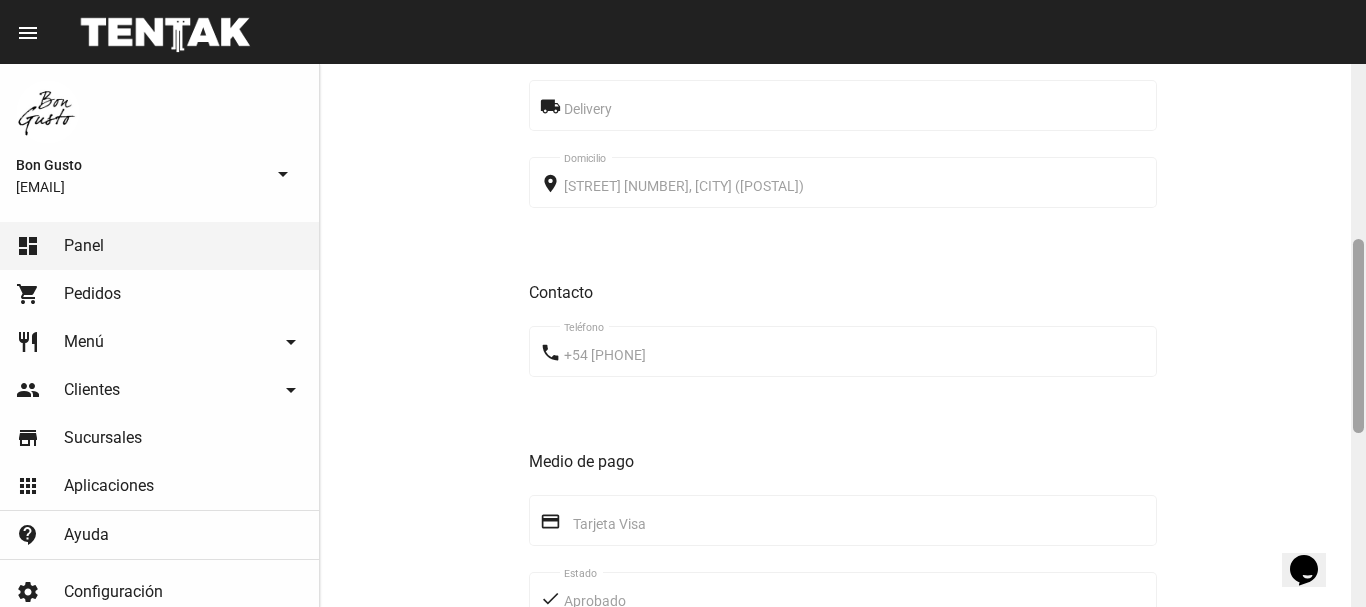 drag, startPoint x: 1357, startPoint y: 96, endPoint x: 1365, endPoint y: 272, distance: 176.18172 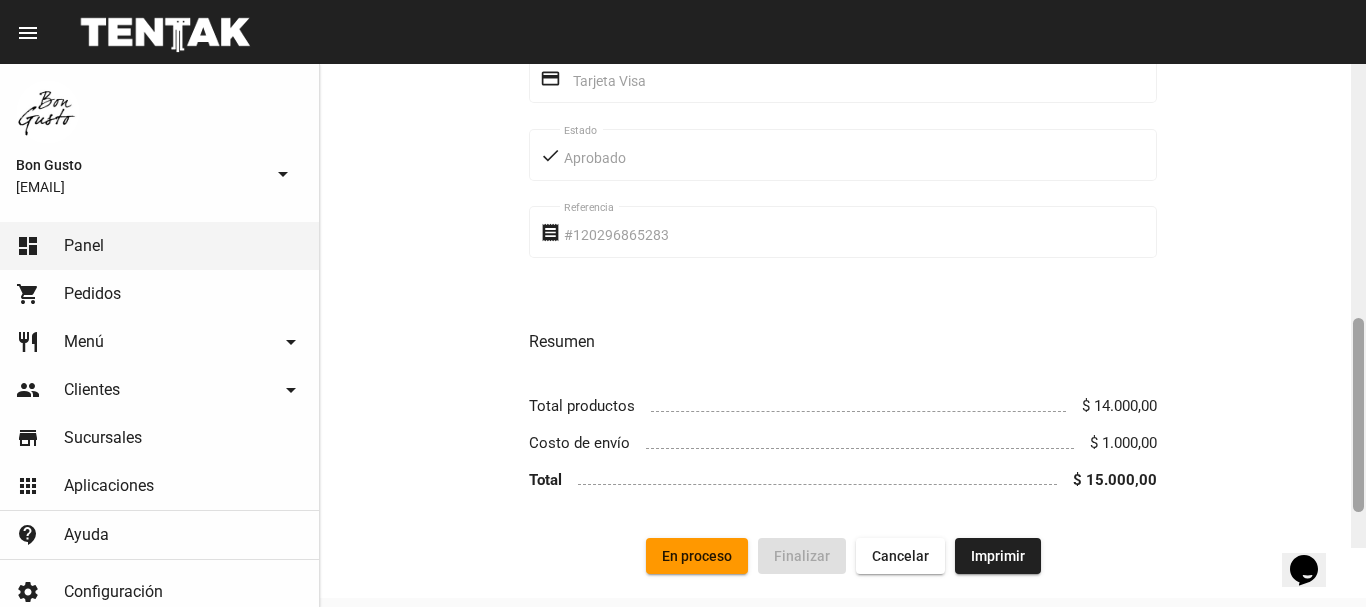 scroll, scrollTop: 972, scrollLeft: 0, axis: vertical 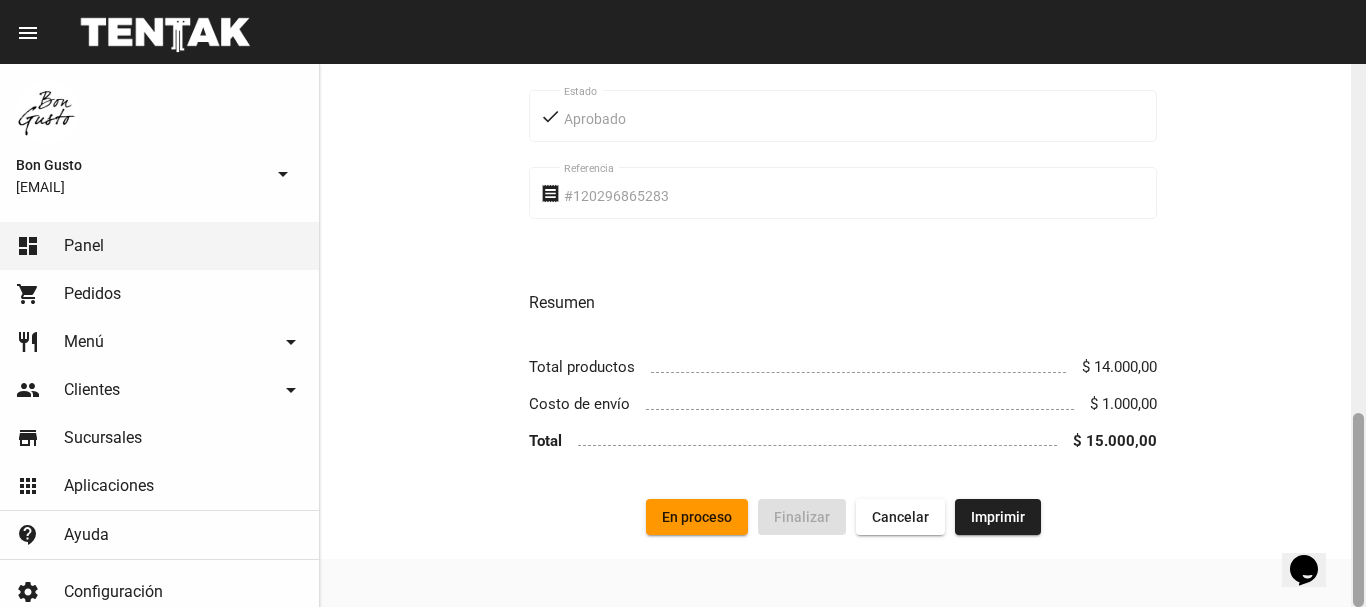 drag, startPoint x: 1359, startPoint y: 270, endPoint x: 1365, endPoint y: 481, distance: 211.0853 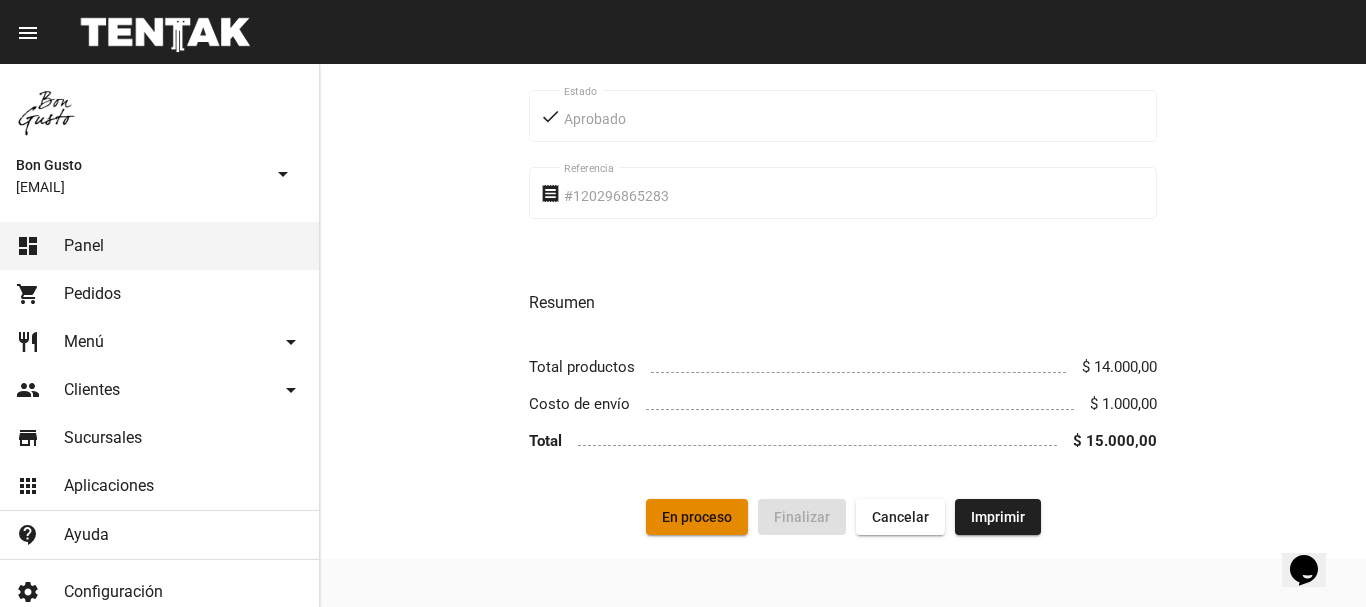 click on "En proceso" 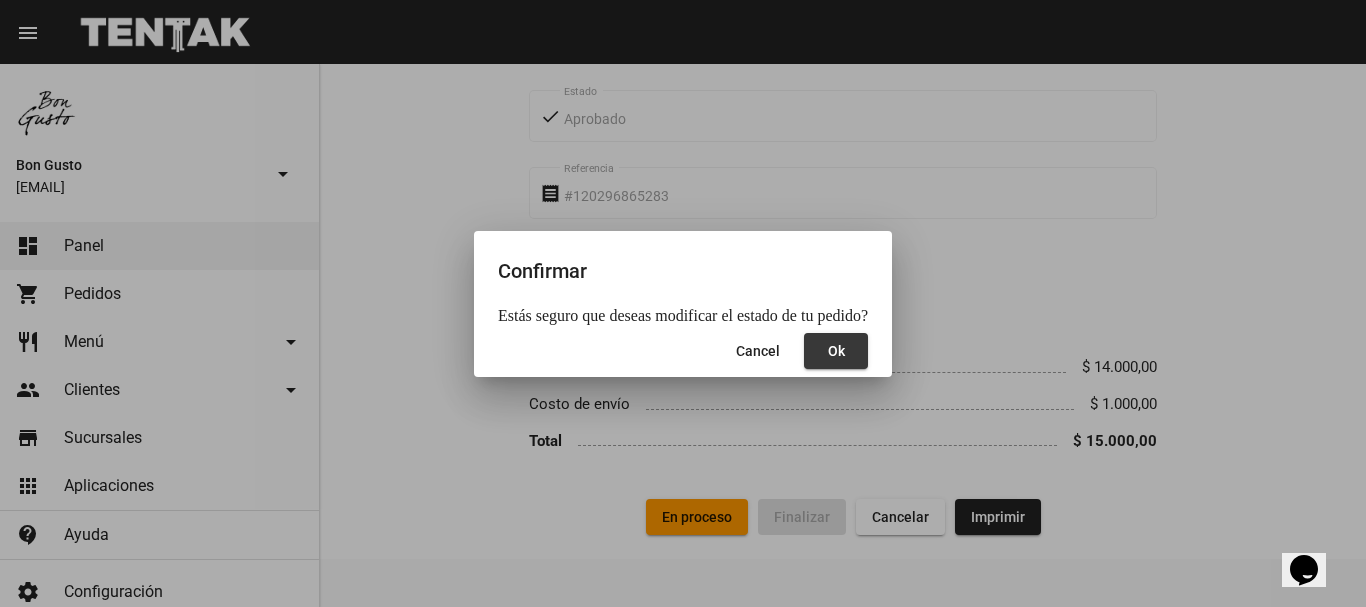 click on "Ok" 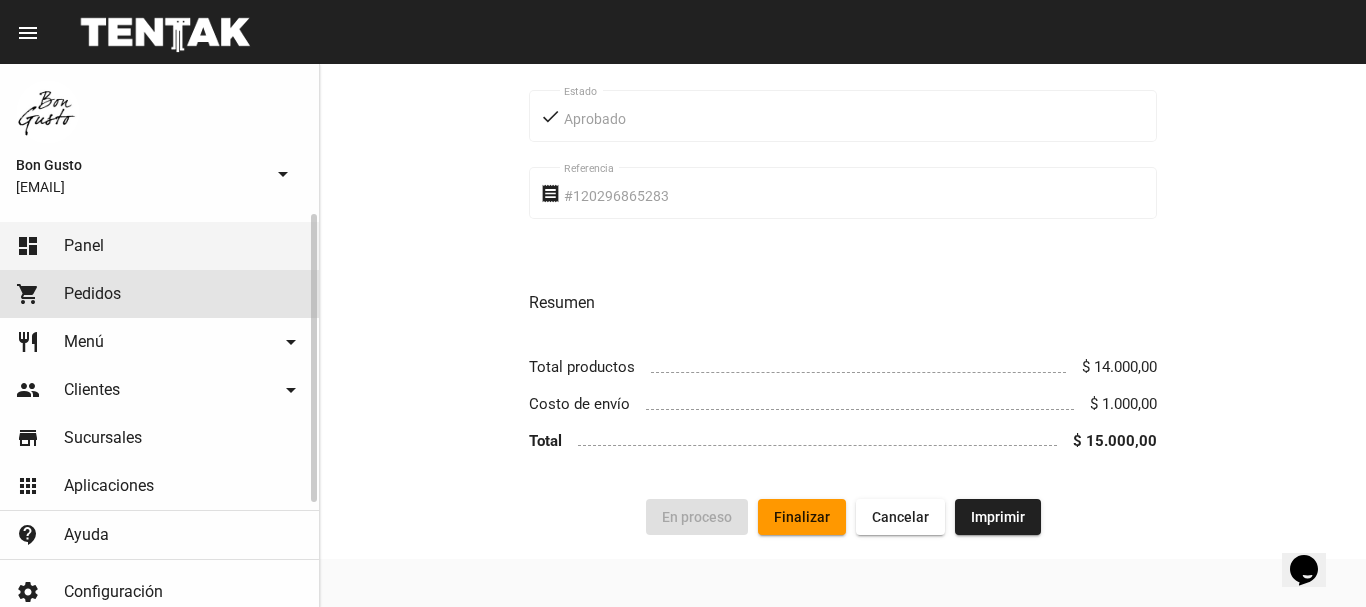 click on "shopping_cart Pedidos" 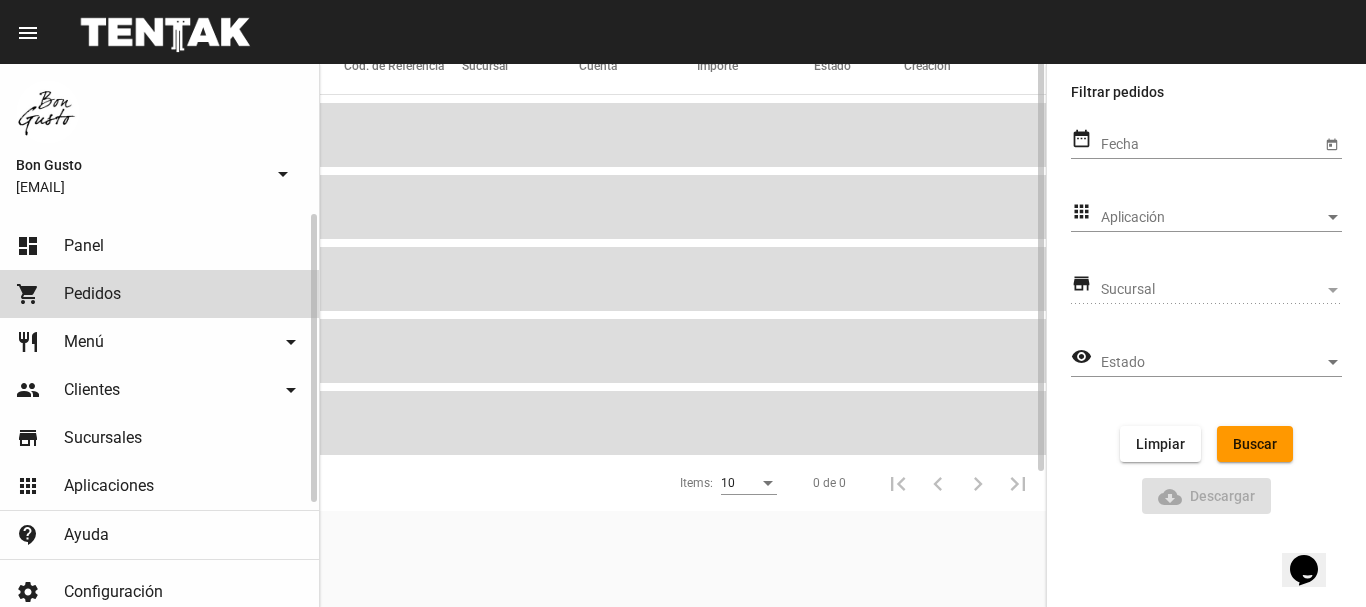 scroll, scrollTop: 0, scrollLeft: 0, axis: both 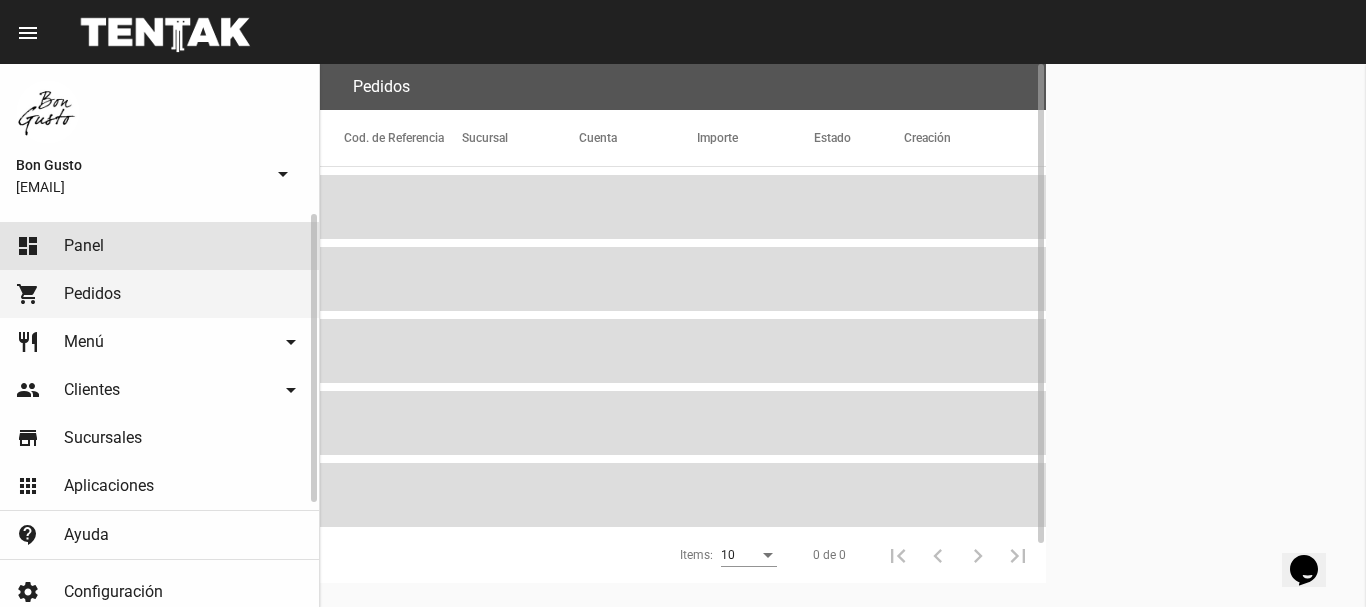 click on "dashboard Panel" 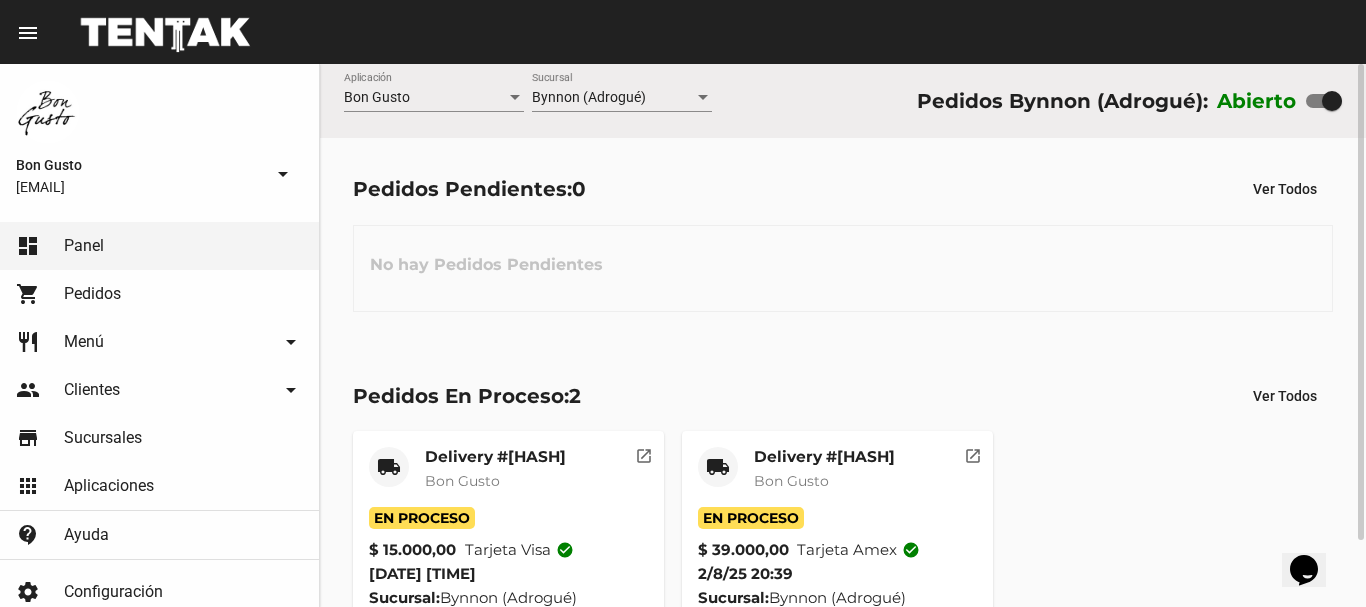 scroll, scrollTop: 76, scrollLeft: 0, axis: vertical 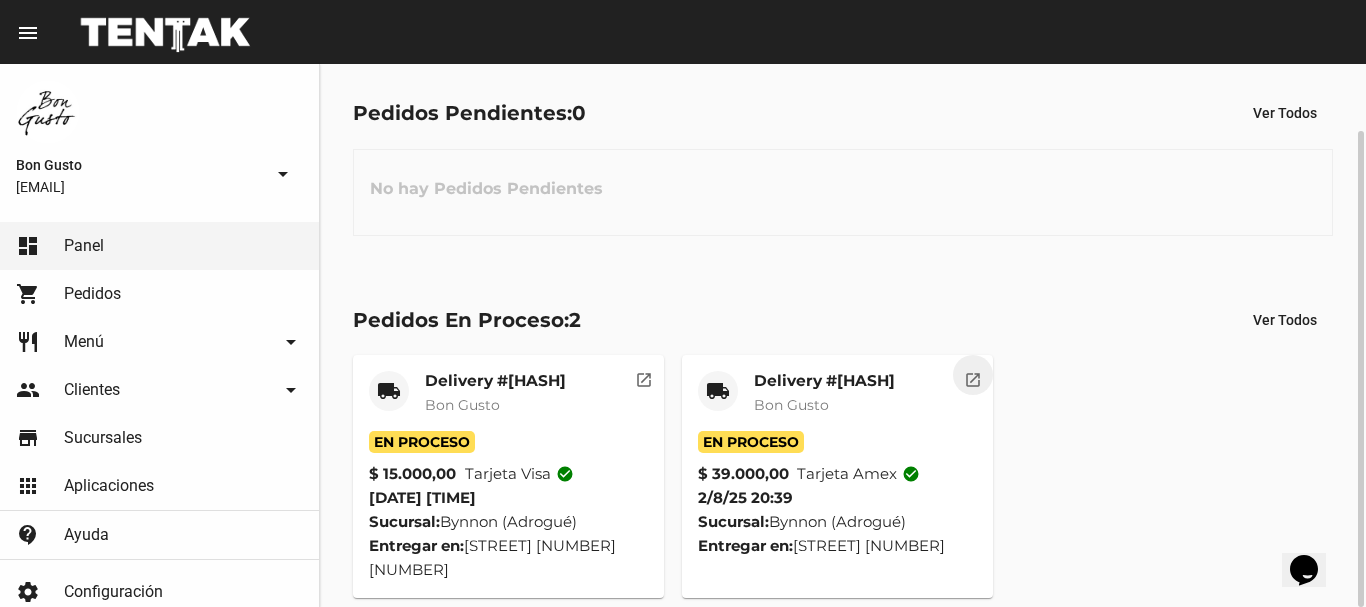 click on "open_in_new" 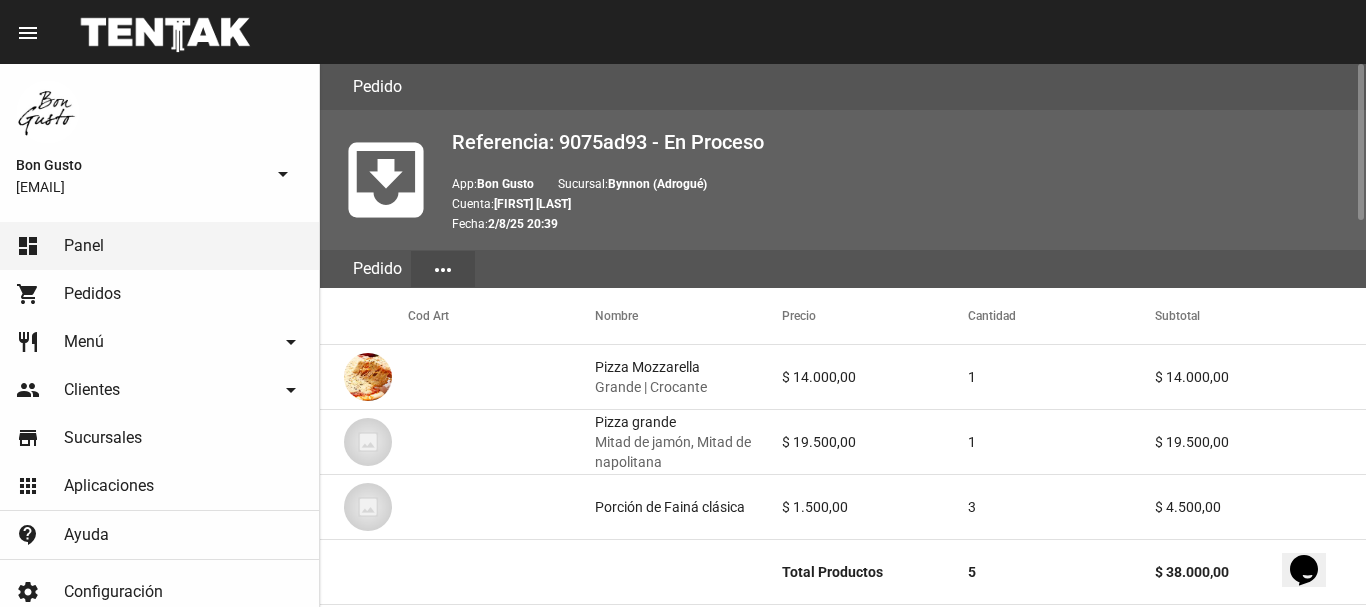 scroll, scrollTop: 1336, scrollLeft: 0, axis: vertical 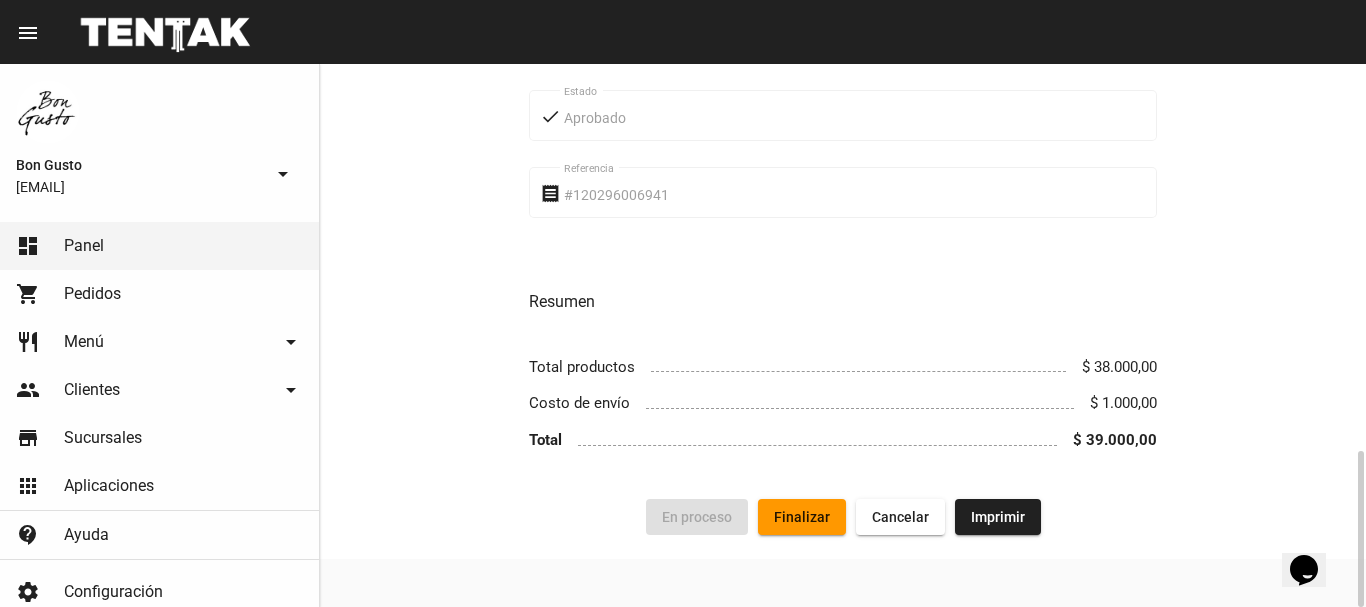 click on "Finalizar" 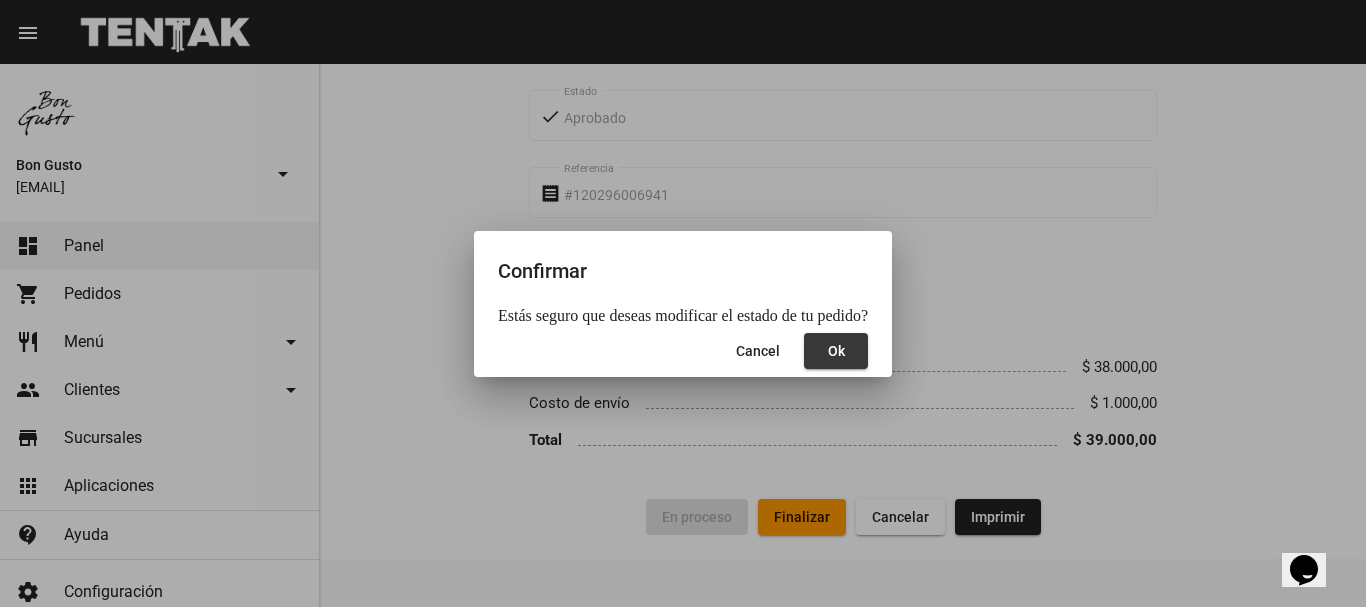 click on "Ok" 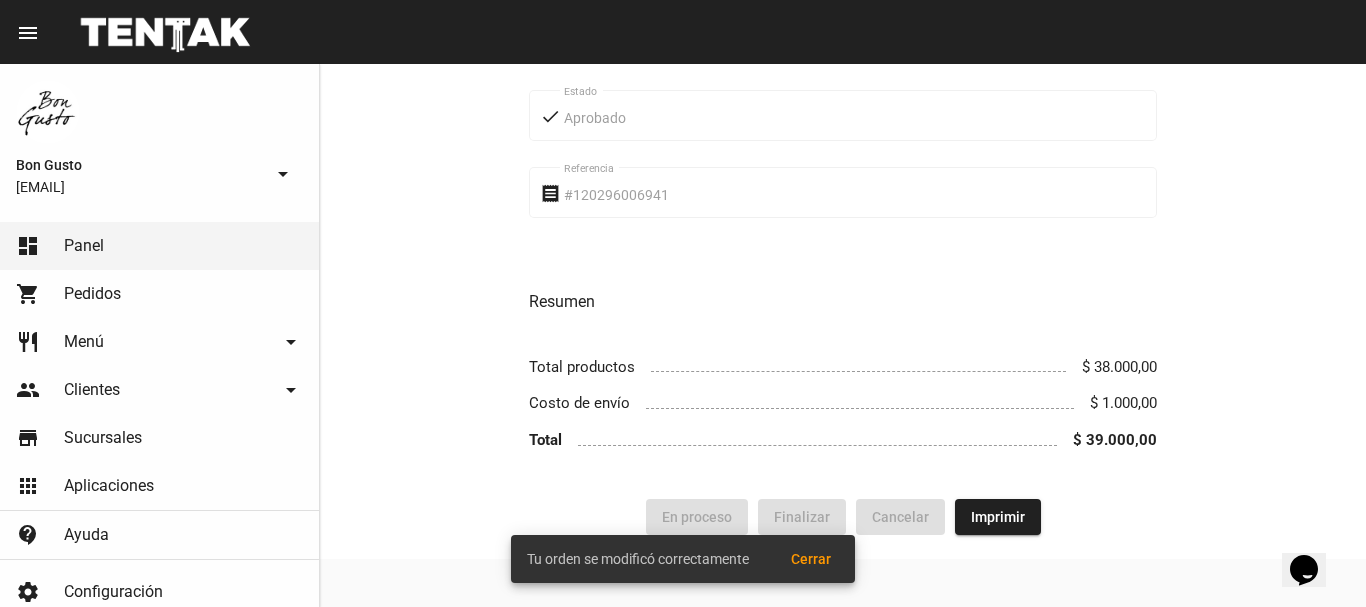 click on "Cerrar" at bounding box center [811, 559] 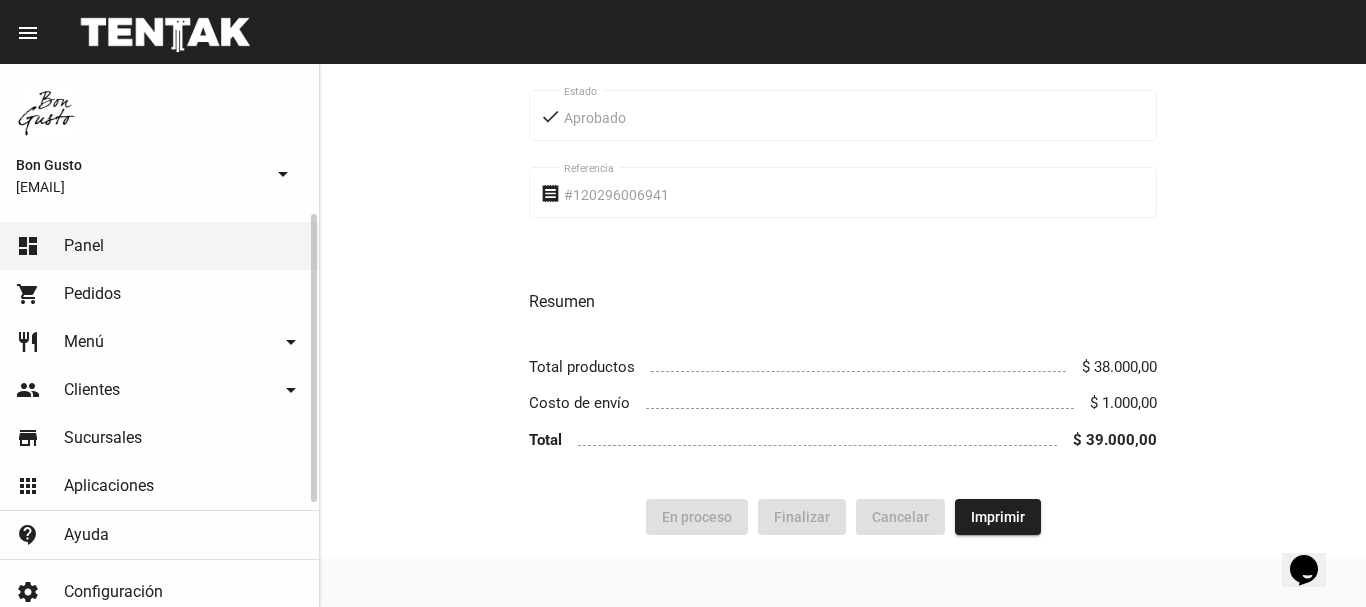 click on "shopping_cart Pedidos" 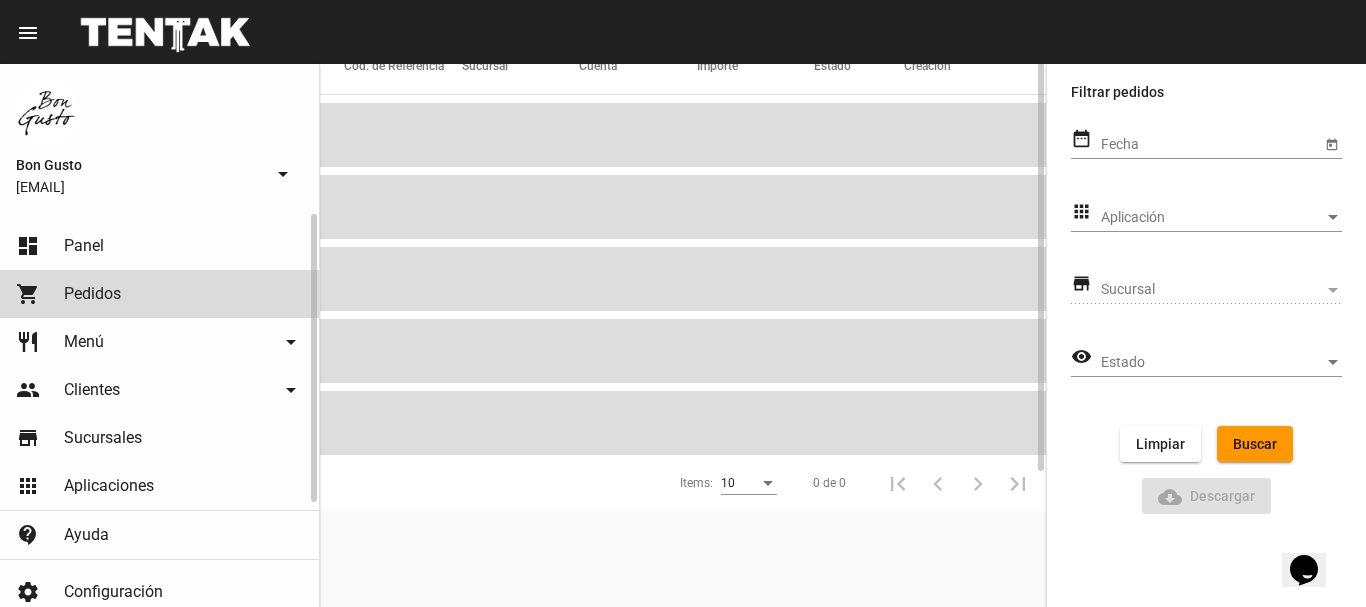 scroll, scrollTop: 0, scrollLeft: 0, axis: both 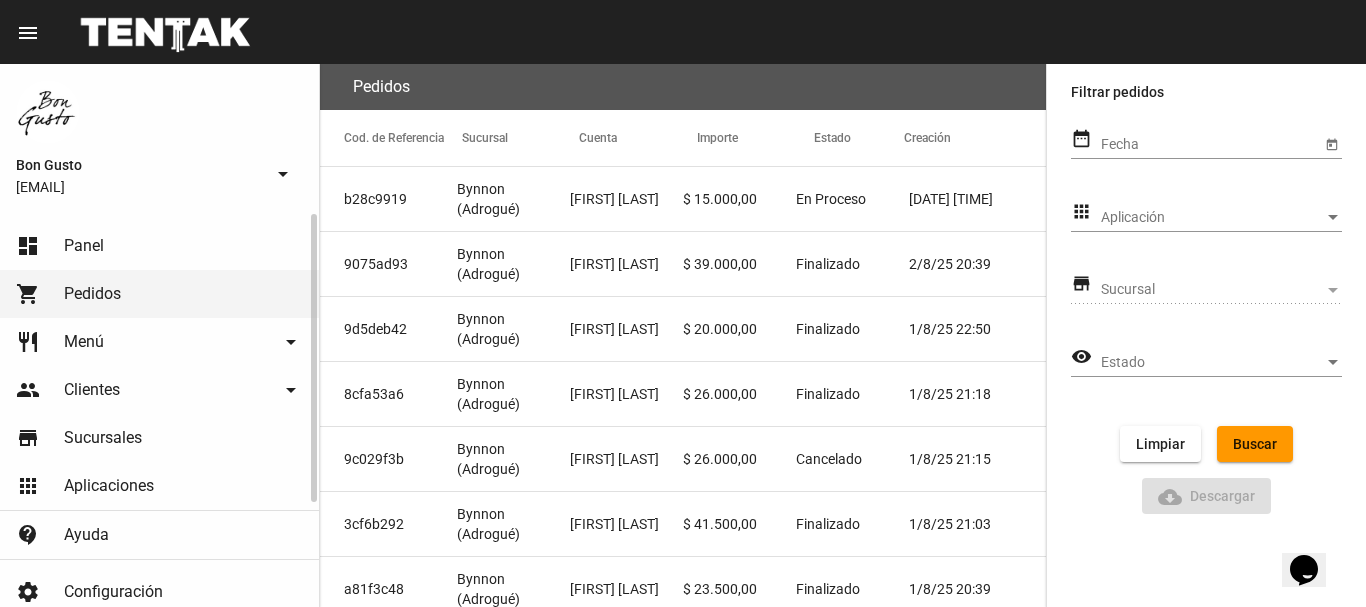 click on "dashboard Panel" 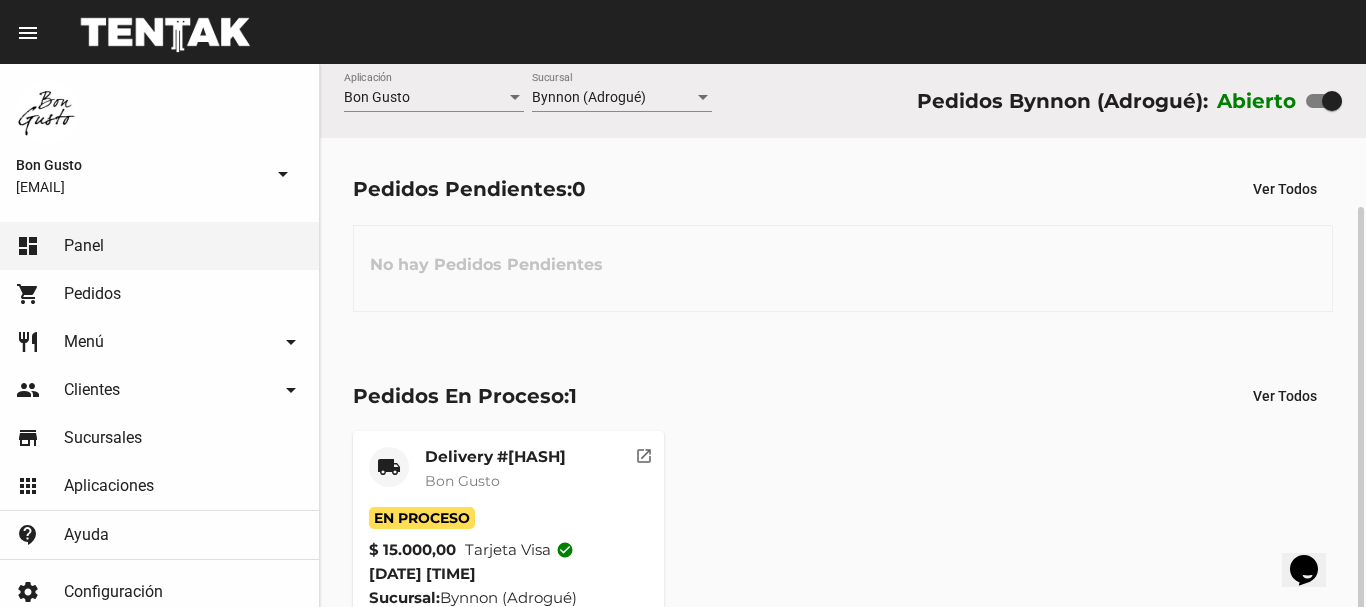 scroll, scrollTop: 76, scrollLeft: 0, axis: vertical 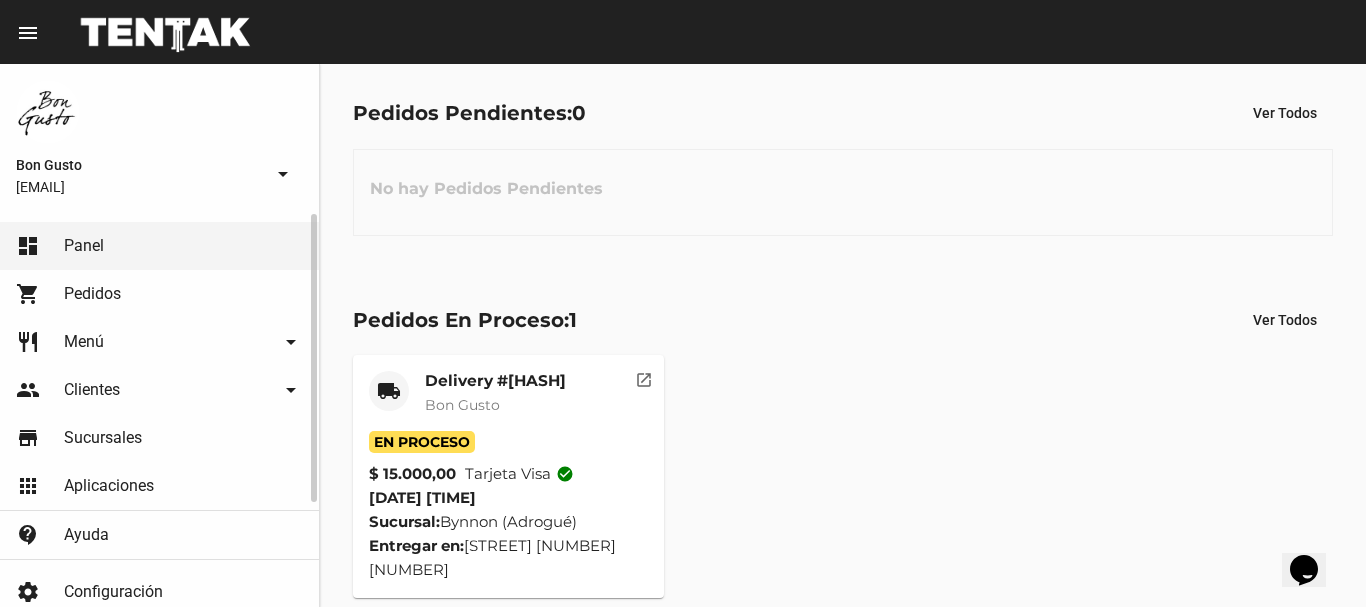 click on "Pedidos" 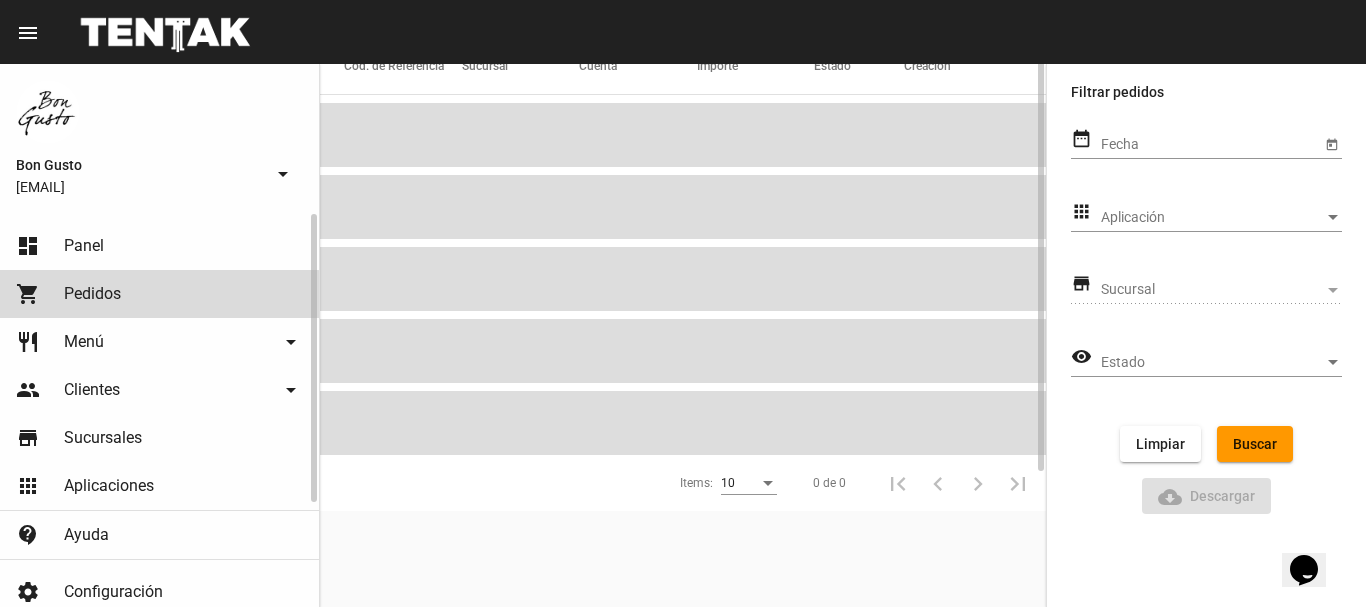 scroll, scrollTop: 0, scrollLeft: 0, axis: both 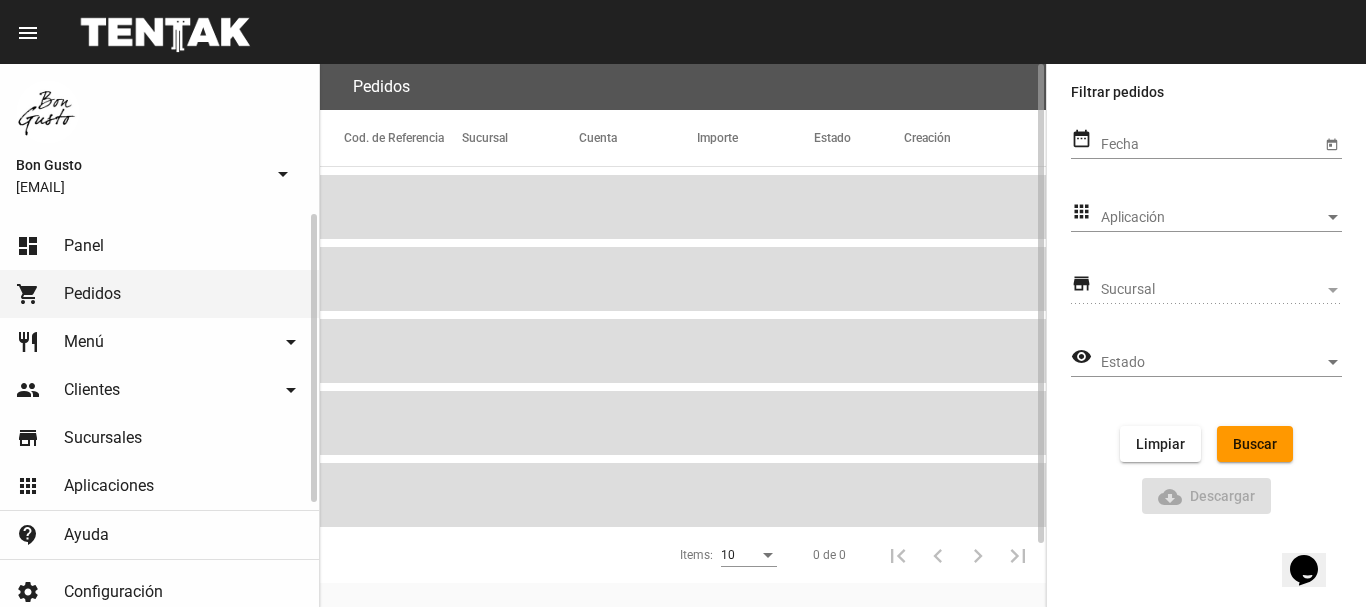 click on "Panel" 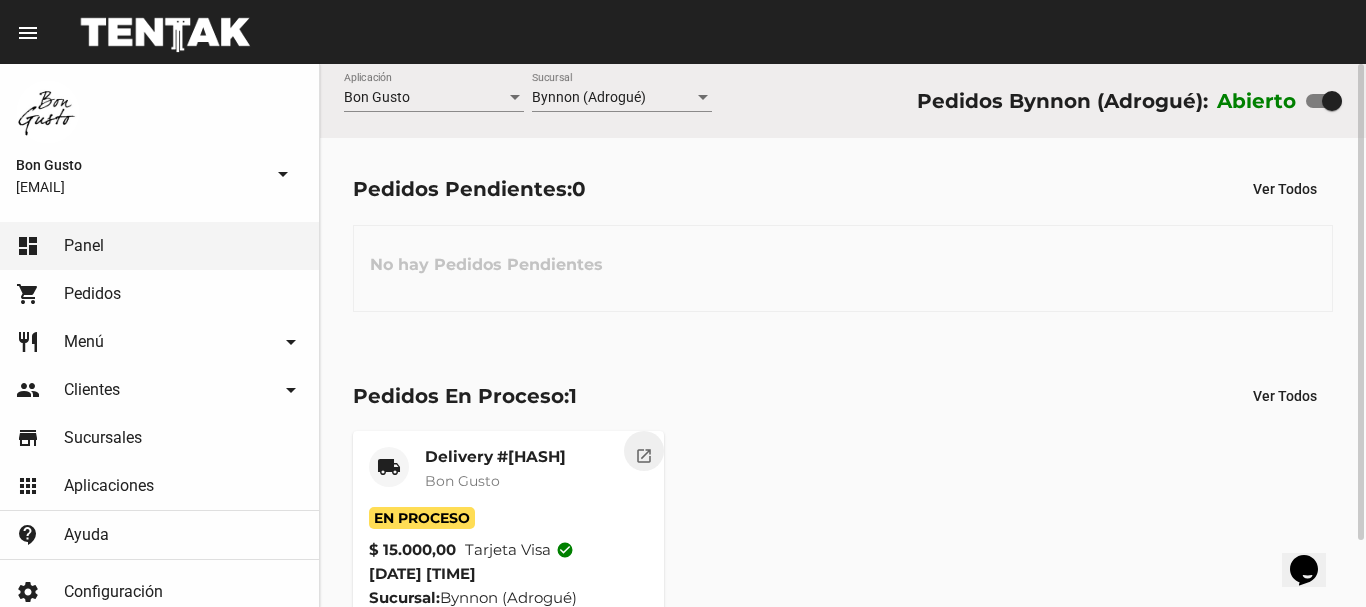 click on "open_in_new" 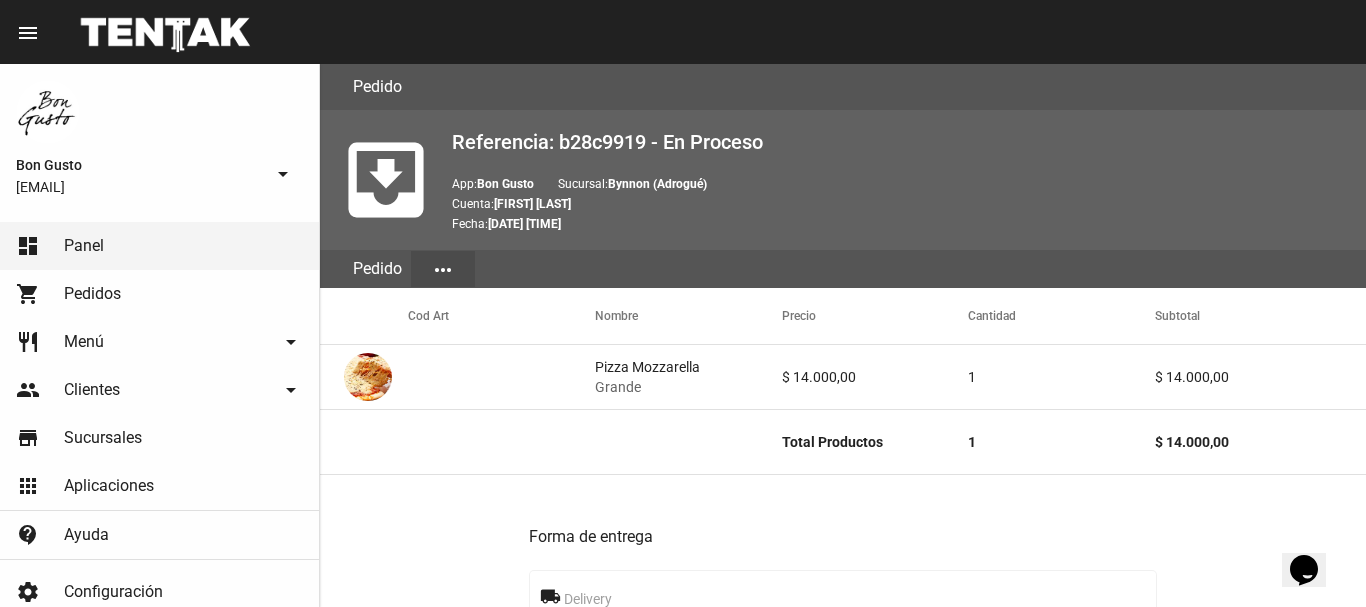 scroll, scrollTop: 972, scrollLeft: 0, axis: vertical 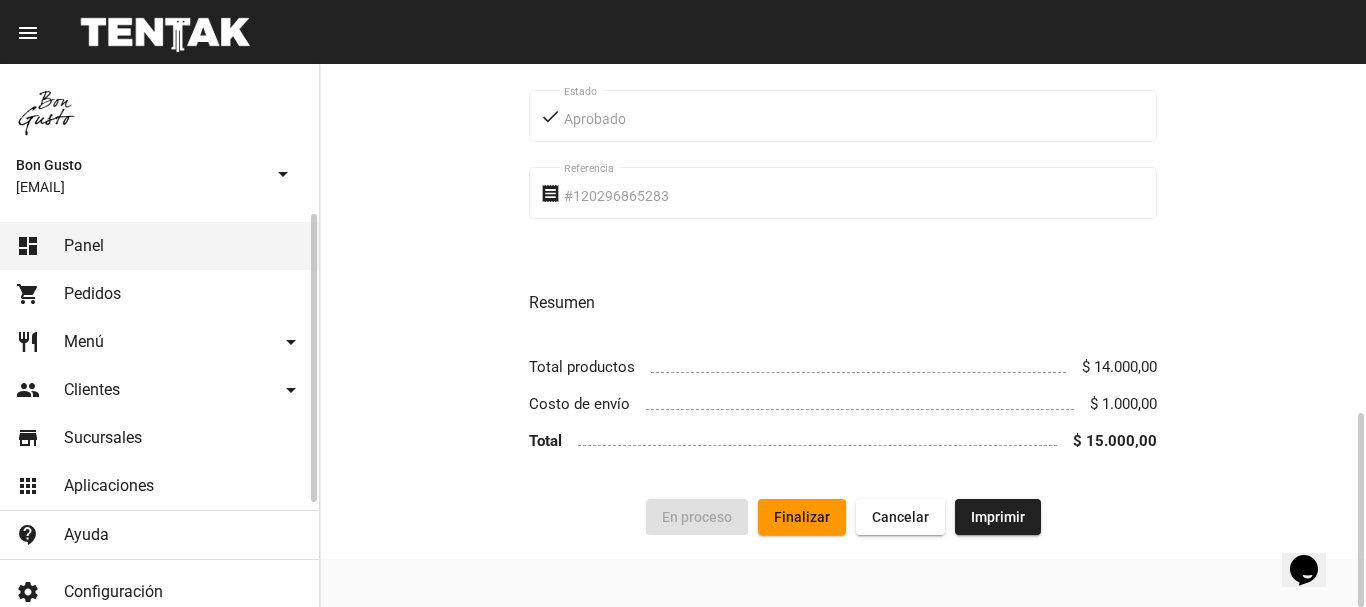 click on "Pedidos" 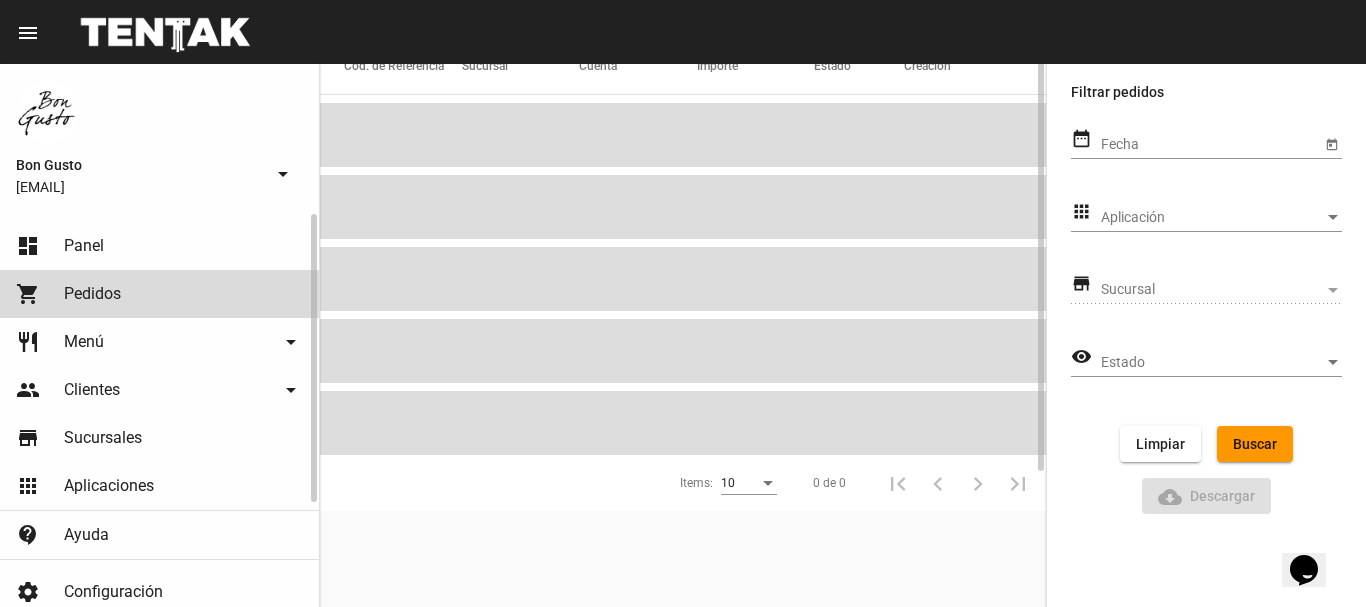 scroll, scrollTop: 0, scrollLeft: 0, axis: both 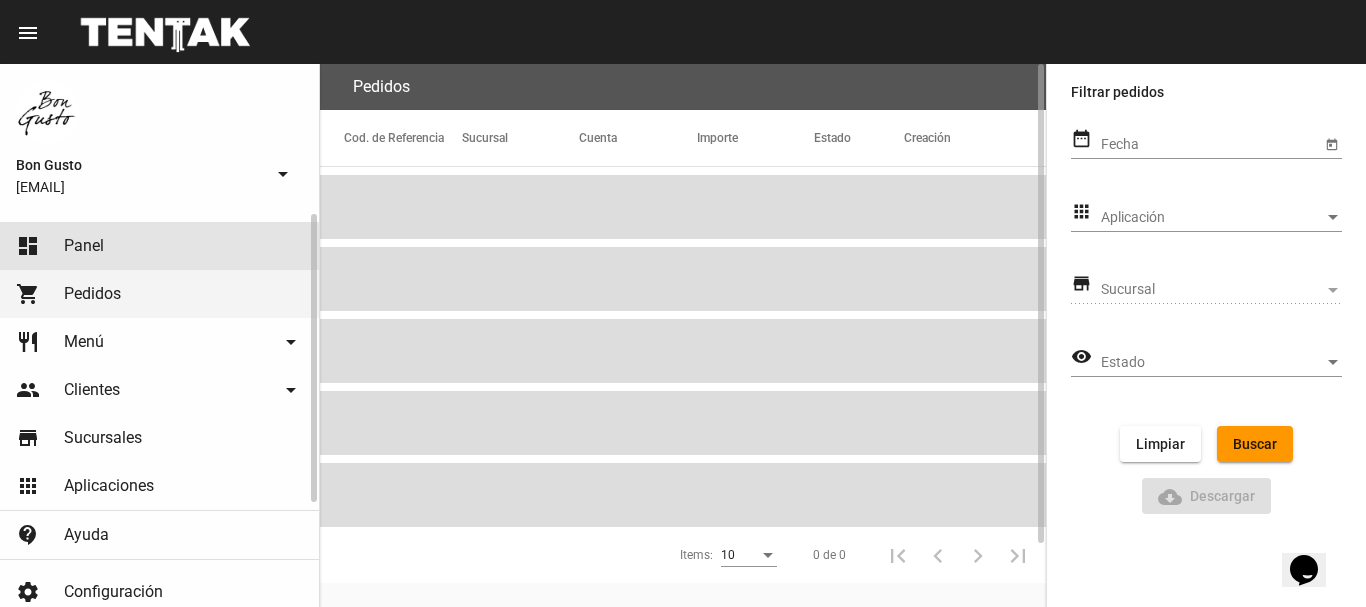 click on "dashboard Panel" 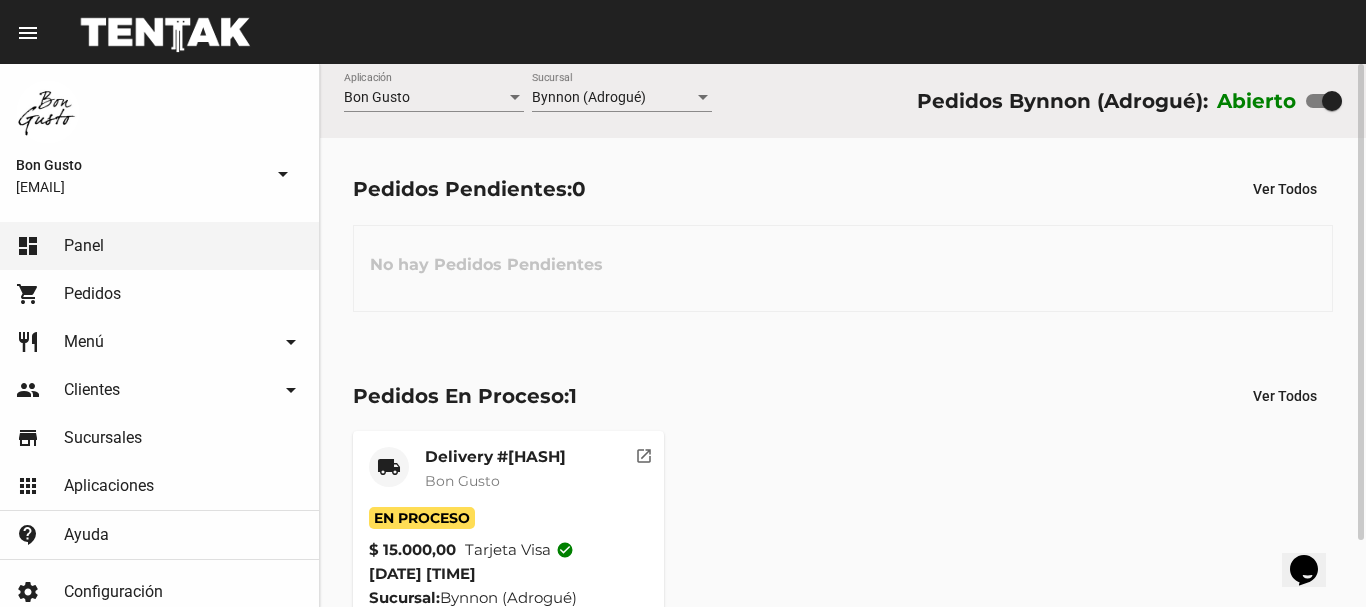 scroll, scrollTop: 76, scrollLeft: 0, axis: vertical 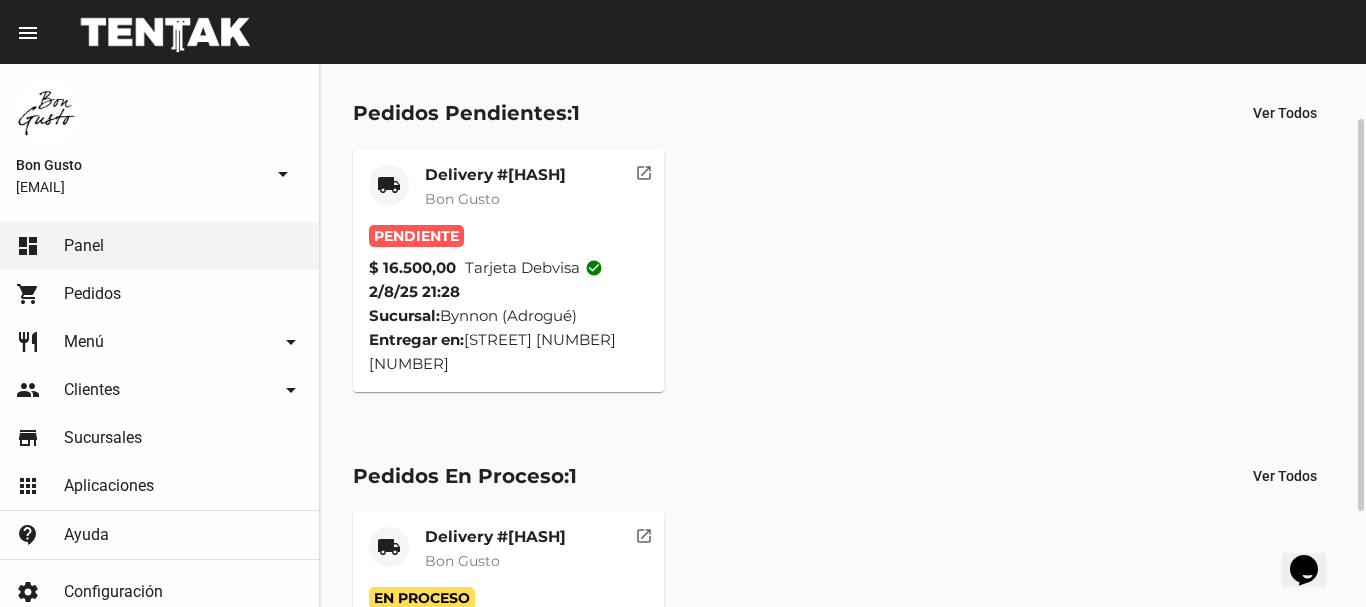 click on "Pendiente" 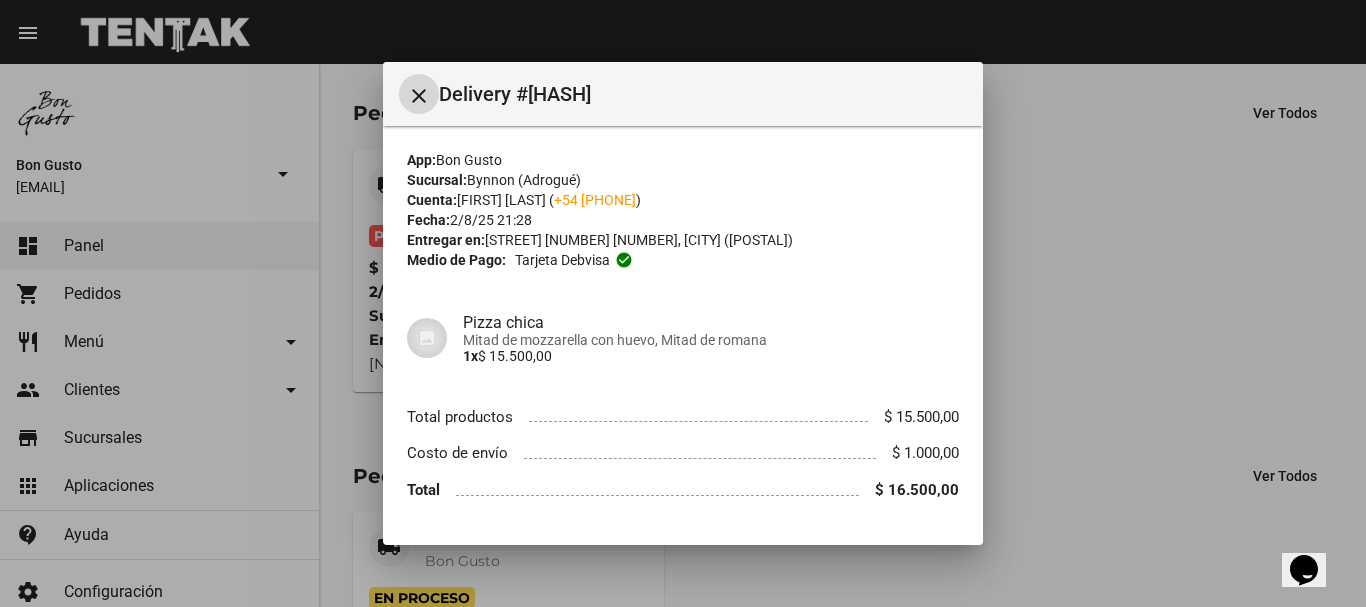 scroll, scrollTop: 55, scrollLeft: 0, axis: vertical 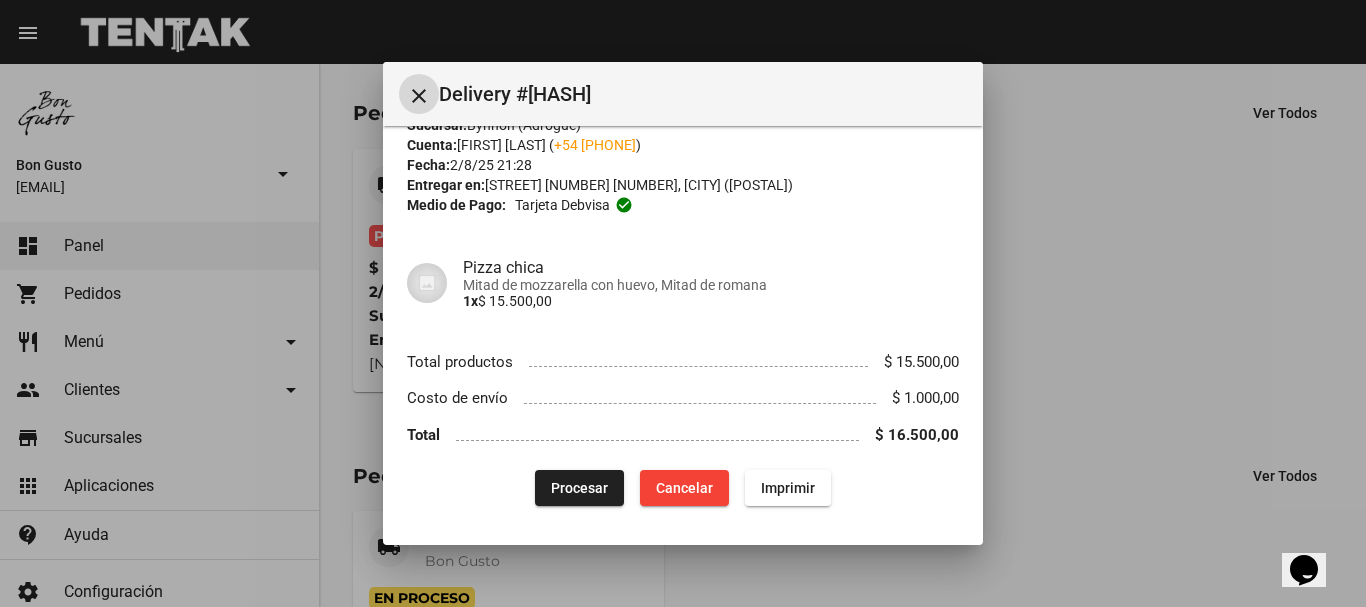 click on "Procesar" 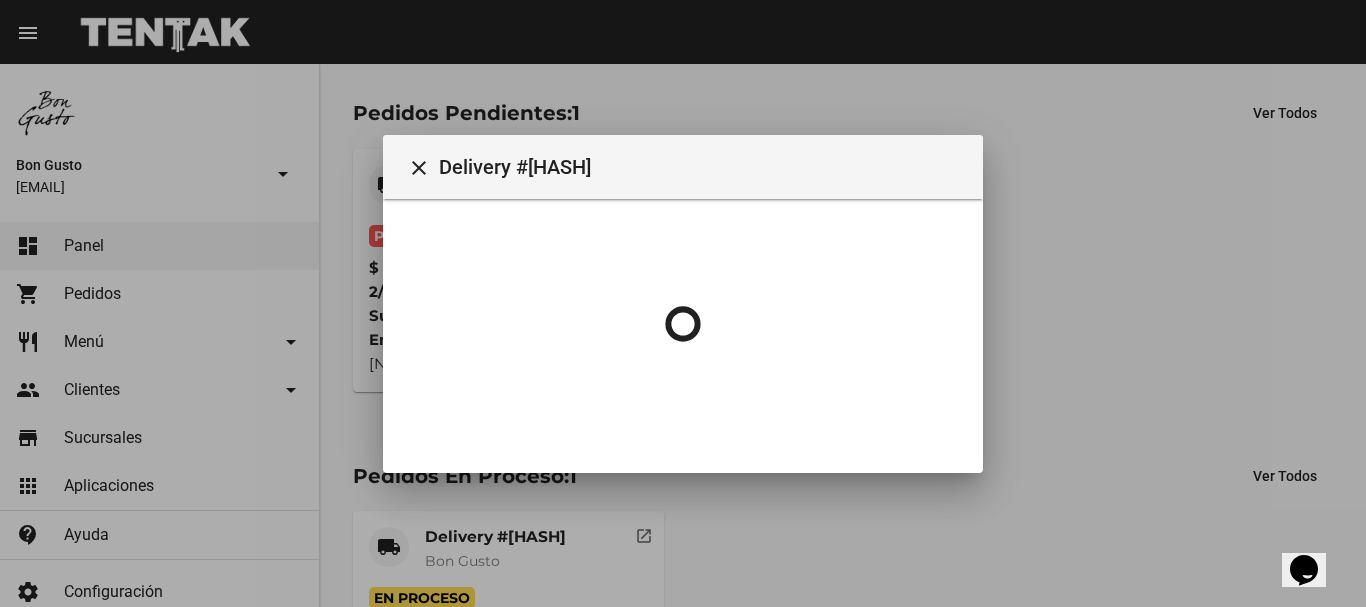 scroll, scrollTop: 0, scrollLeft: 0, axis: both 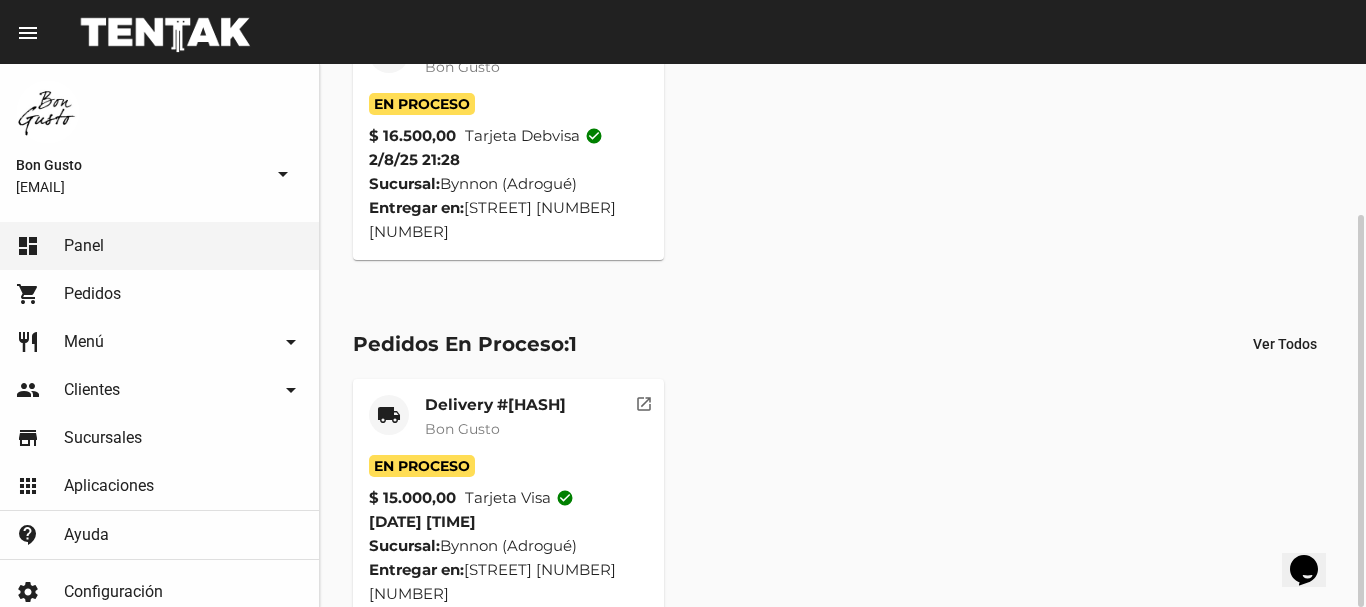 click on "open_in_new" 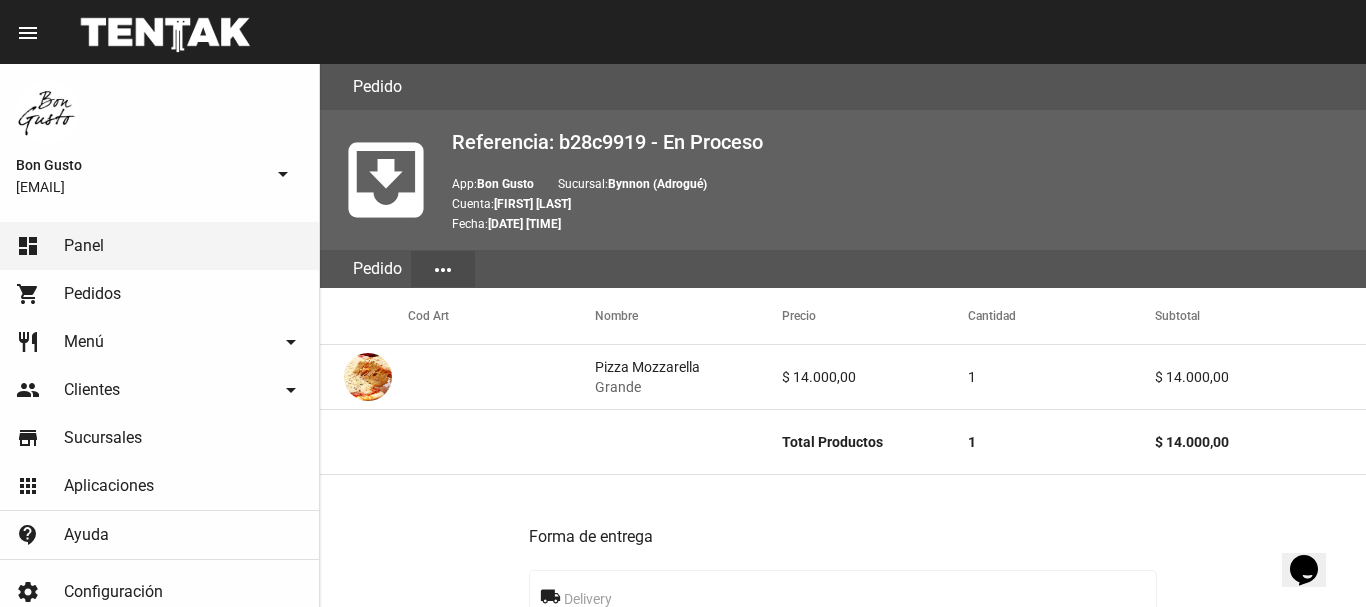 scroll, scrollTop: 972, scrollLeft: 0, axis: vertical 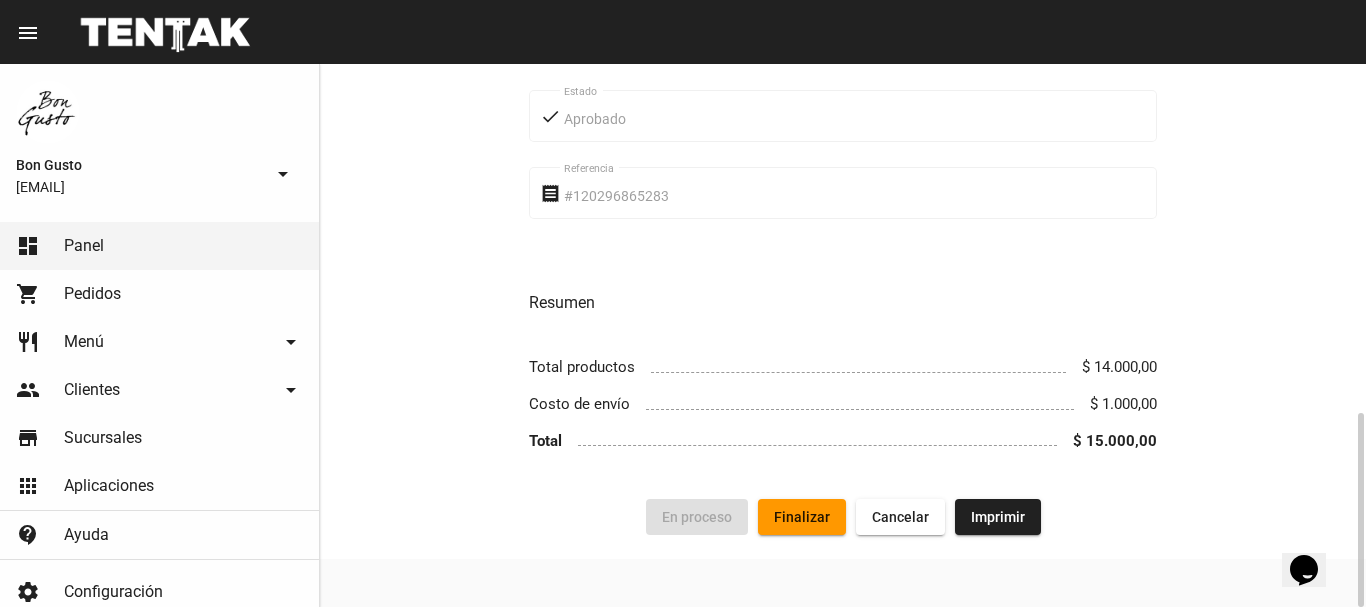 click on "Finalizar" 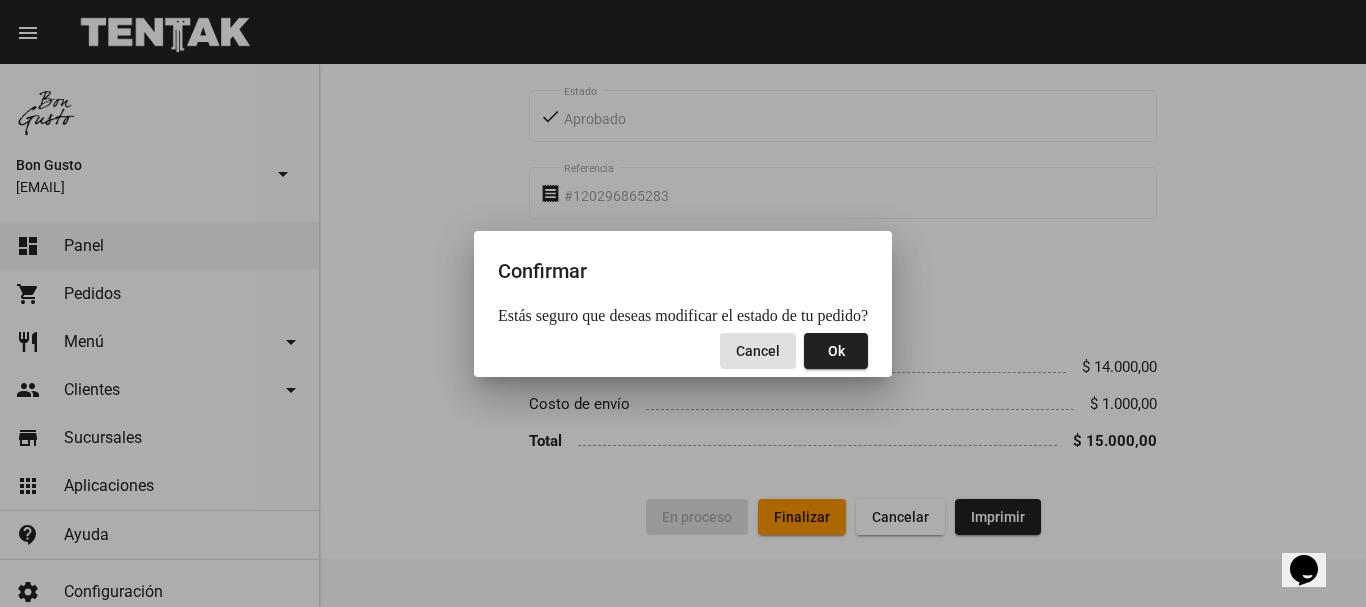 click on "Ok" 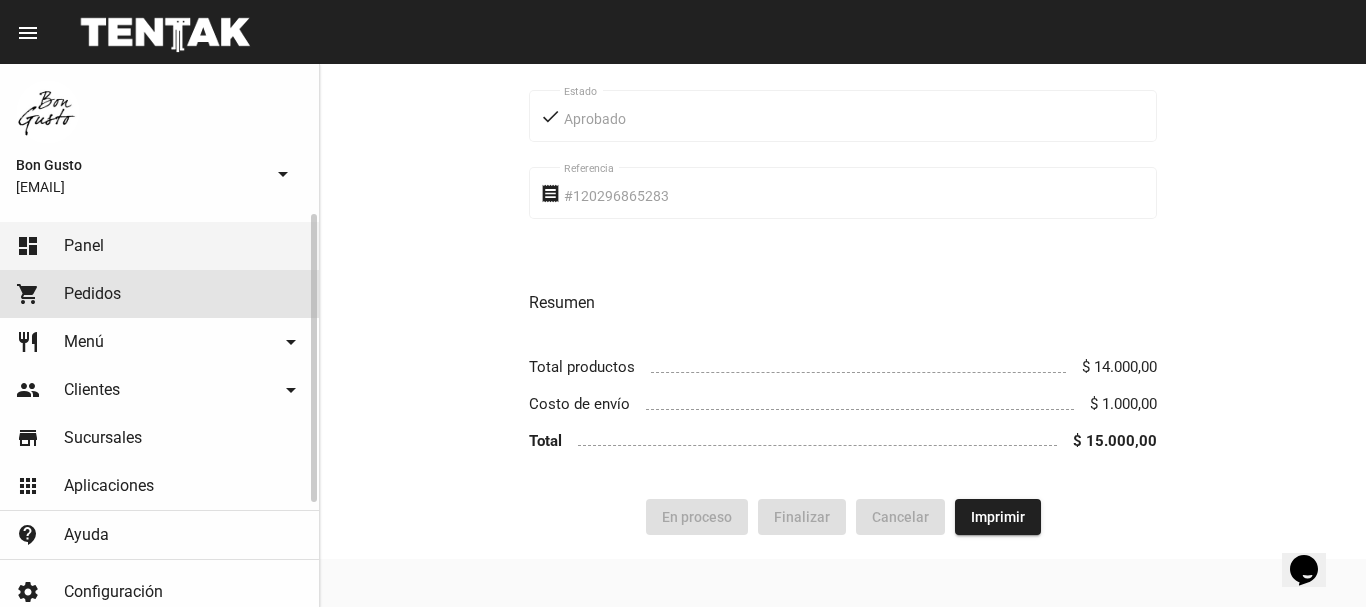 click on "shopping_cart Pedidos" 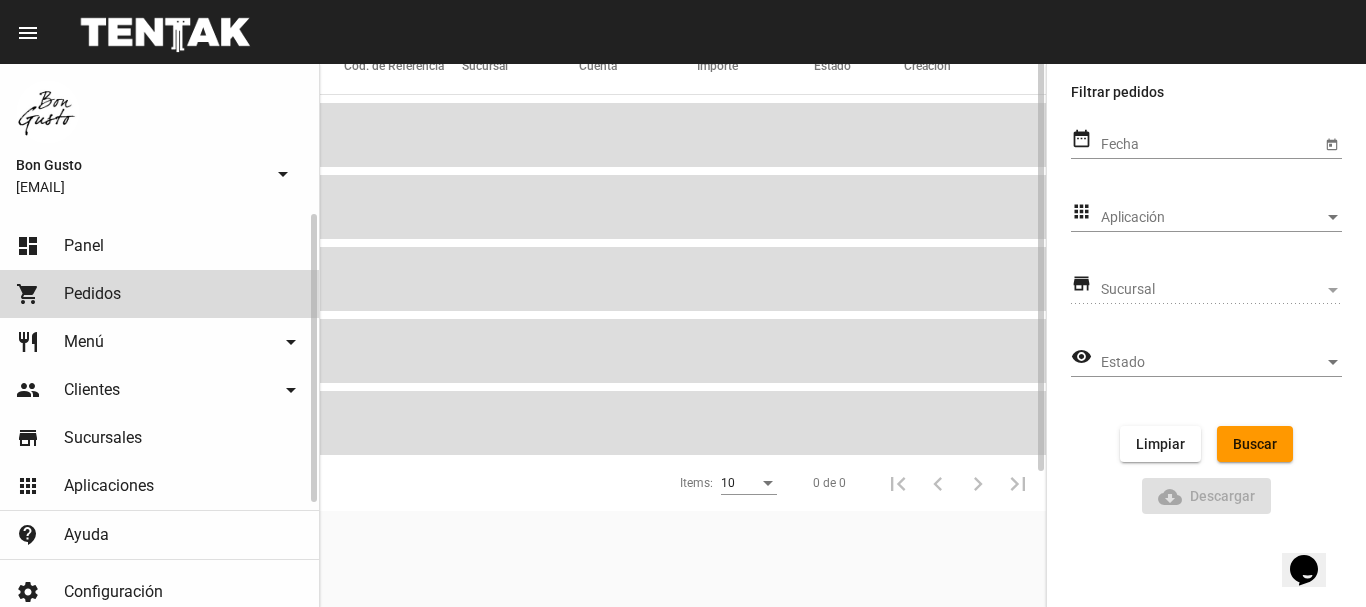 scroll, scrollTop: 0, scrollLeft: 0, axis: both 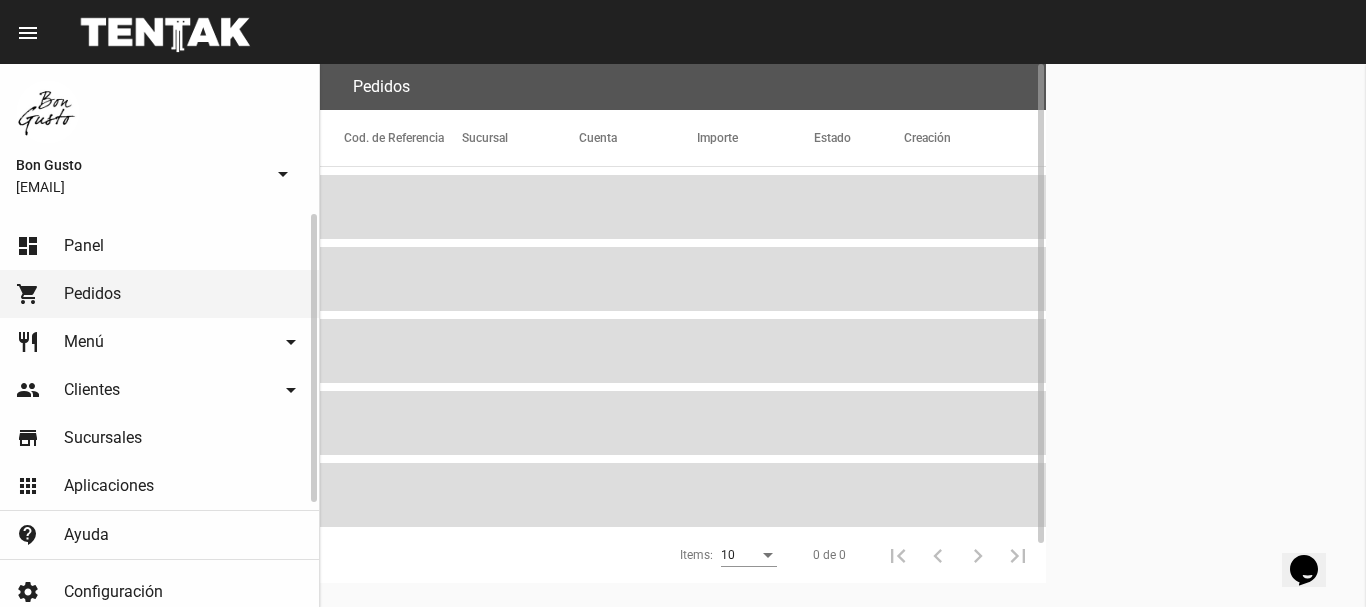 click on "dashboard Panel" 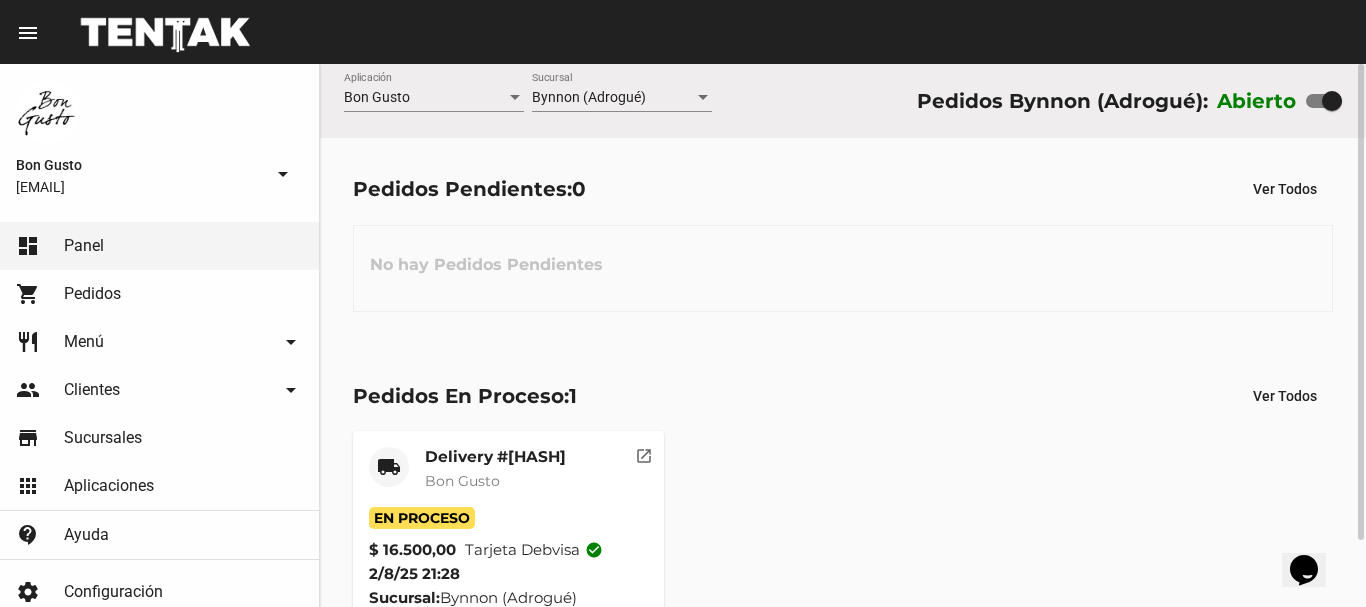 scroll, scrollTop: 76, scrollLeft: 0, axis: vertical 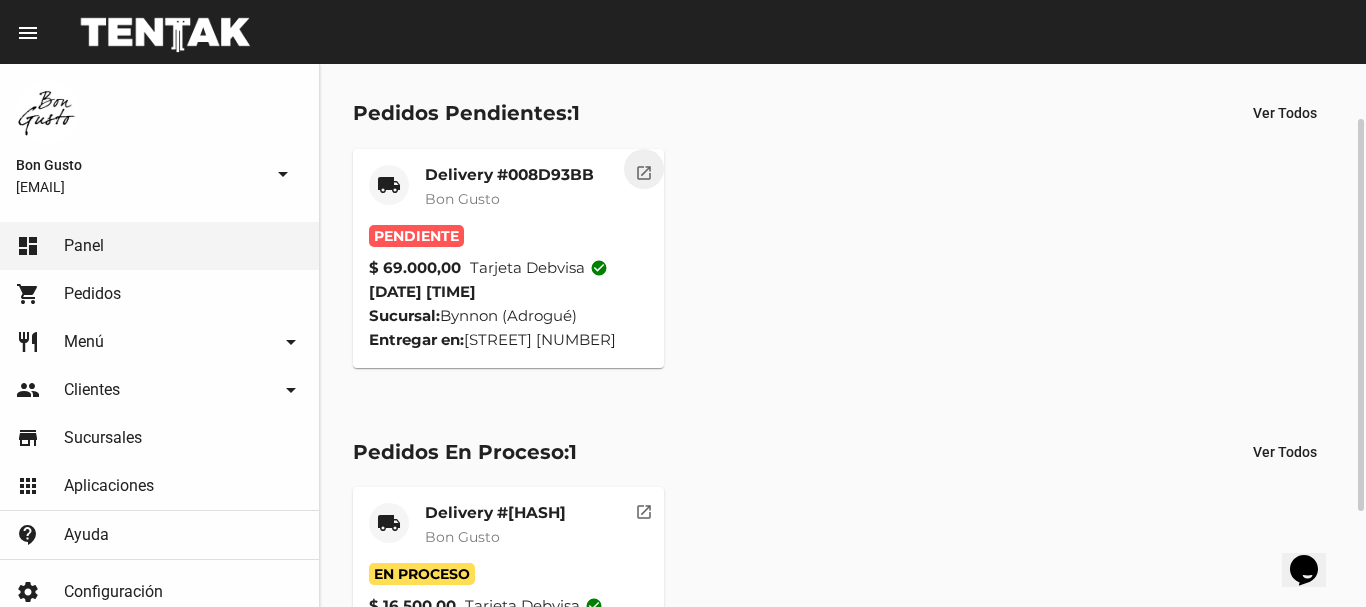 click on "open_in_new" 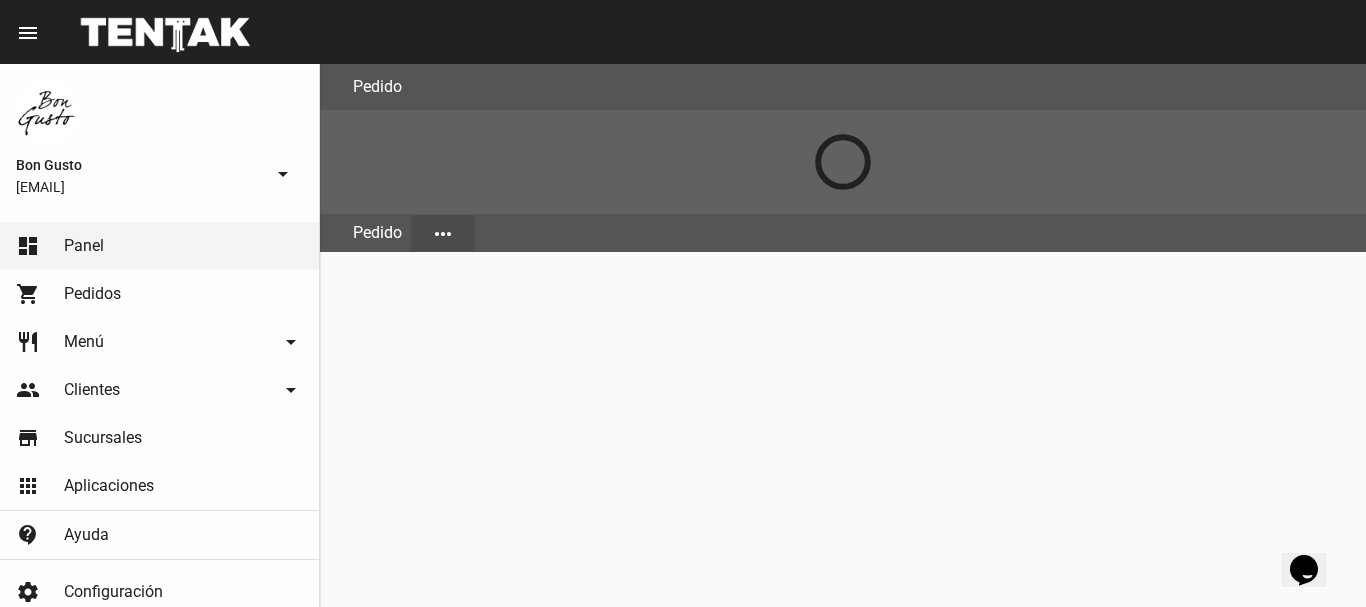scroll, scrollTop: 0, scrollLeft: 0, axis: both 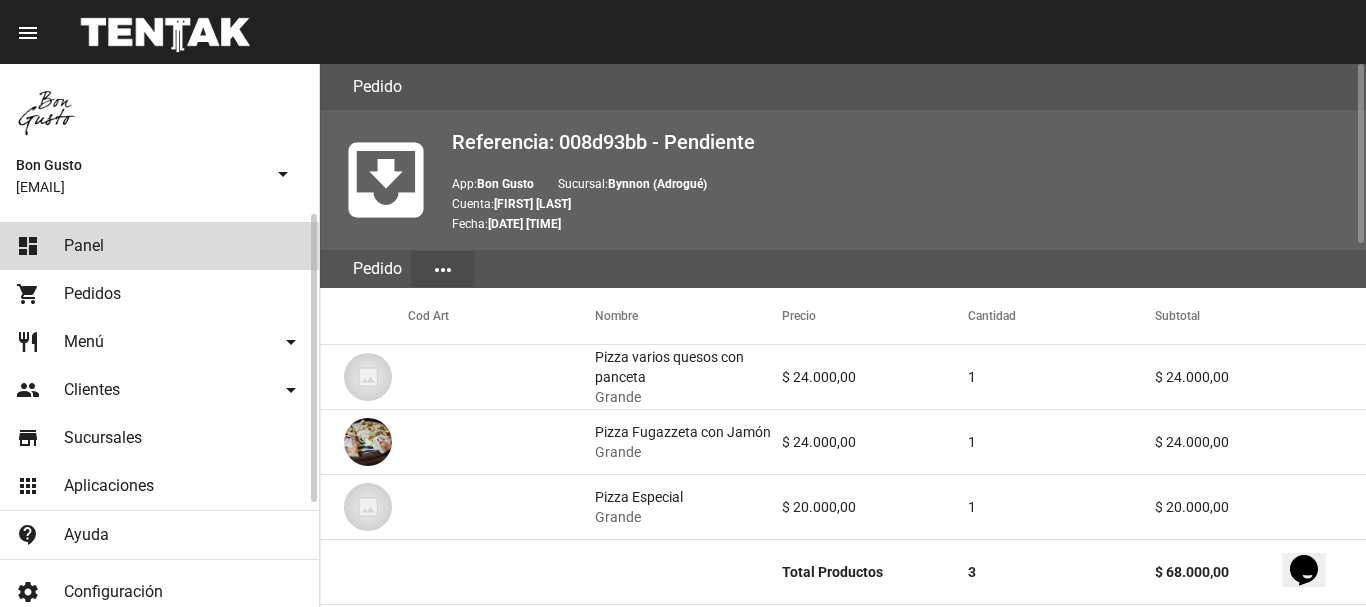 click on "dashboard Panel" 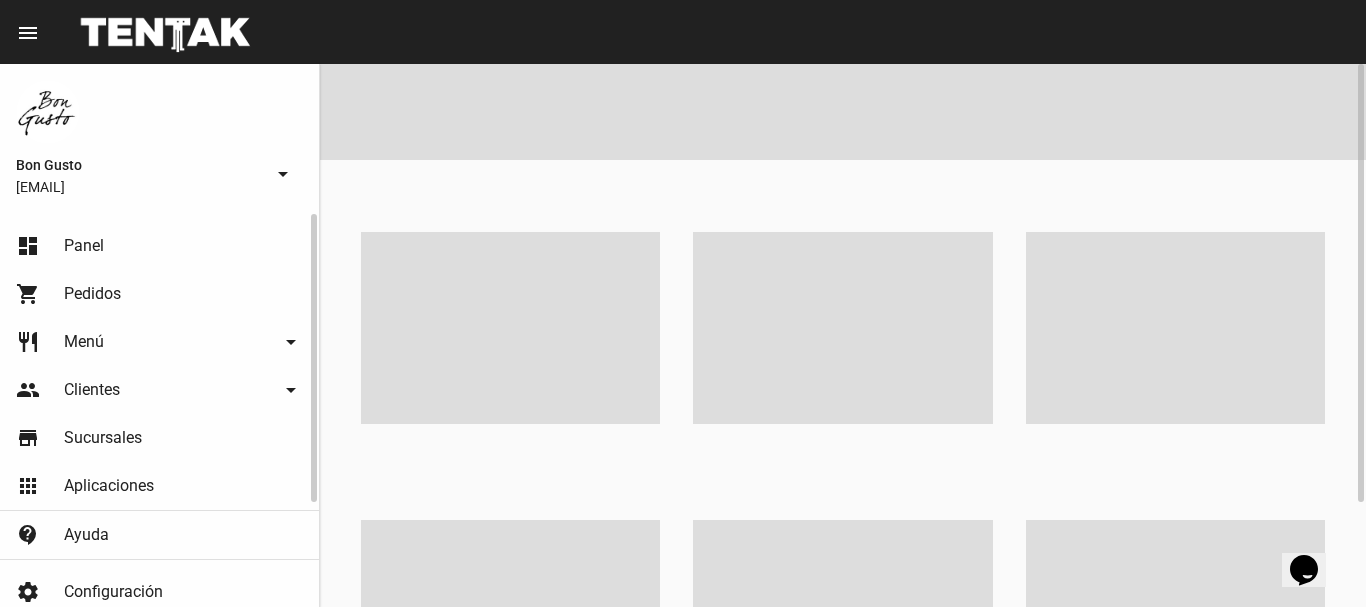 click on "Pedidos" 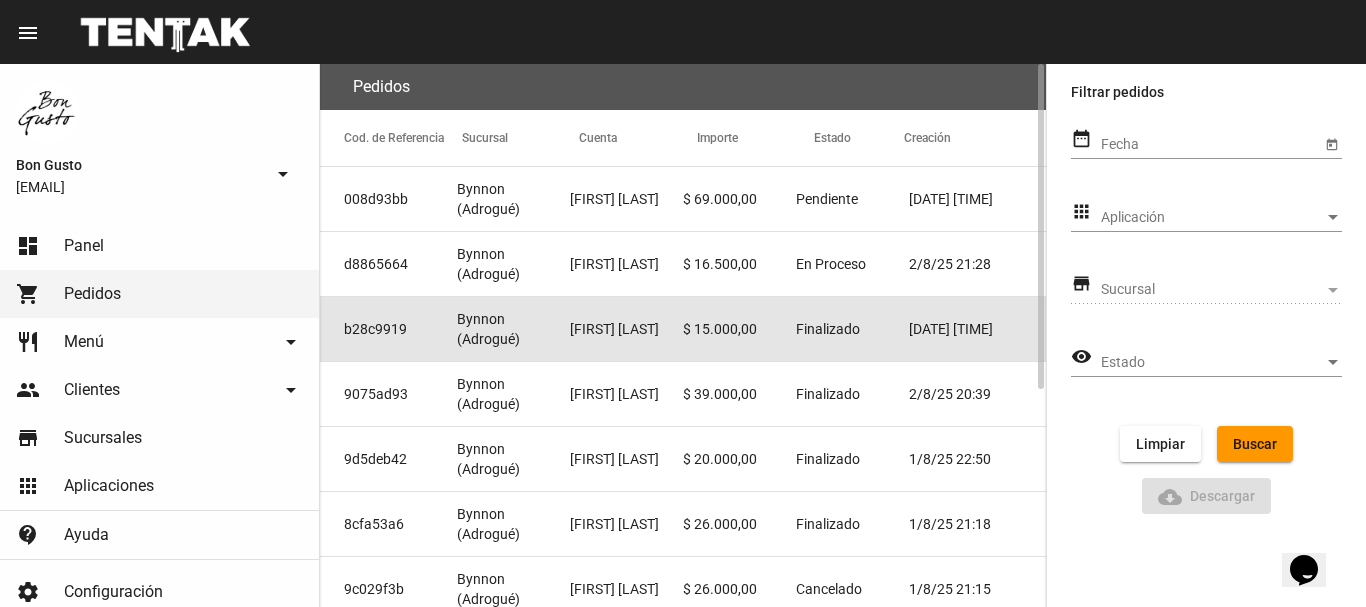 click on "$ 15.000,00" 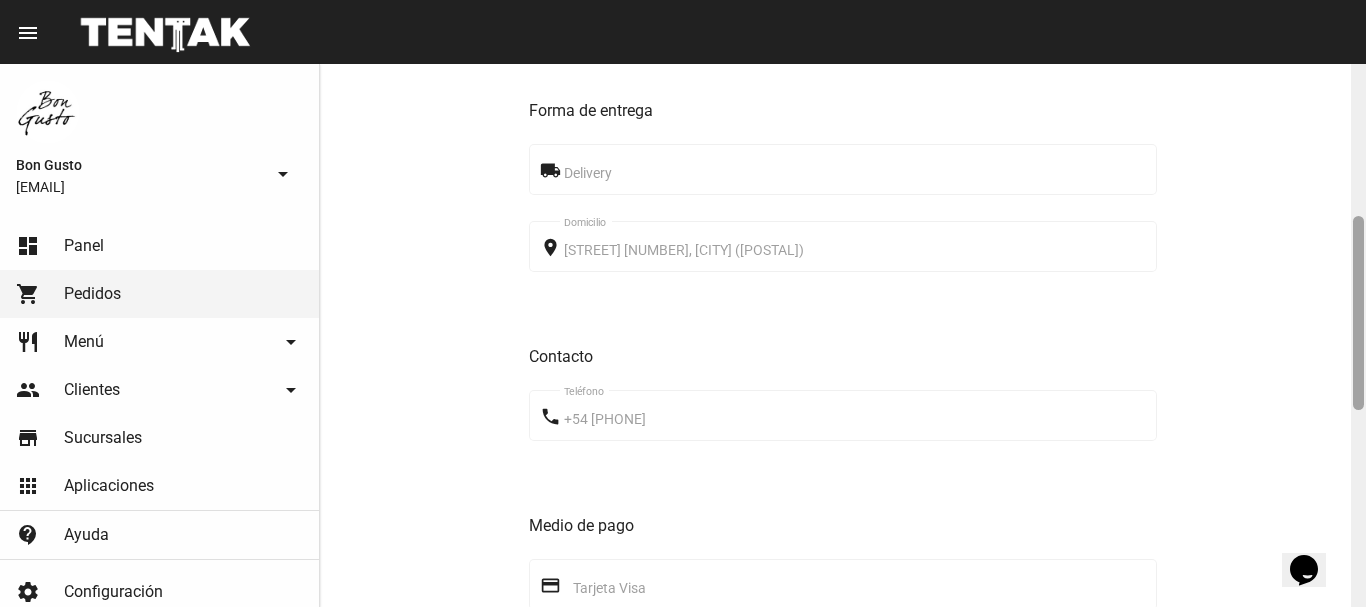 scroll, scrollTop: 532, scrollLeft: 0, axis: vertical 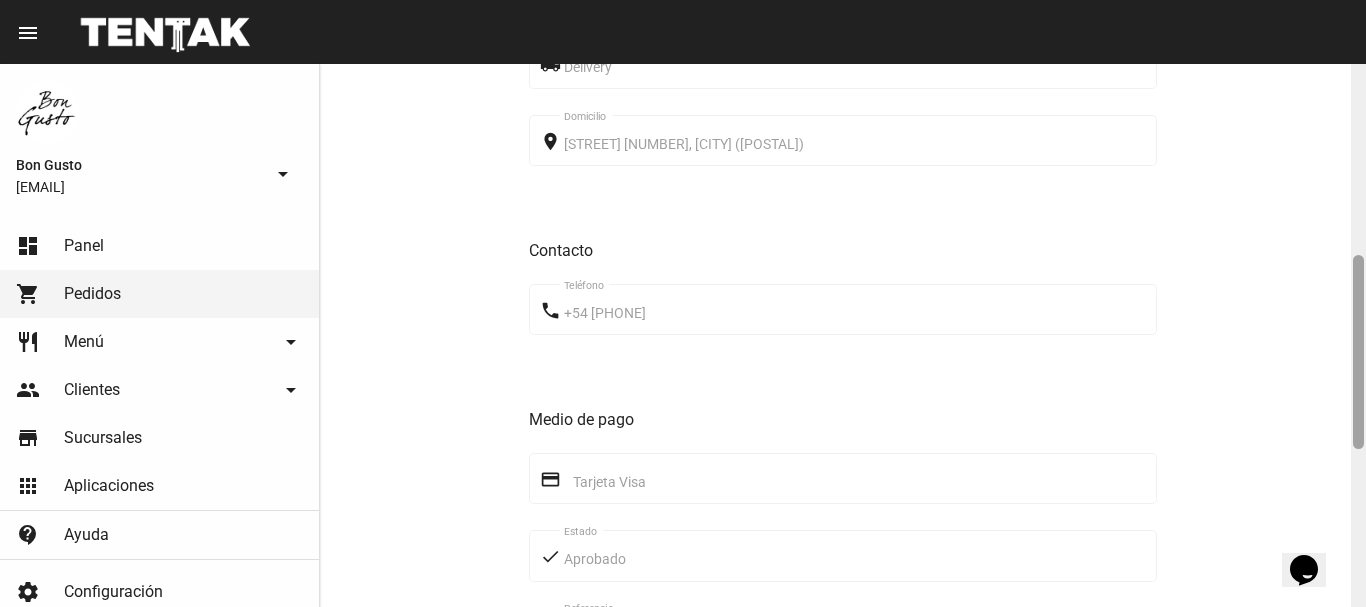 drag, startPoint x: 1358, startPoint y: 78, endPoint x: 1365, endPoint y: 269, distance: 191.12823 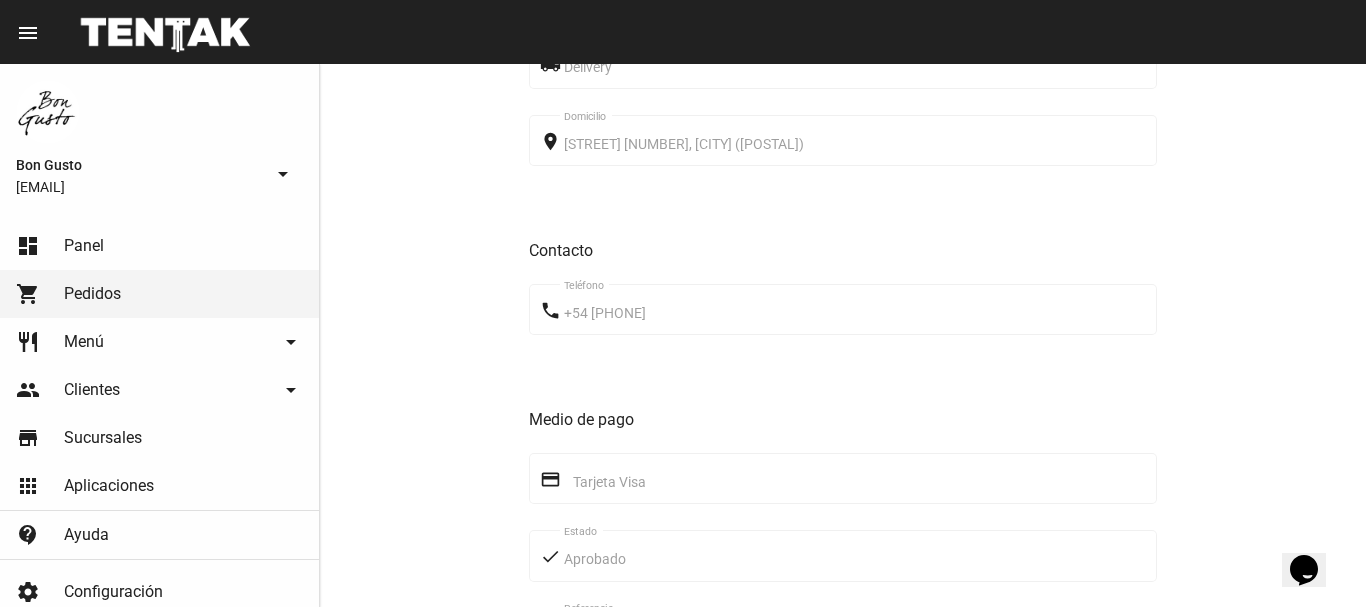 scroll, scrollTop: 972, scrollLeft: 0, axis: vertical 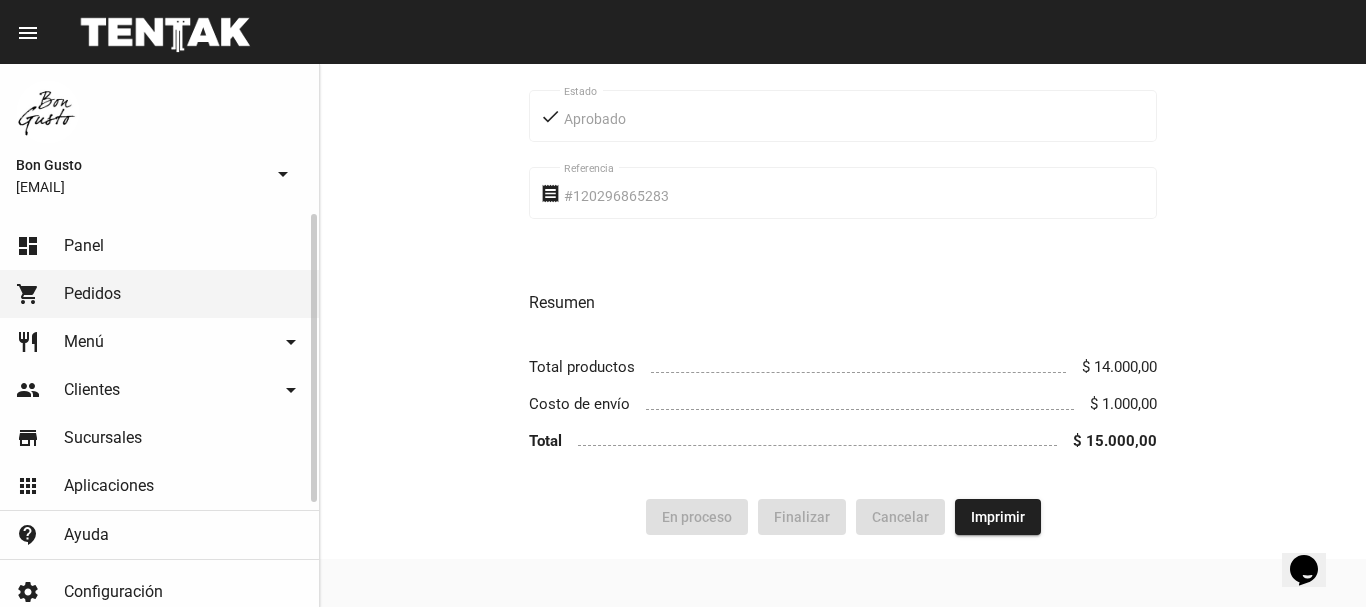 click on "dashboard Panel" 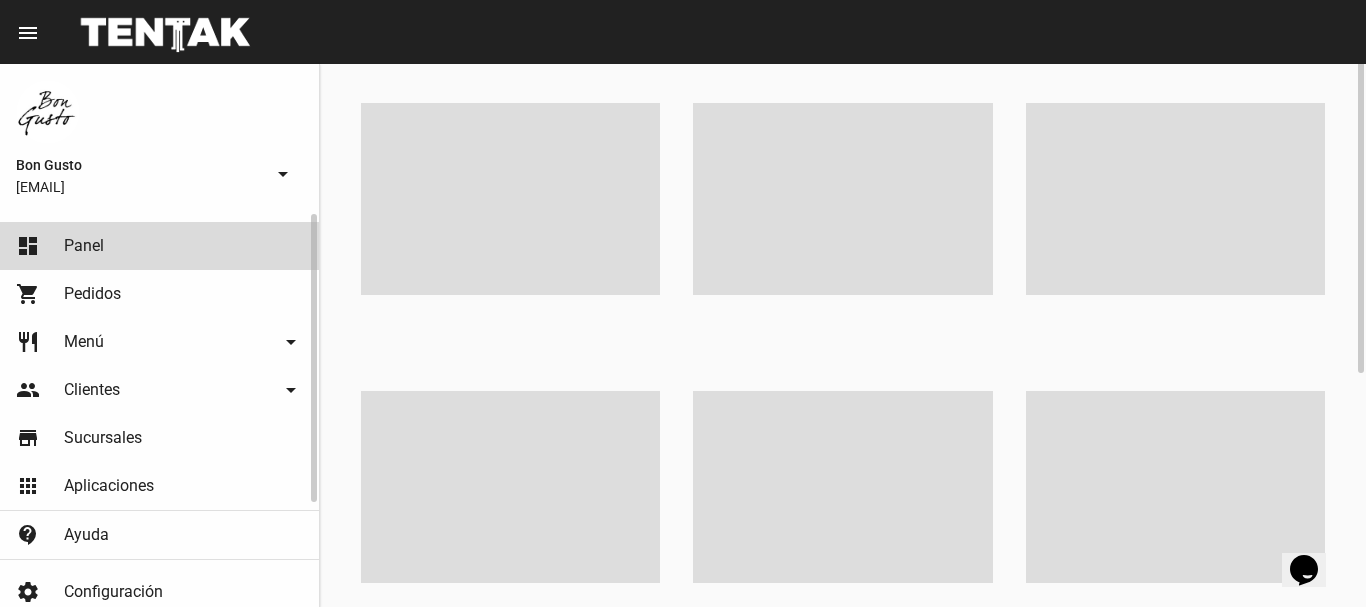 scroll, scrollTop: 0, scrollLeft: 0, axis: both 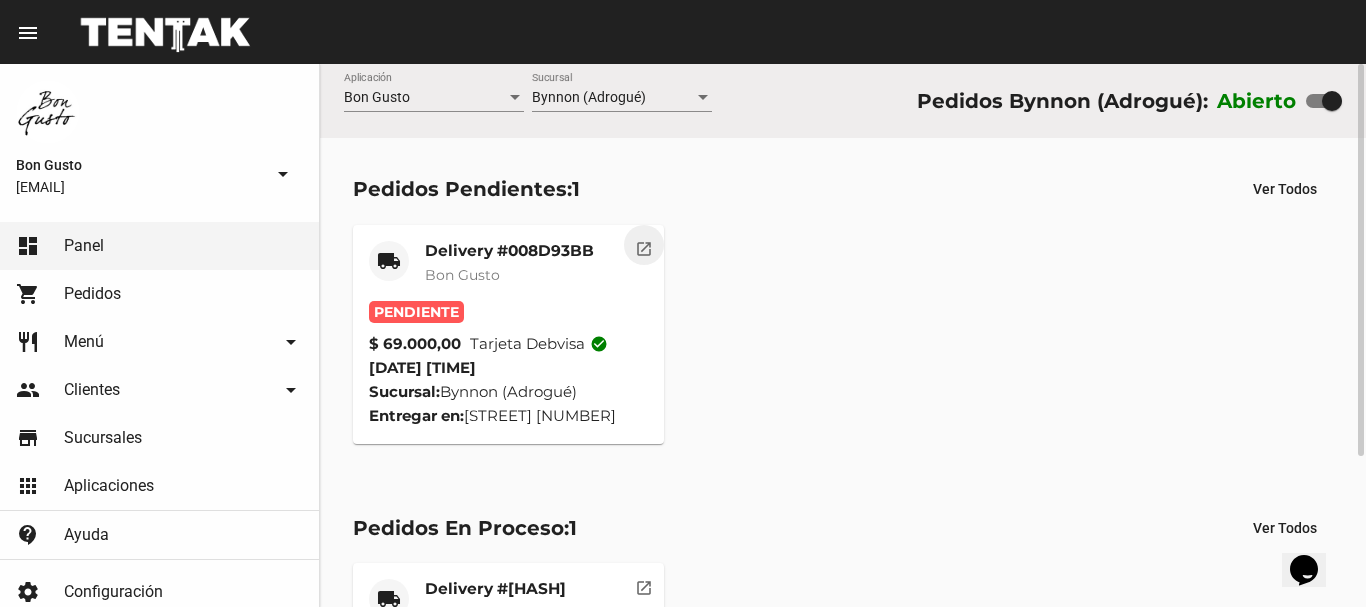click on "open_in_new" 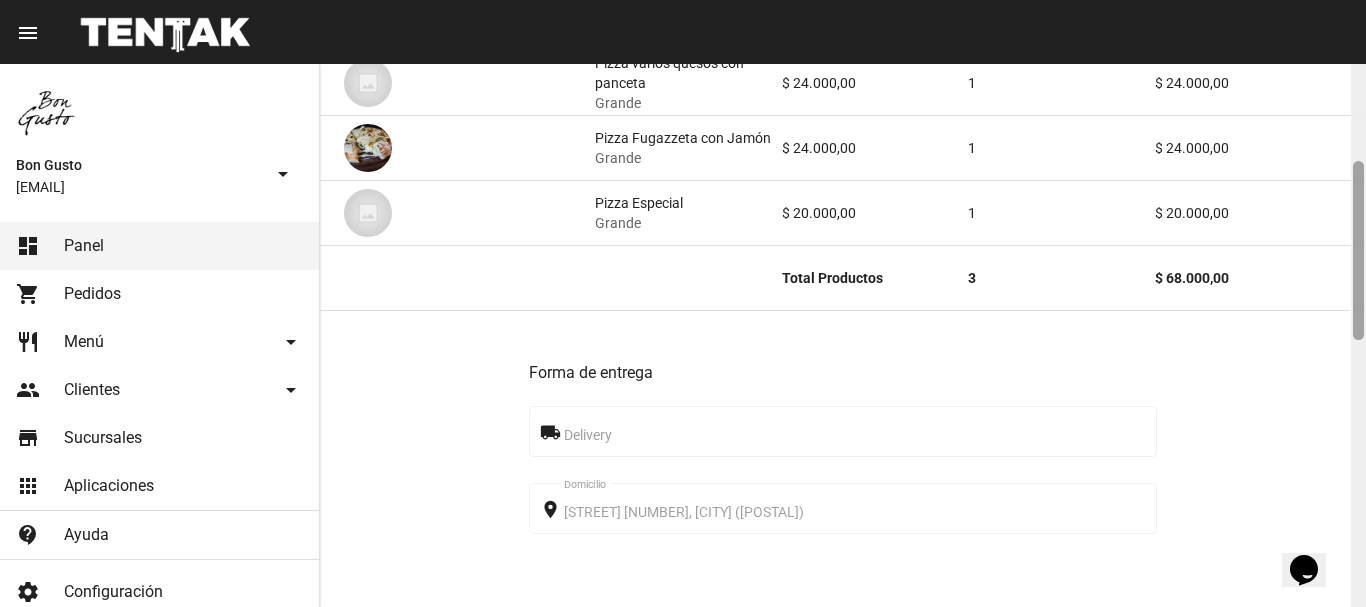 drag, startPoint x: 1357, startPoint y: 78, endPoint x: 1363, endPoint y: 175, distance: 97.18539 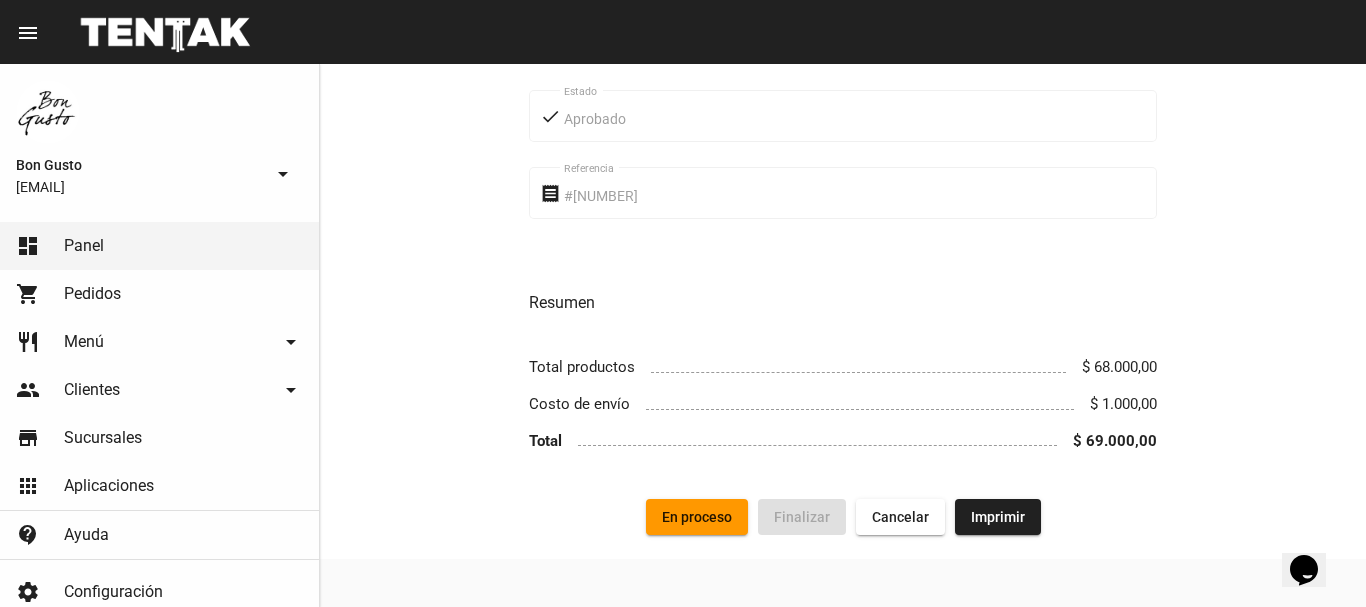 scroll, scrollTop: 0, scrollLeft: 0, axis: both 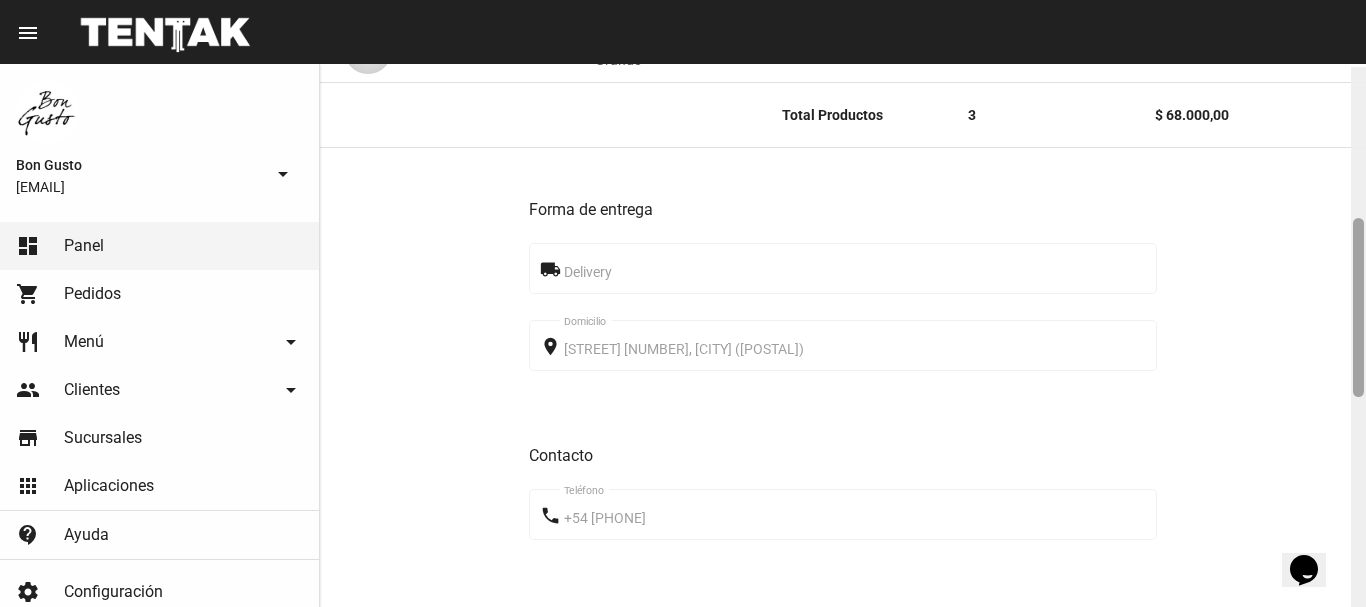 drag, startPoint x: 1354, startPoint y: 139, endPoint x: 1365, endPoint y: 291, distance: 152.3975 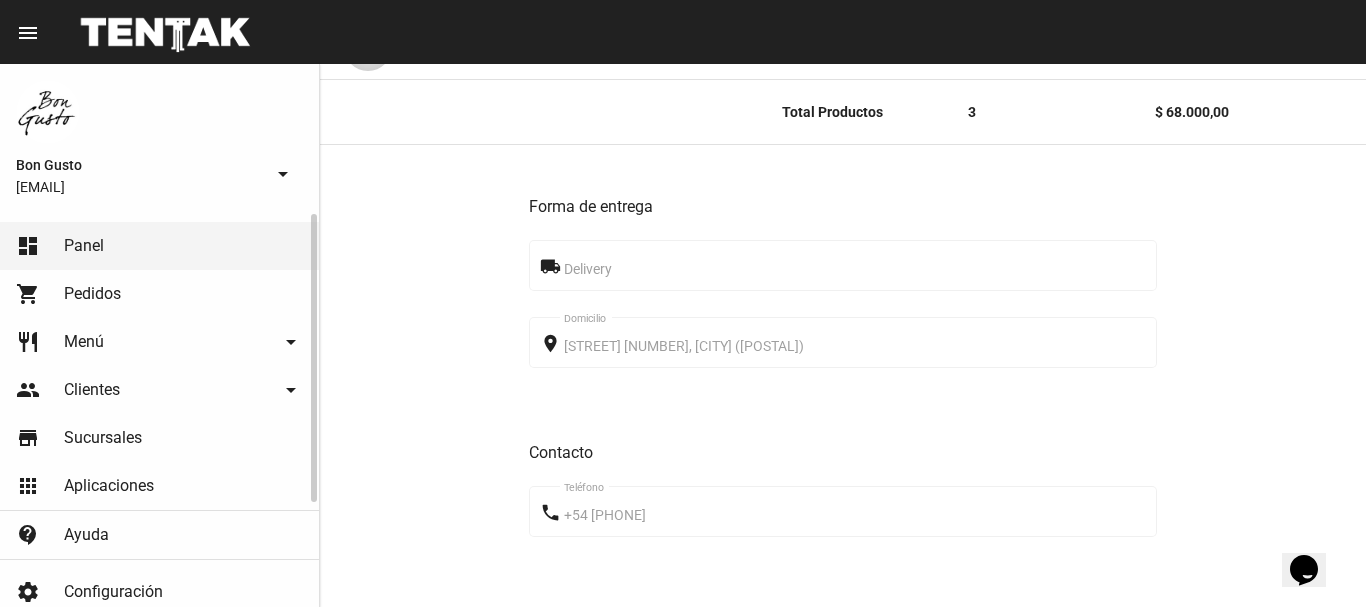 click on "shopping_cart Pedidos" 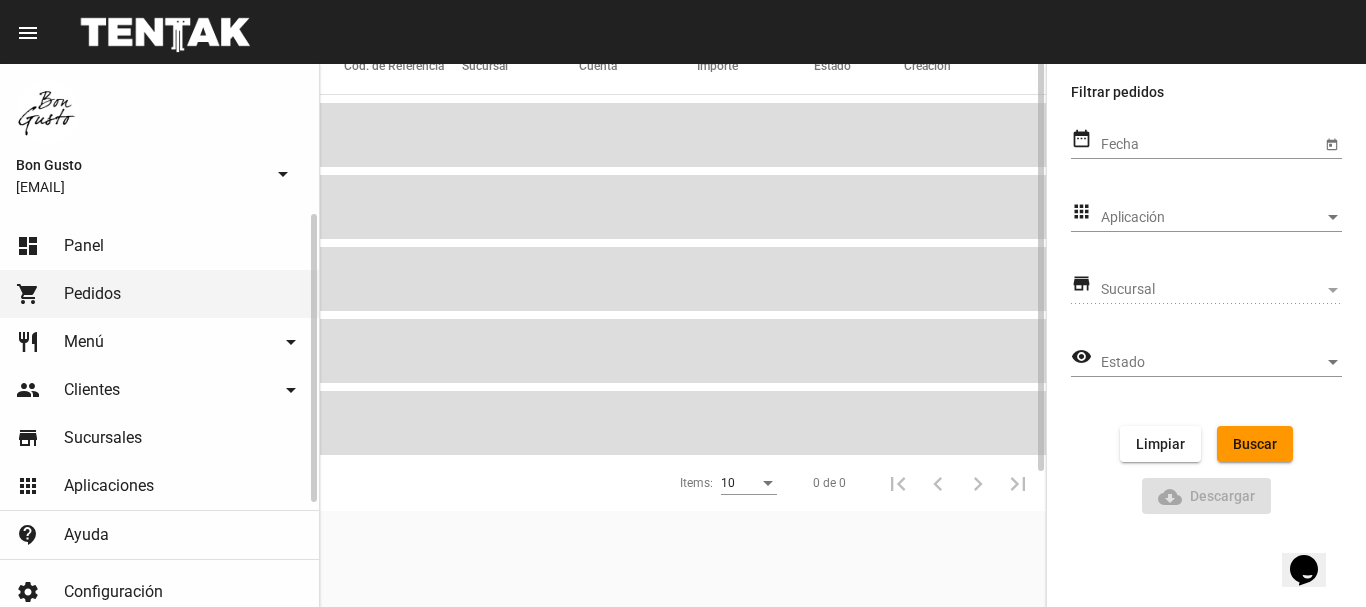 scroll, scrollTop: 0, scrollLeft: 0, axis: both 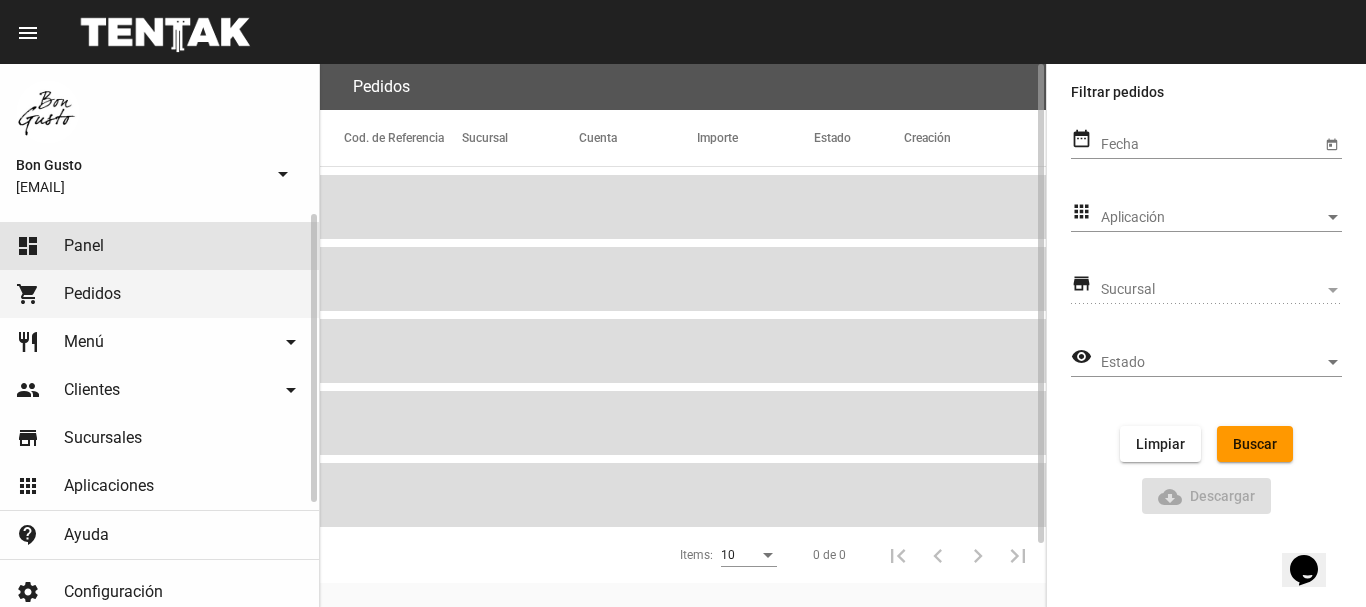click on "dashboard Panel" 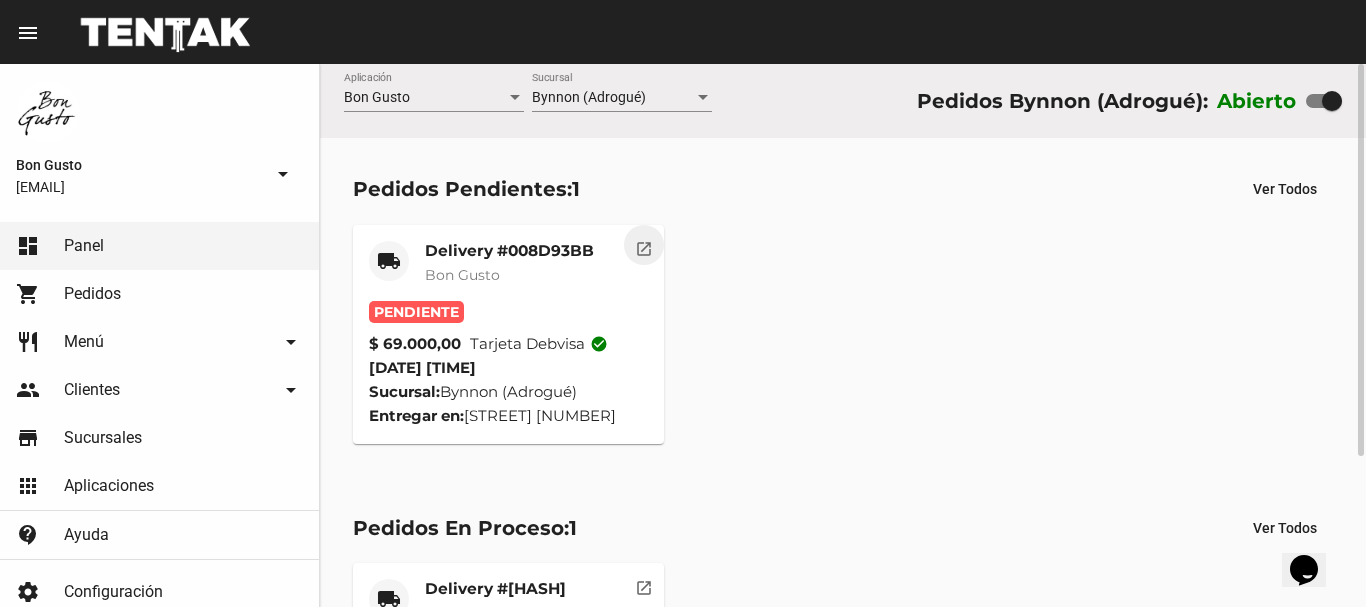 click on "open_in_new" 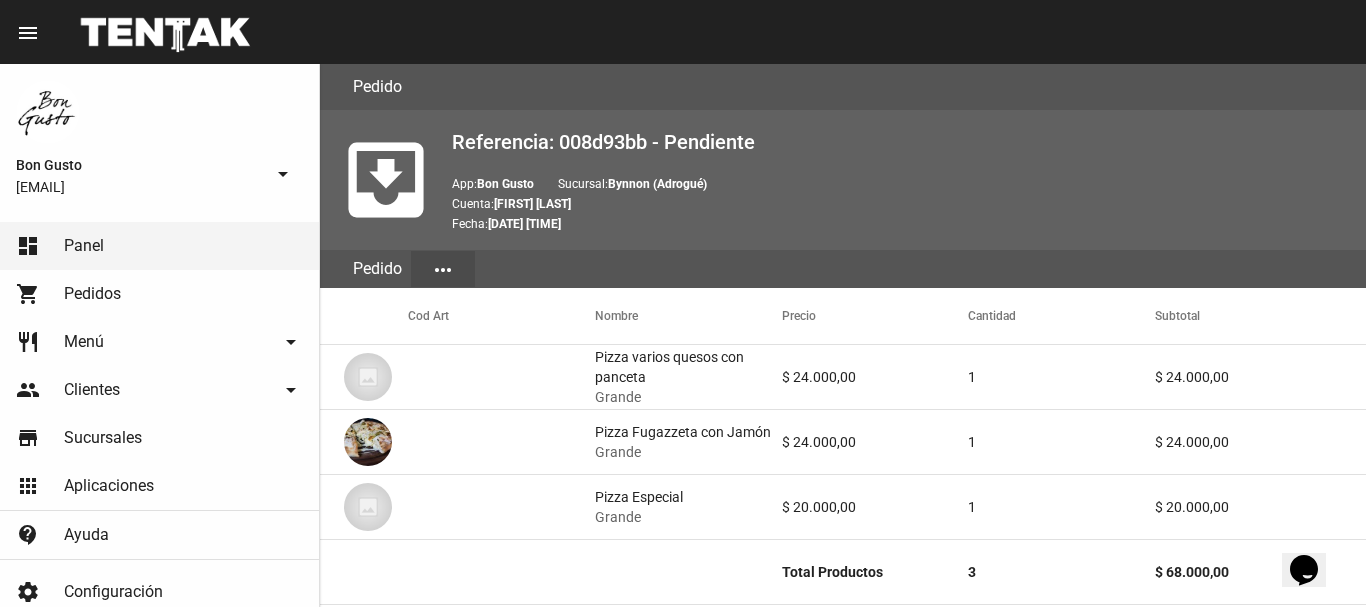 scroll, scrollTop: 1102, scrollLeft: 0, axis: vertical 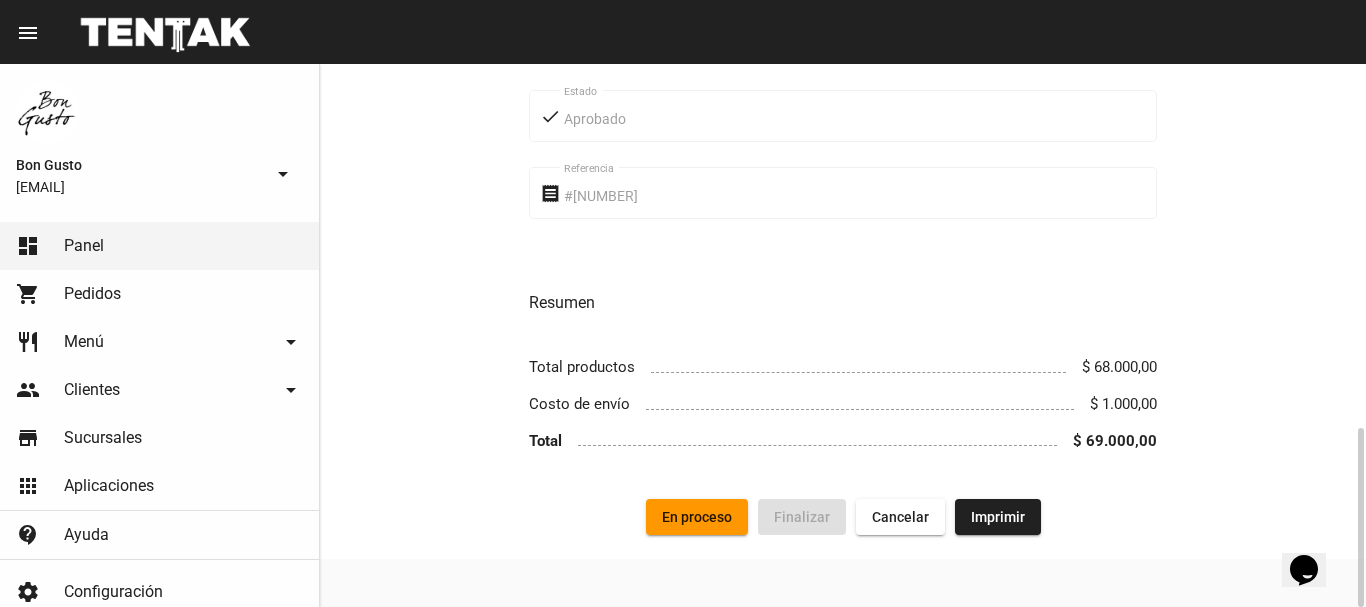 click on "En proceso" 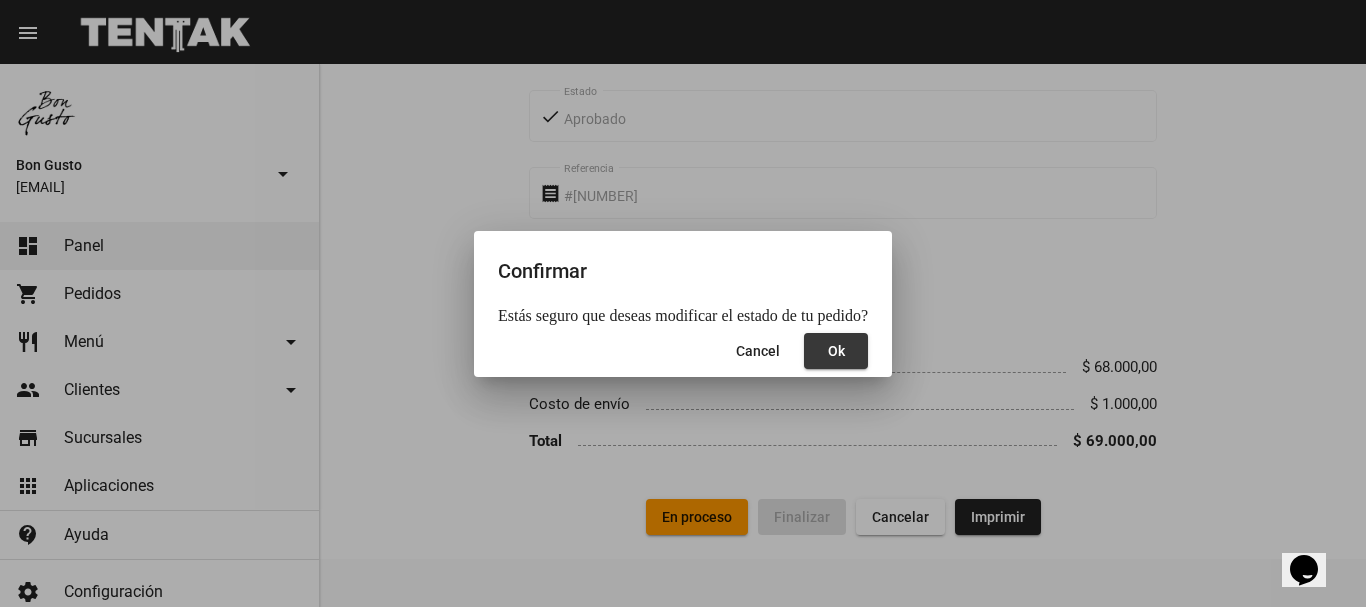 click on "Ok" 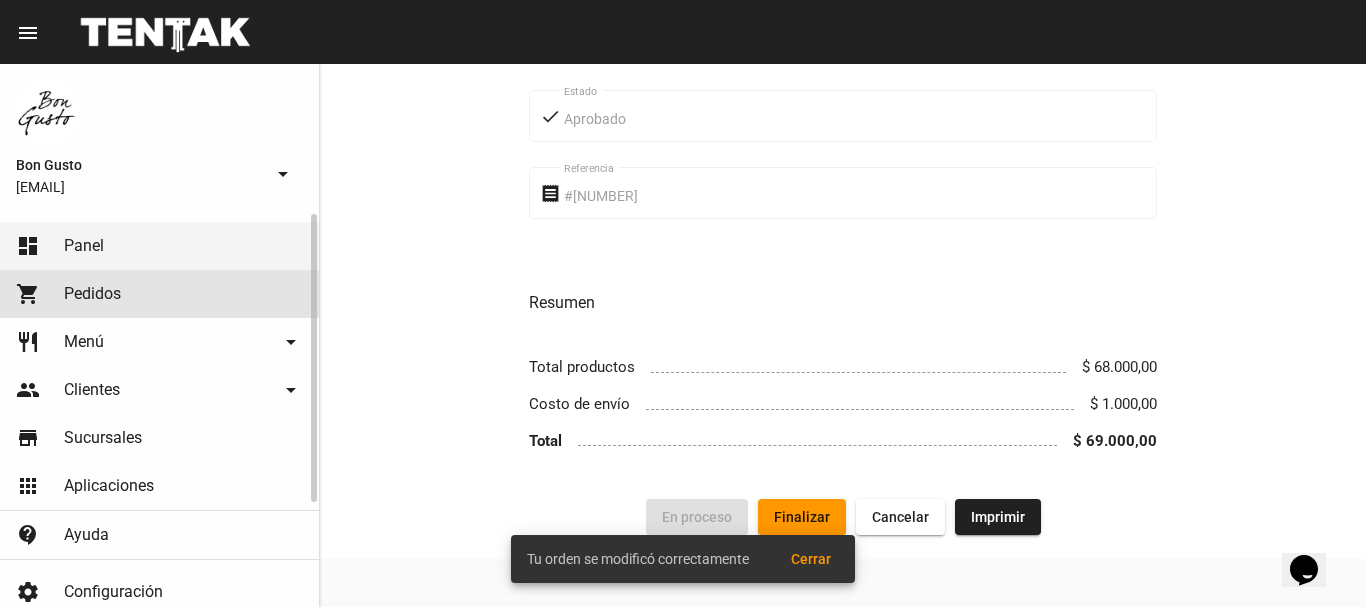 click on "shopping_cart Pedidos" 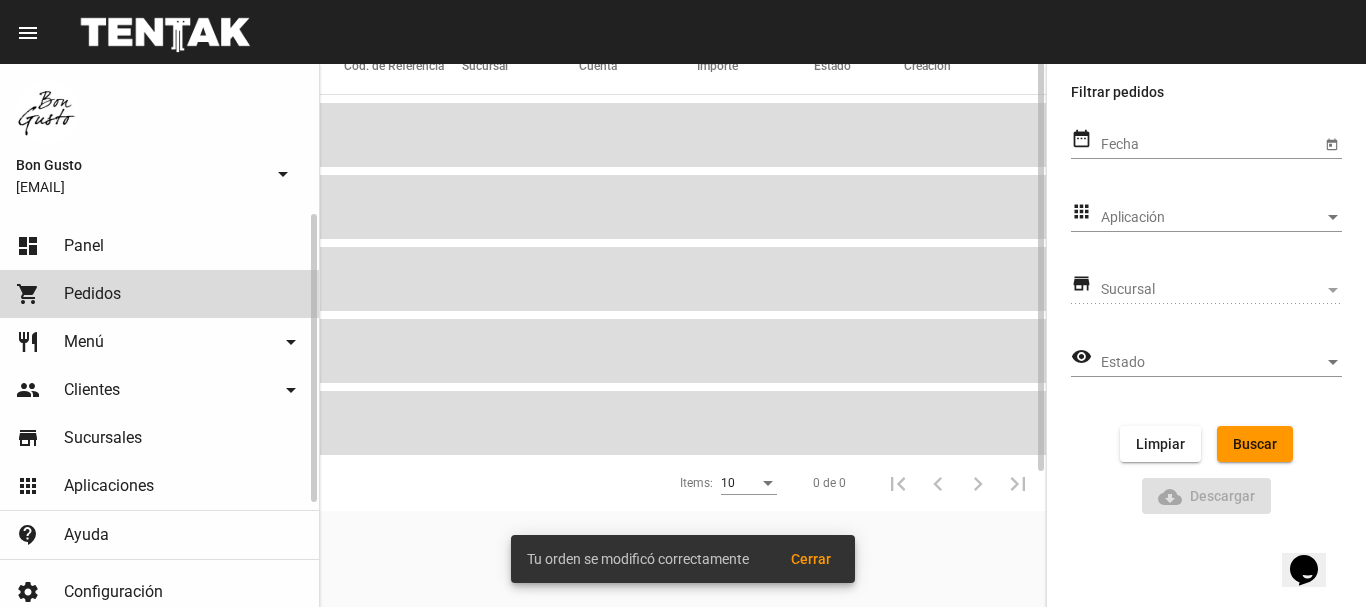 scroll, scrollTop: 0, scrollLeft: 0, axis: both 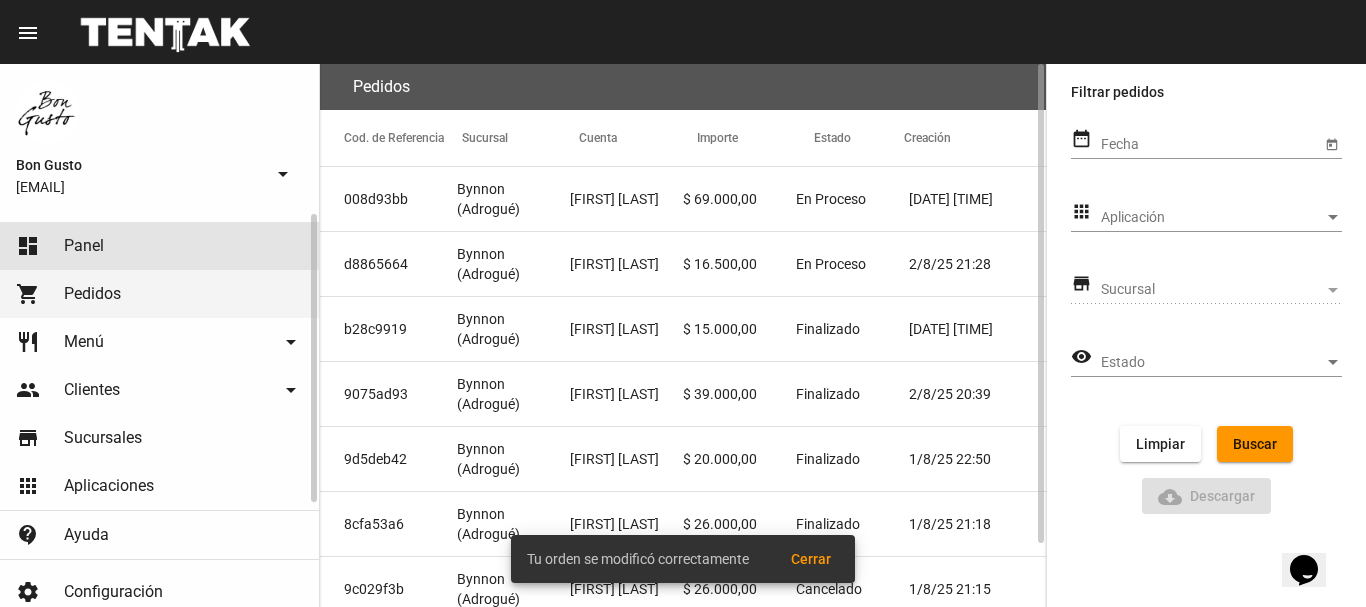 click on "dashboard Panel" 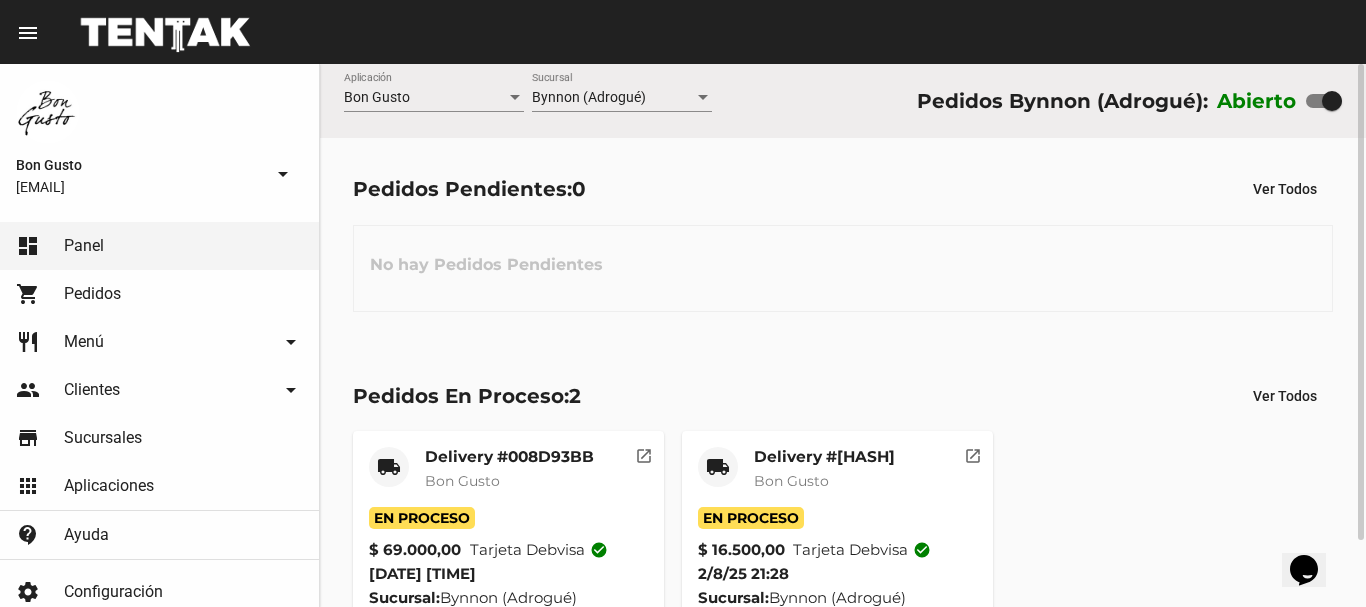 scroll, scrollTop: 76, scrollLeft: 0, axis: vertical 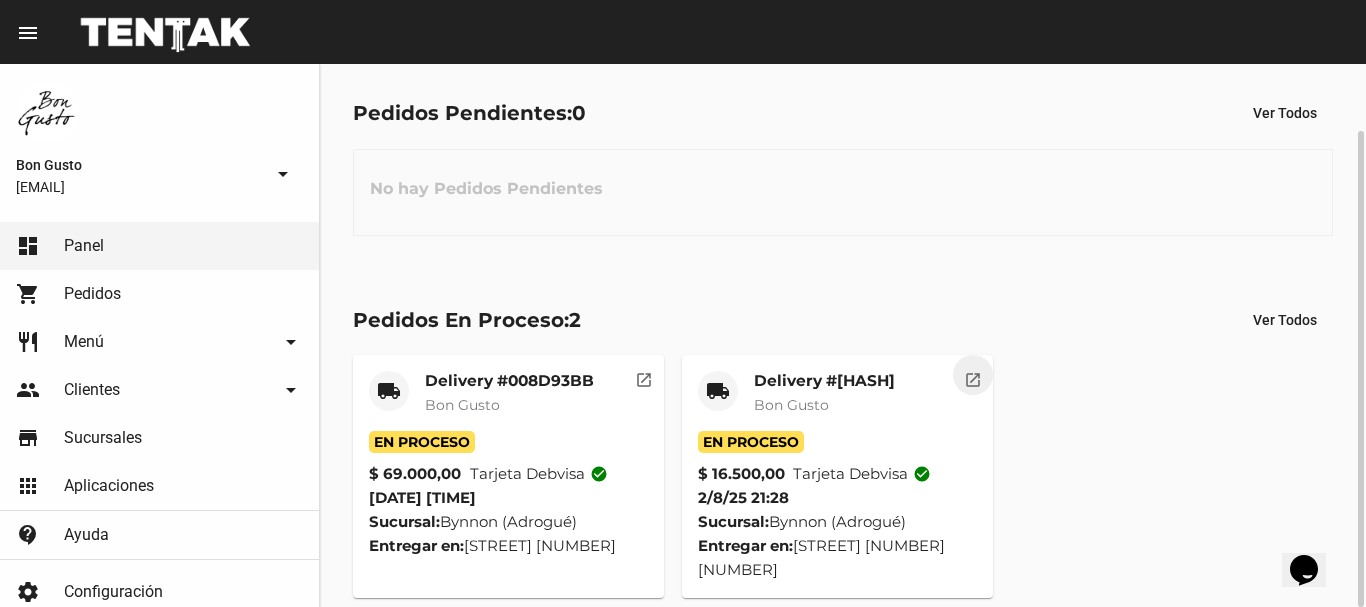 click on "open_in_new" 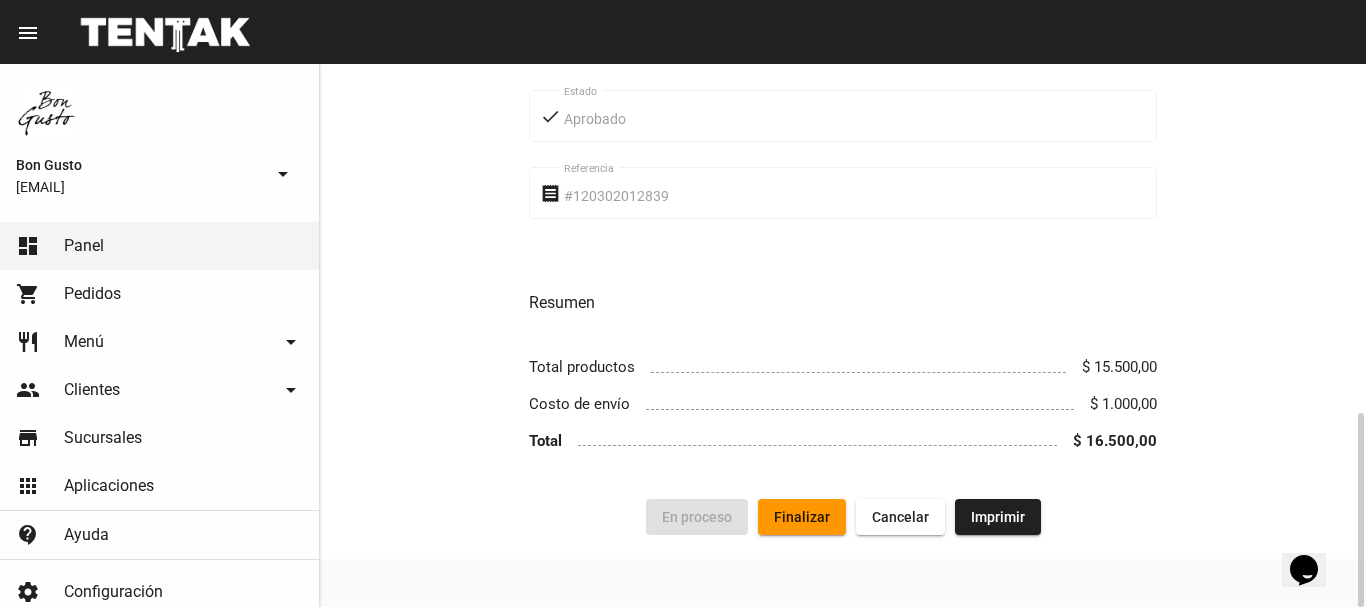 scroll, scrollTop: 305, scrollLeft: 0, axis: vertical 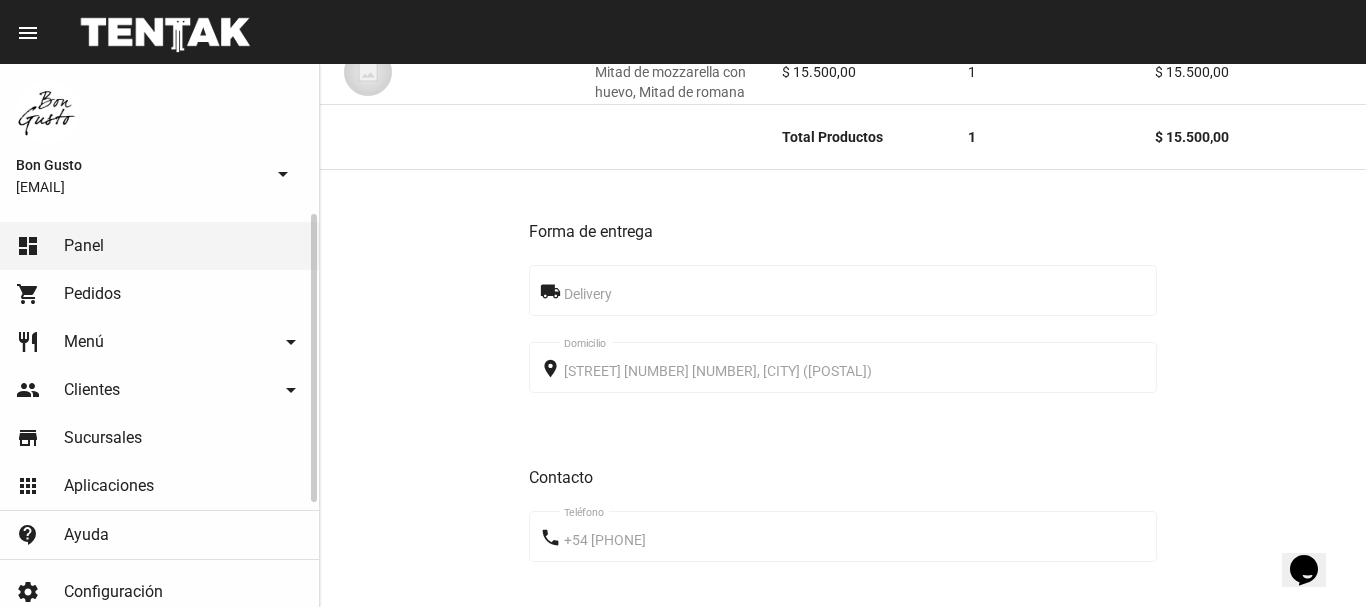 click on "shopping_cart Pedidos" 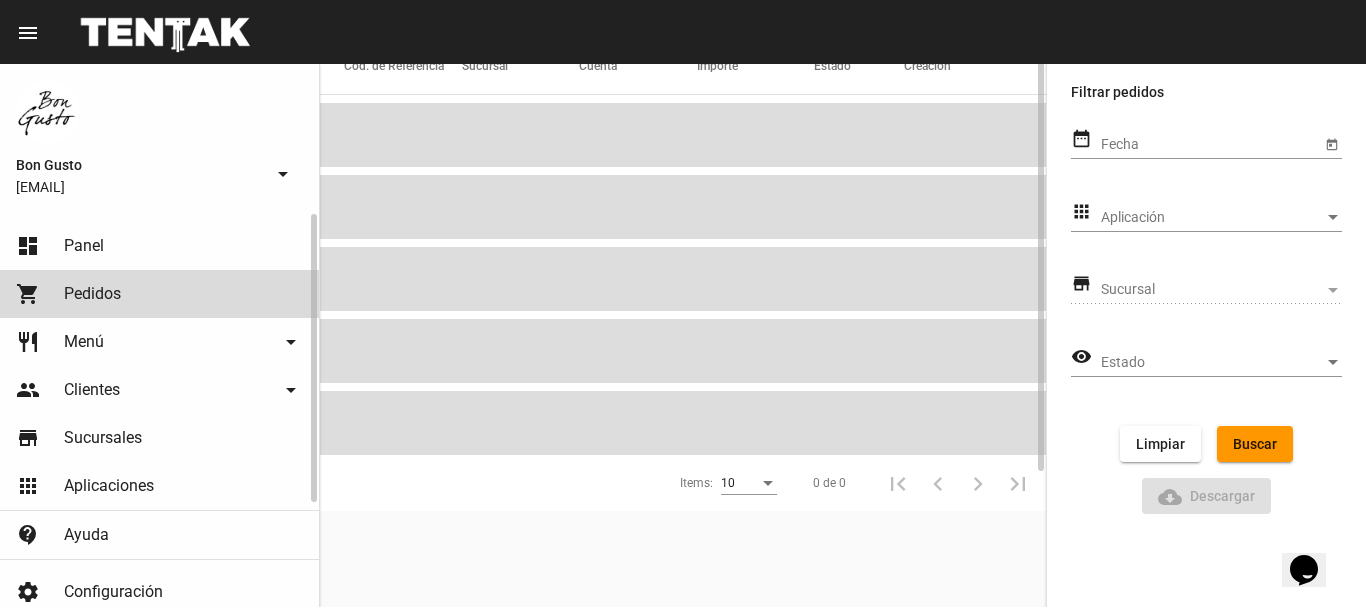 scroll, scrollTop: 0, scrollLeft: 0, axis: both 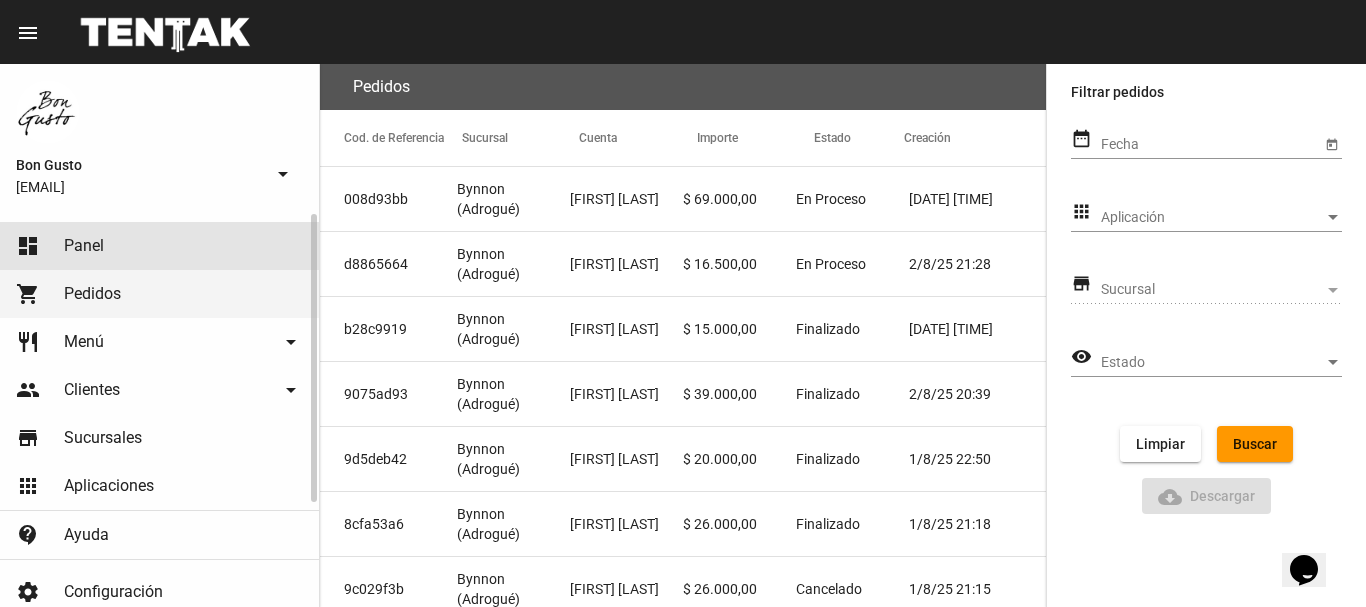 click on "dashboard Panel" 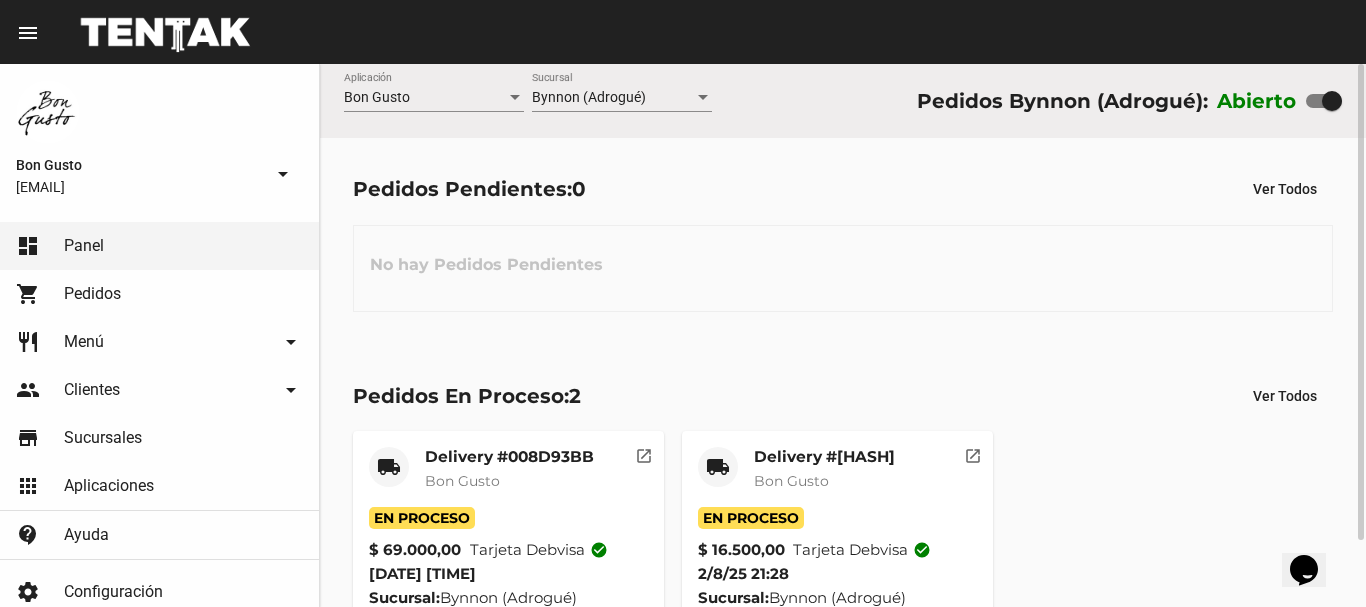 scroll, scrollTop: 76, scrollLeft: 0, axis: vertical 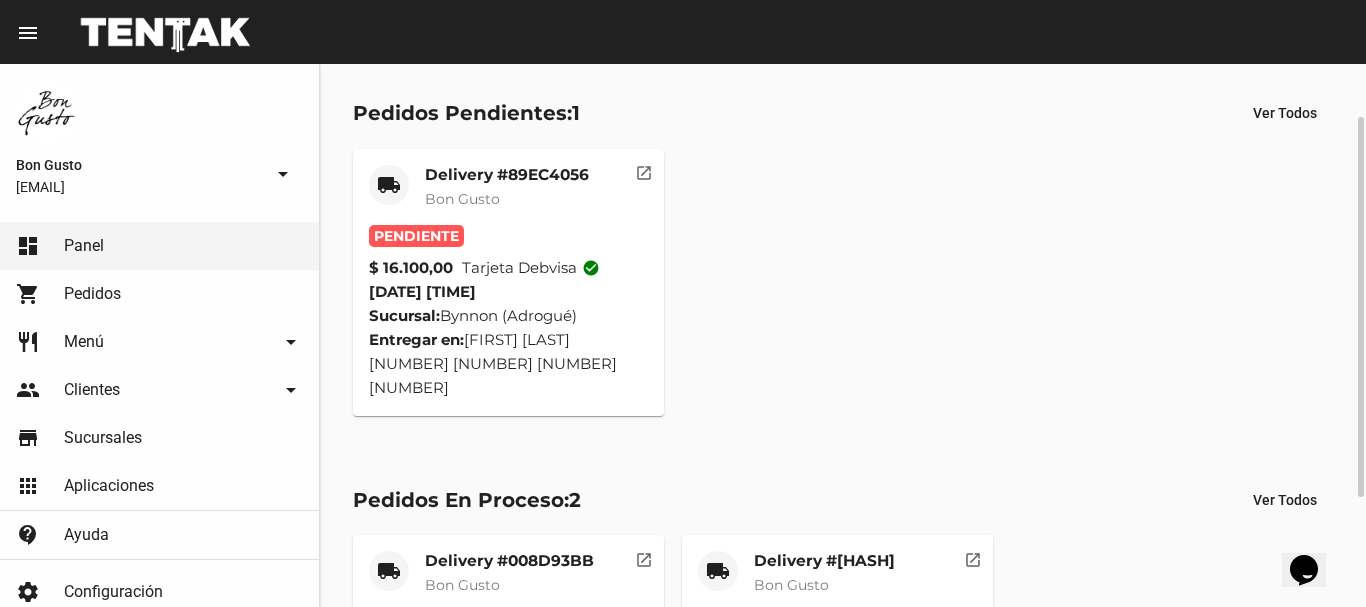 click on "open_in_new" 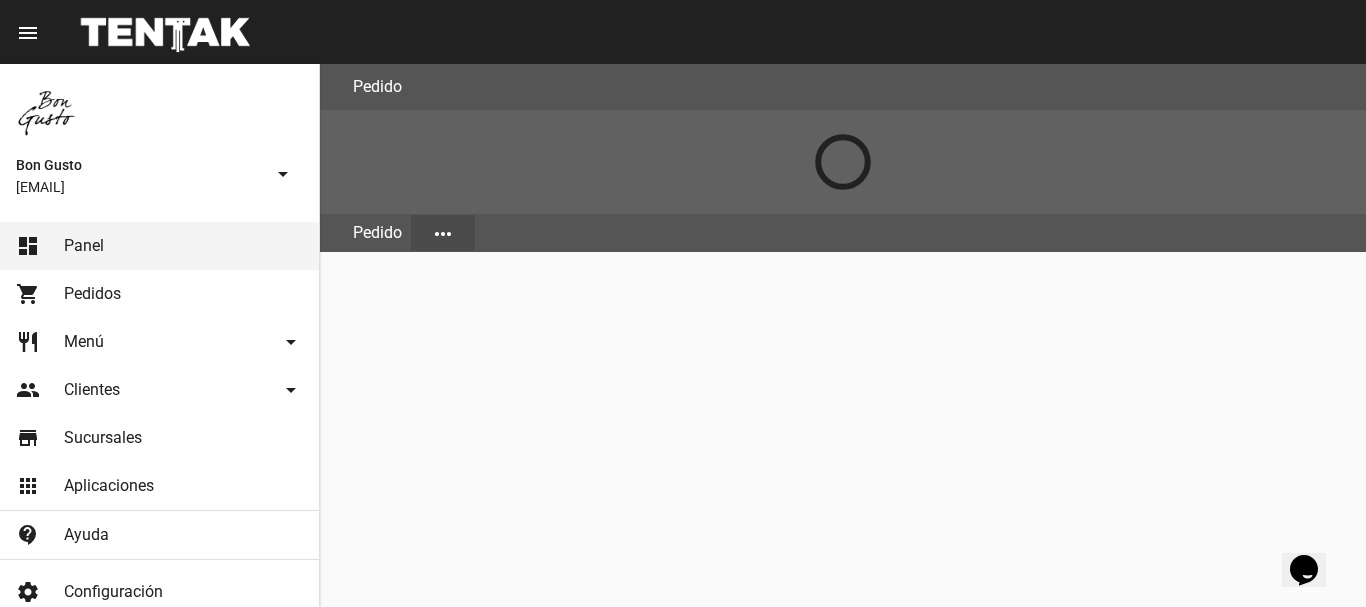scroll, scrollTop: 0, scrollLeft: 0, axis: both 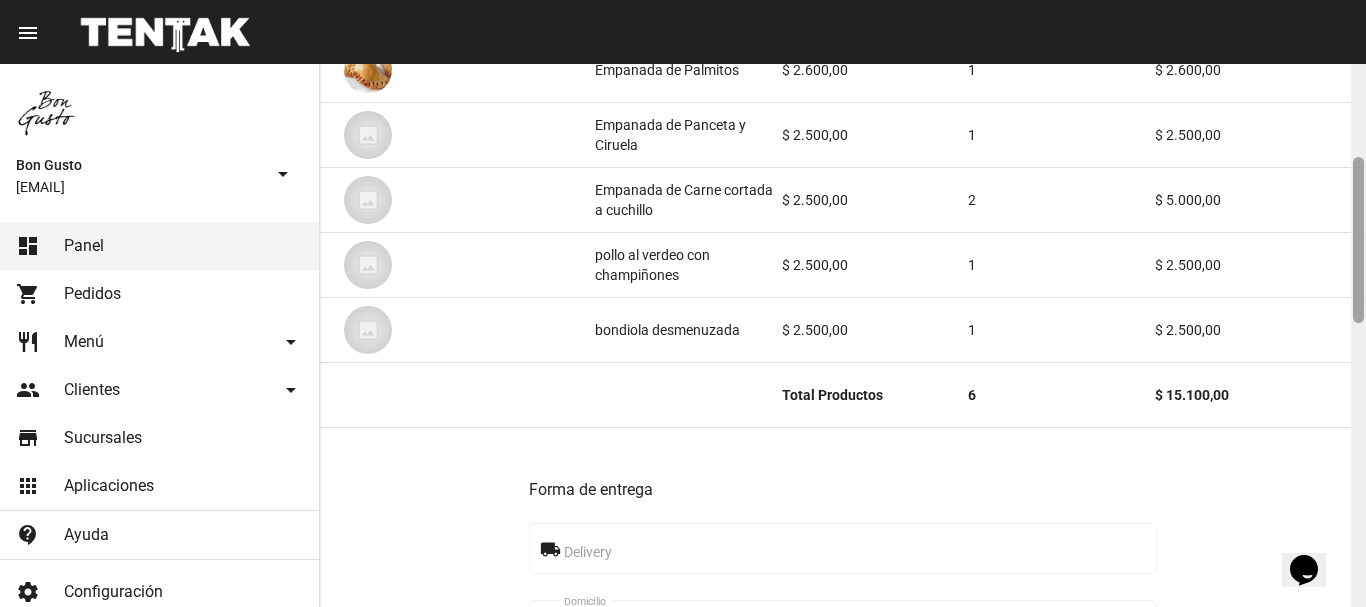 drag, startPoint x: 1357, startPoint y: 89, endPoint x: 1363, endPoint y: 183, distance: 94.19129 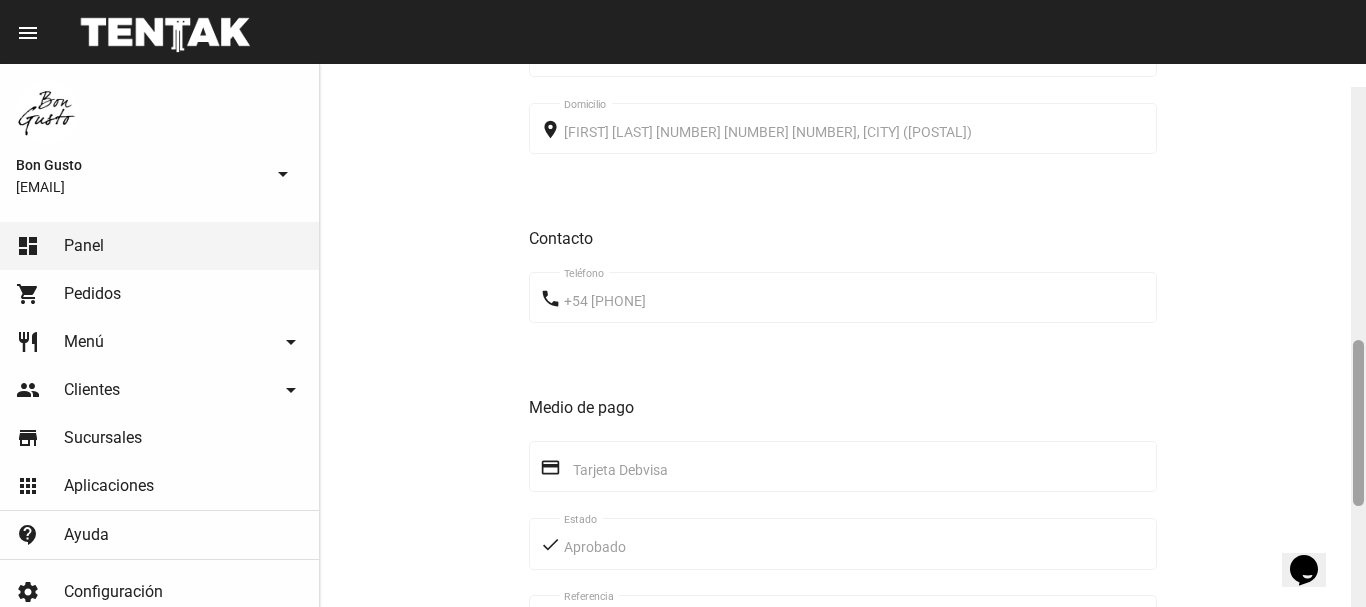 scroll, scrollTop: 800, scrollLeft: 0, axis: vertical 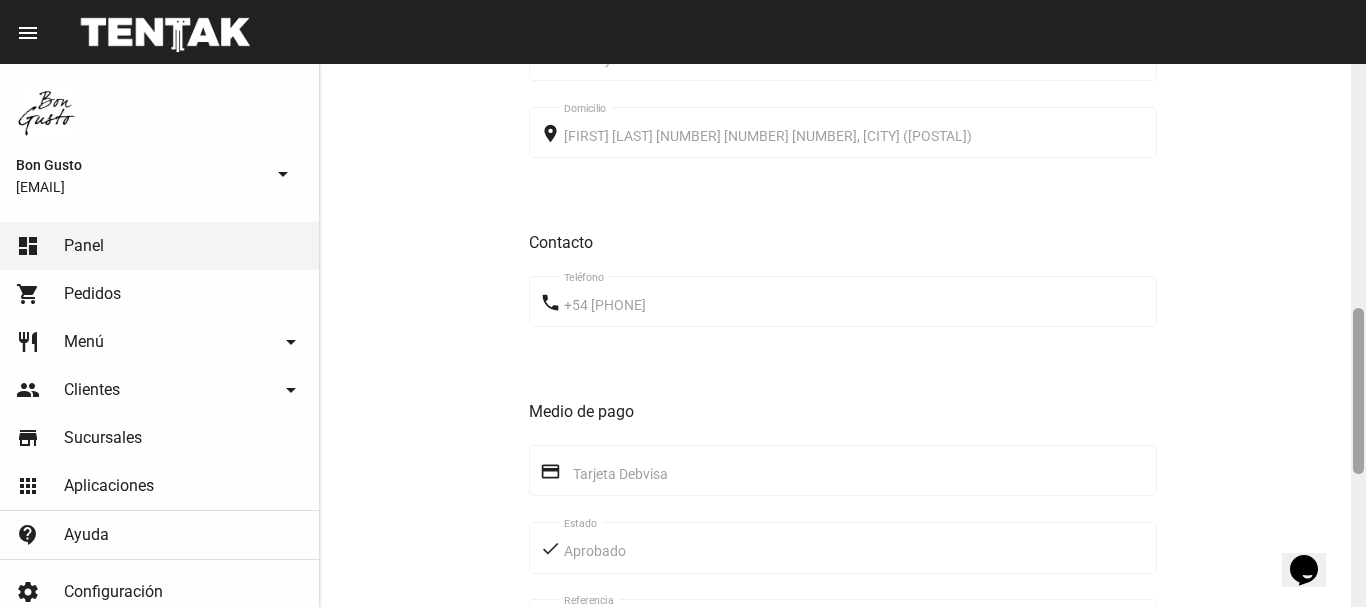 drag, startPoint x: 1356, startPoint y: 188, endPoint x: 1361, endPoint y: 339, distance: 151.08276 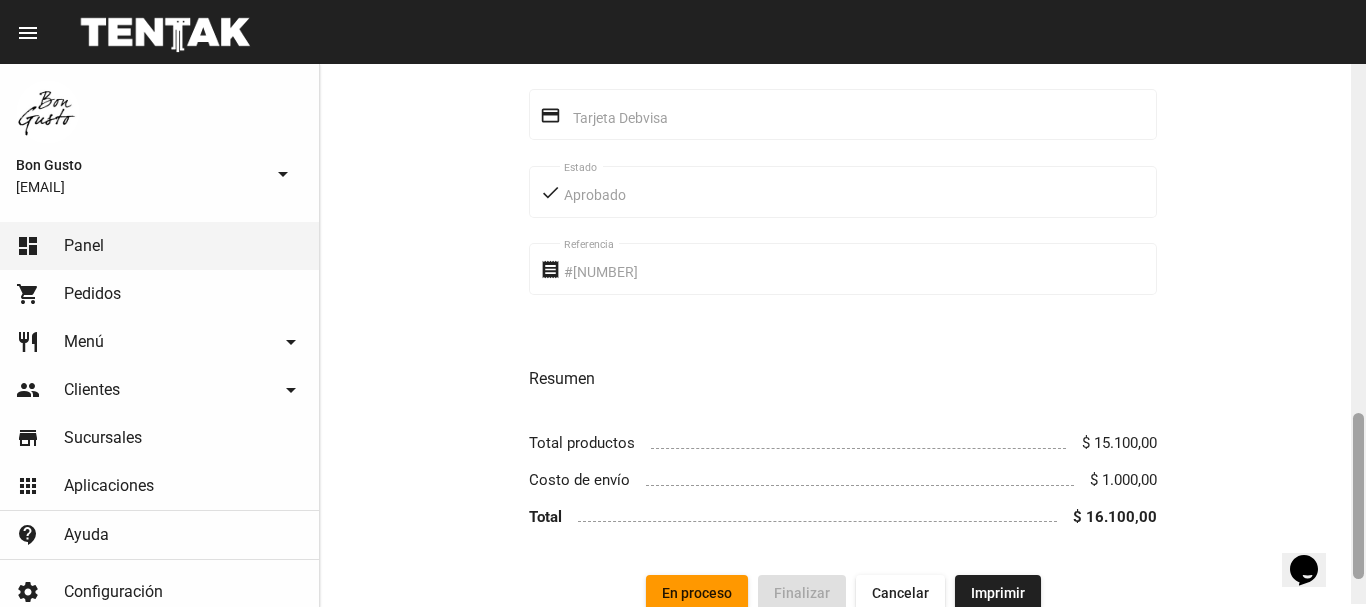 scroll, scrollTop: 1232, scrollLeft: 0, axis: vertical 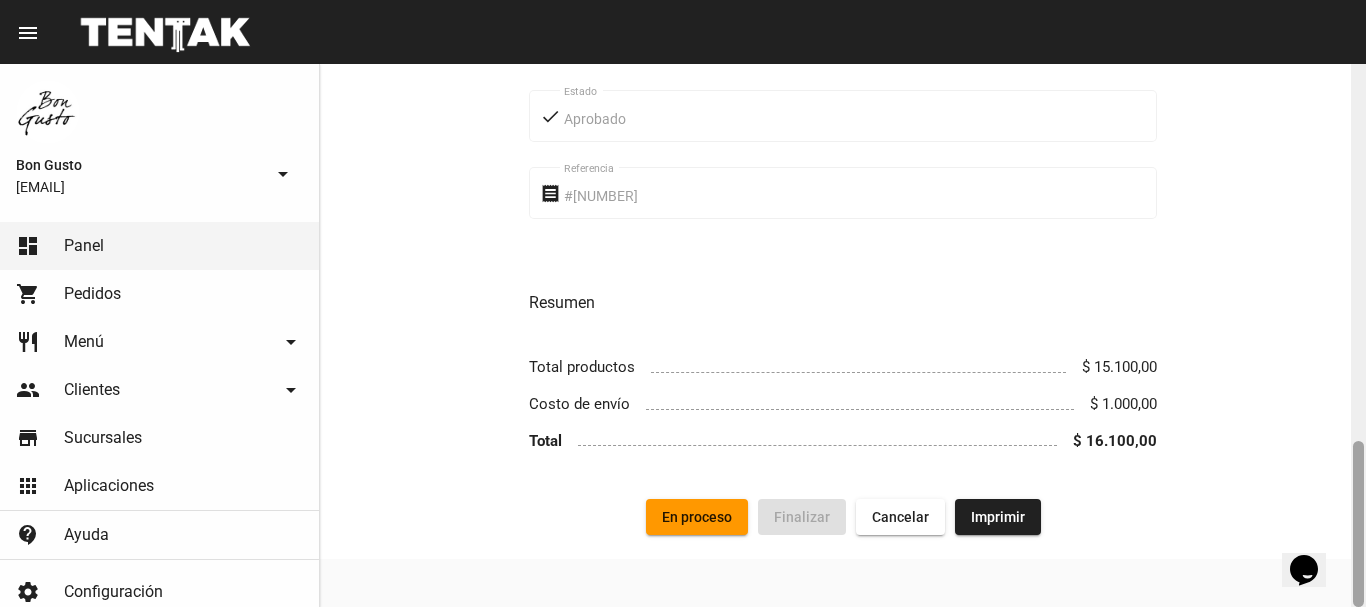 drag, startPoint x: 1358, startPoint y: 317, endPoint x: 1365, endPoint y: 471, distance: 154.15901 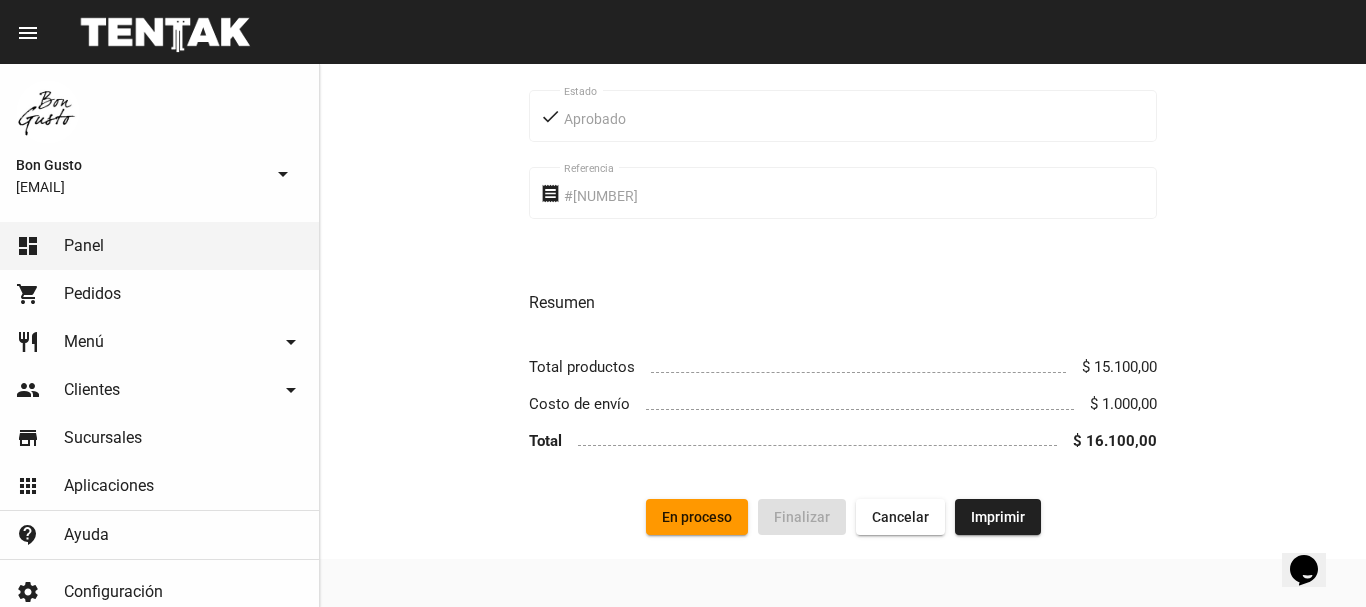 click on "En proceso" 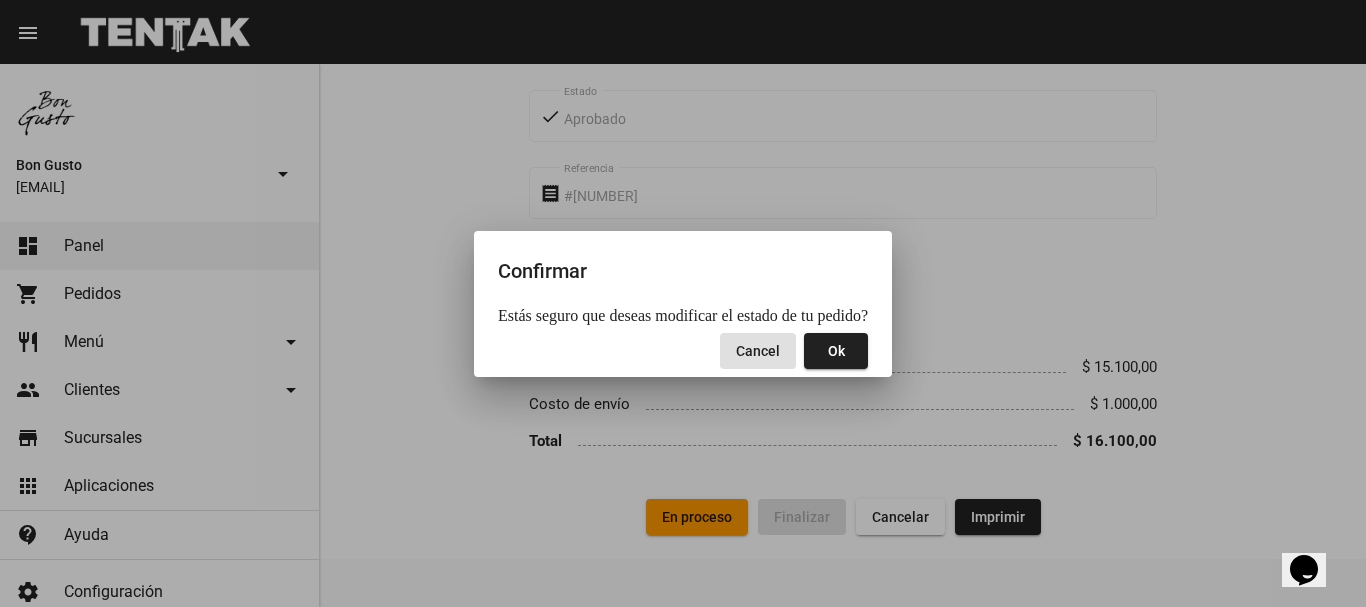 click on "Ok" 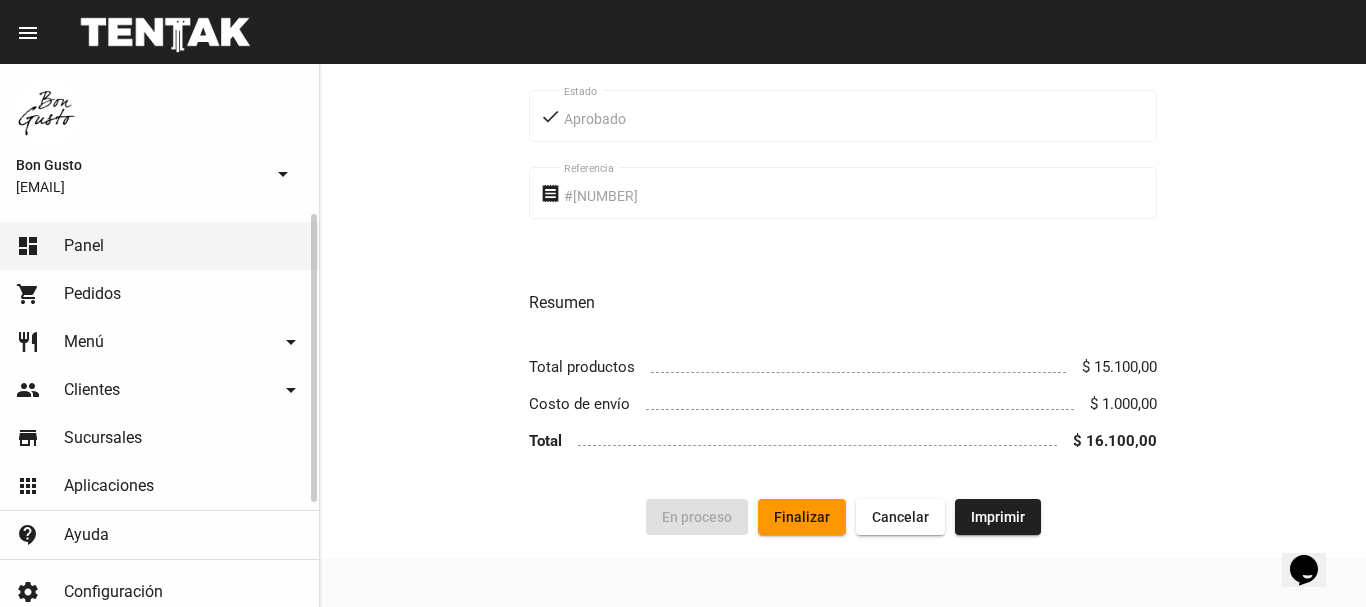 click on "dashboard Panel" 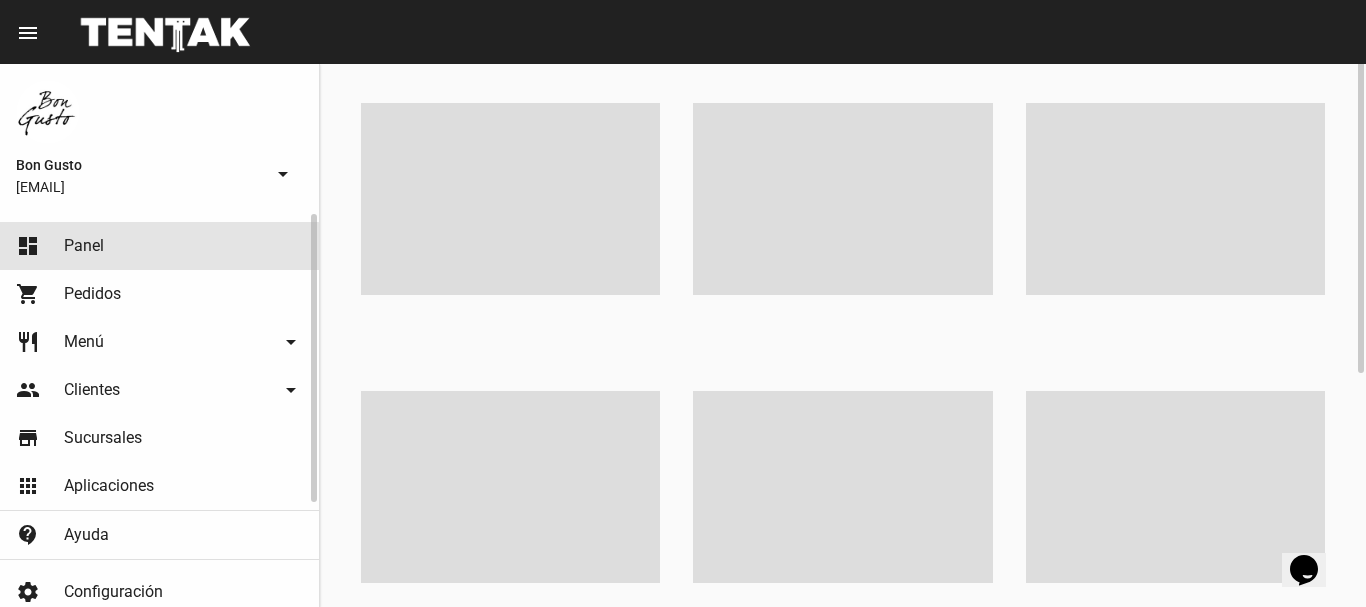scroll, scrollTop: 0, scrollLeft: 0, axis: both 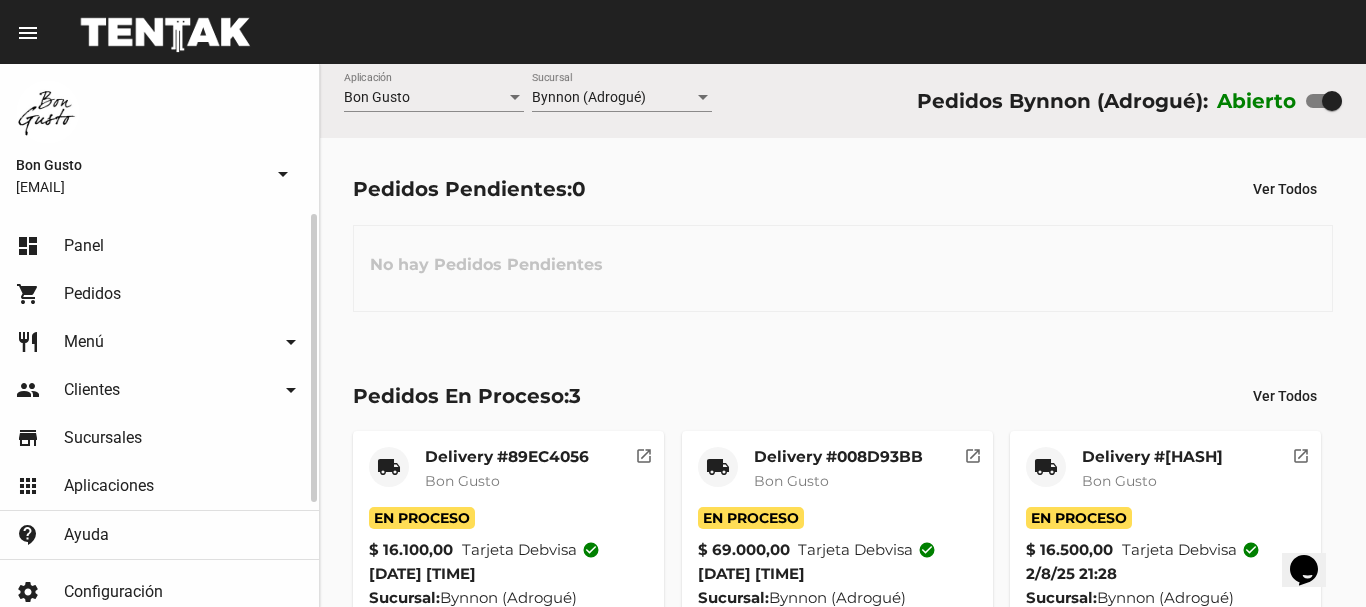 click on "Pedidos" 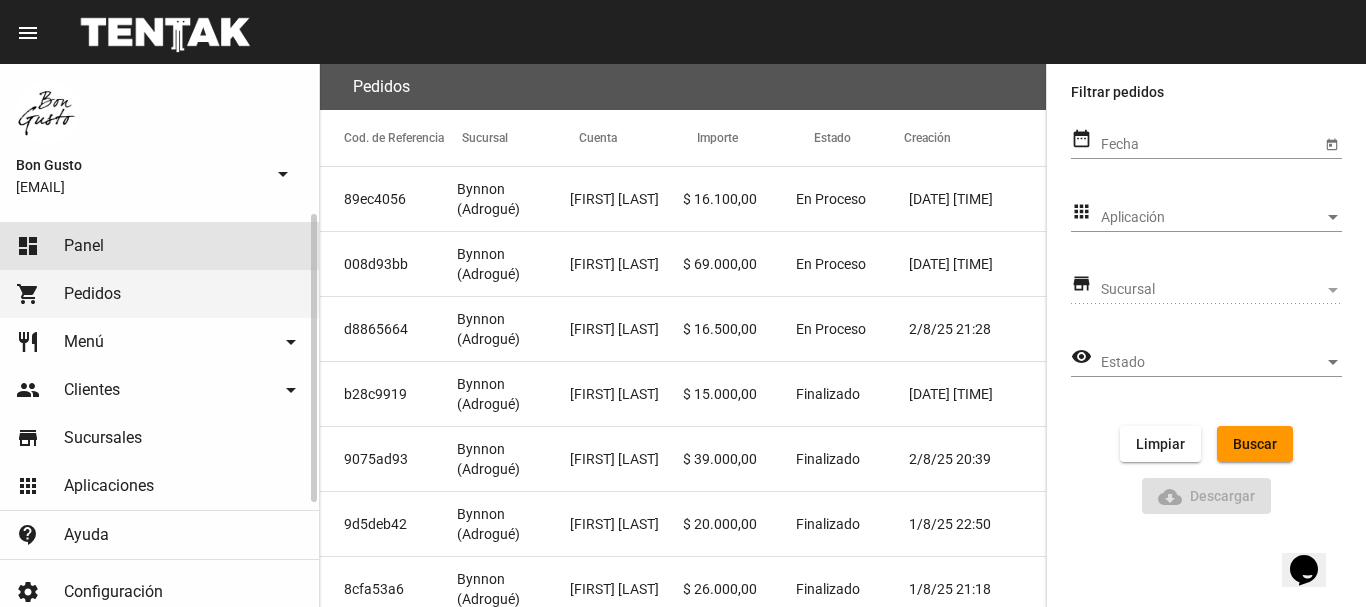 click on "dashboard Panel" 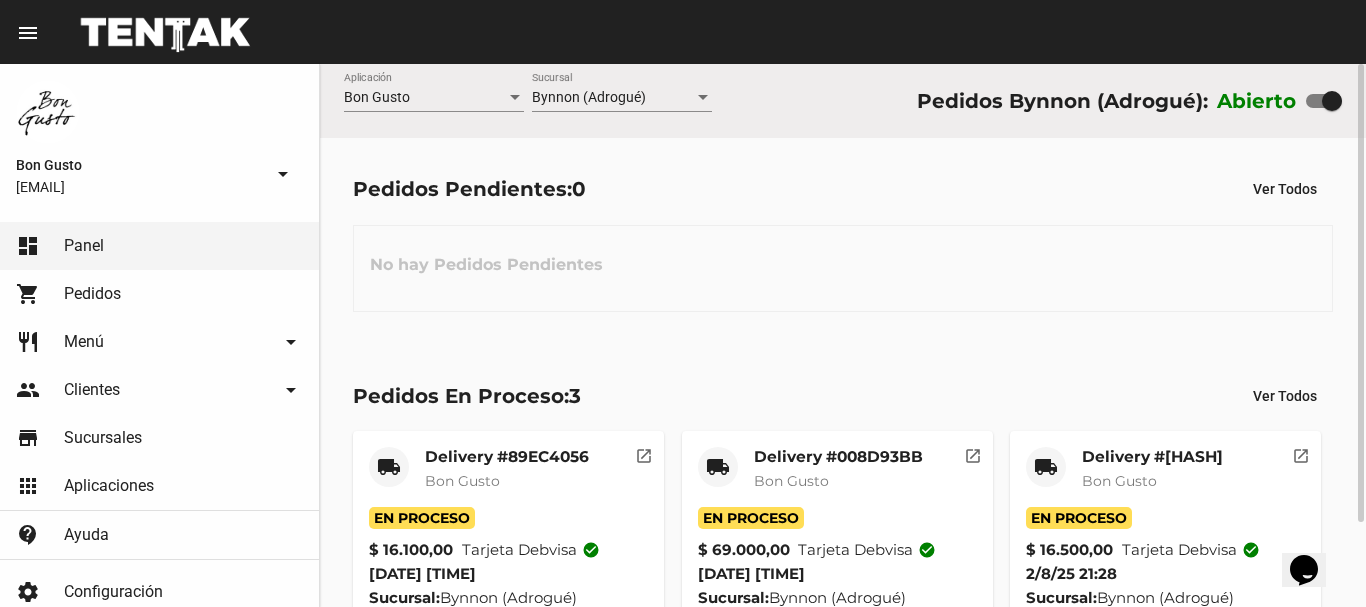 scroll, scrollTop: 100, scrollLeft: 0, axis: vertical 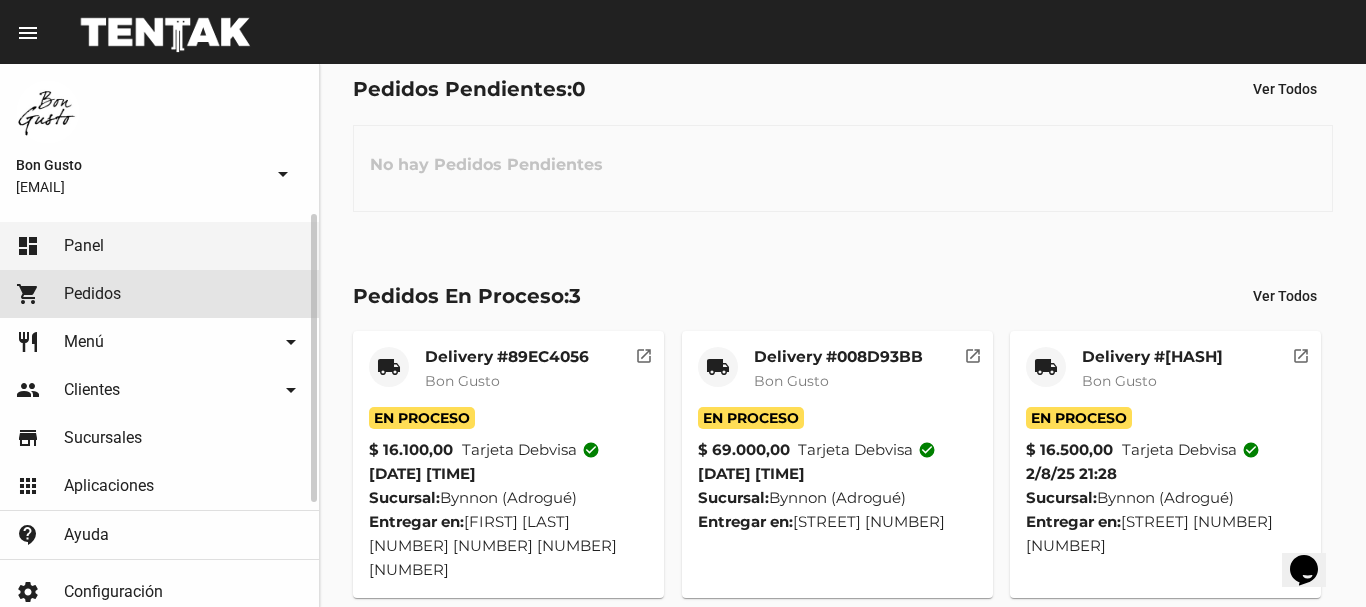 click on "Pedidos" 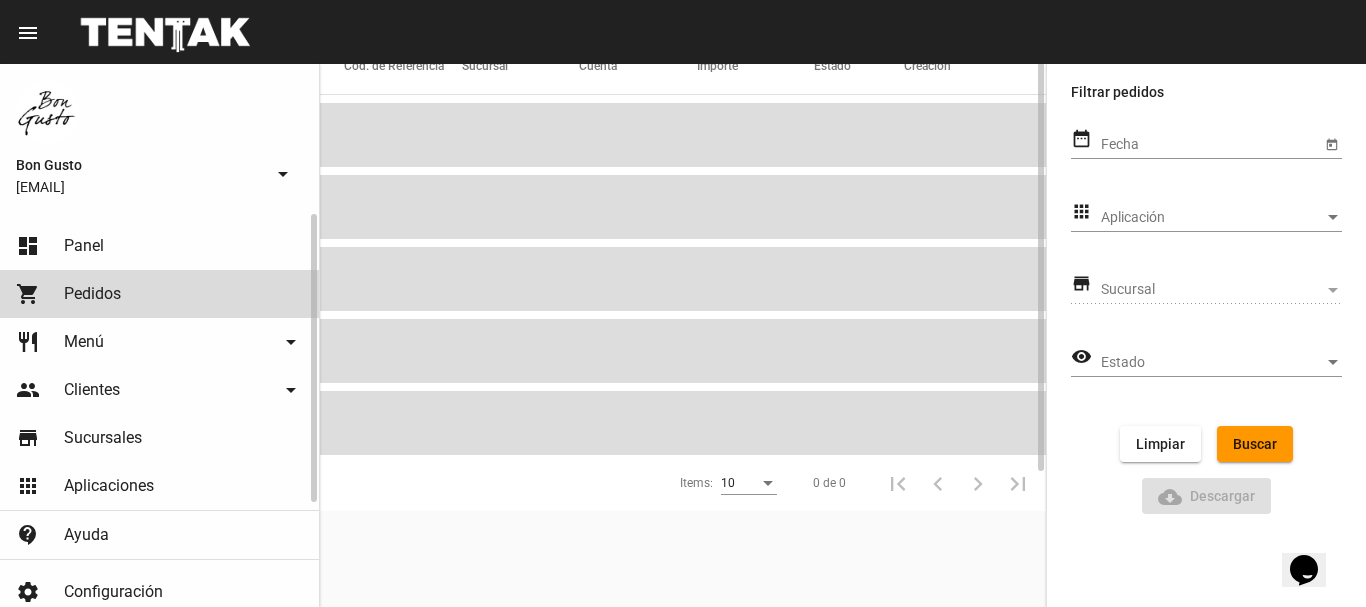 scroll, scrollTop: 0, scrollLeft: 0, axis: both 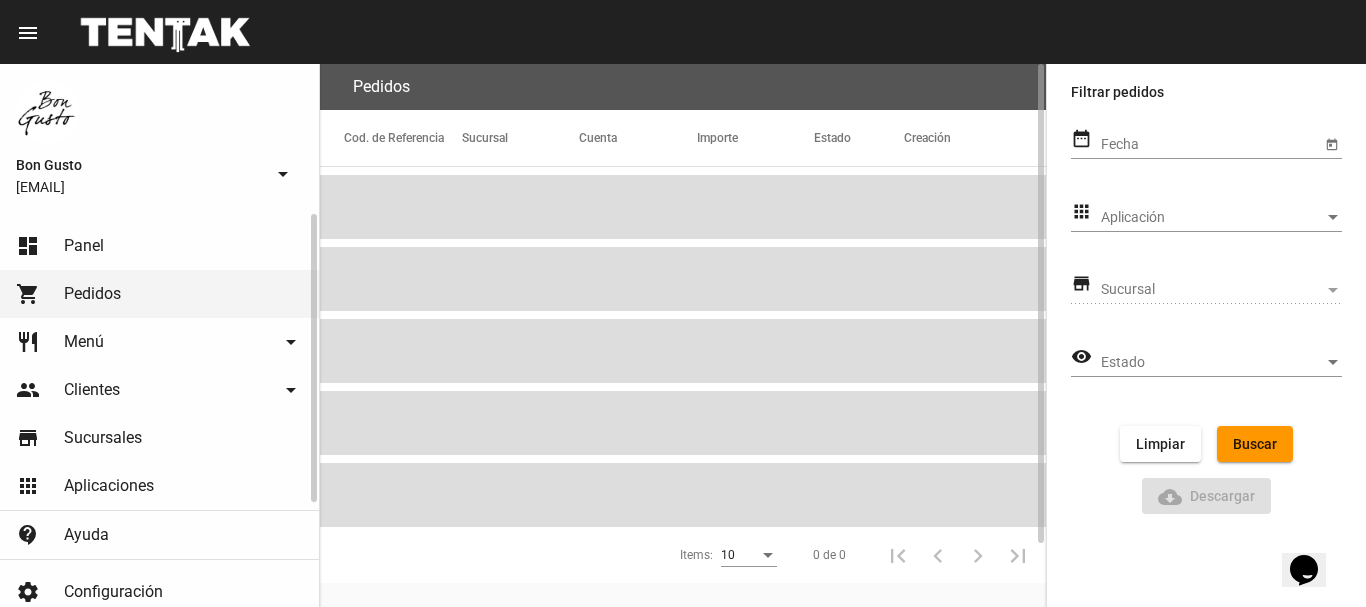 click on "dashboard Panel" 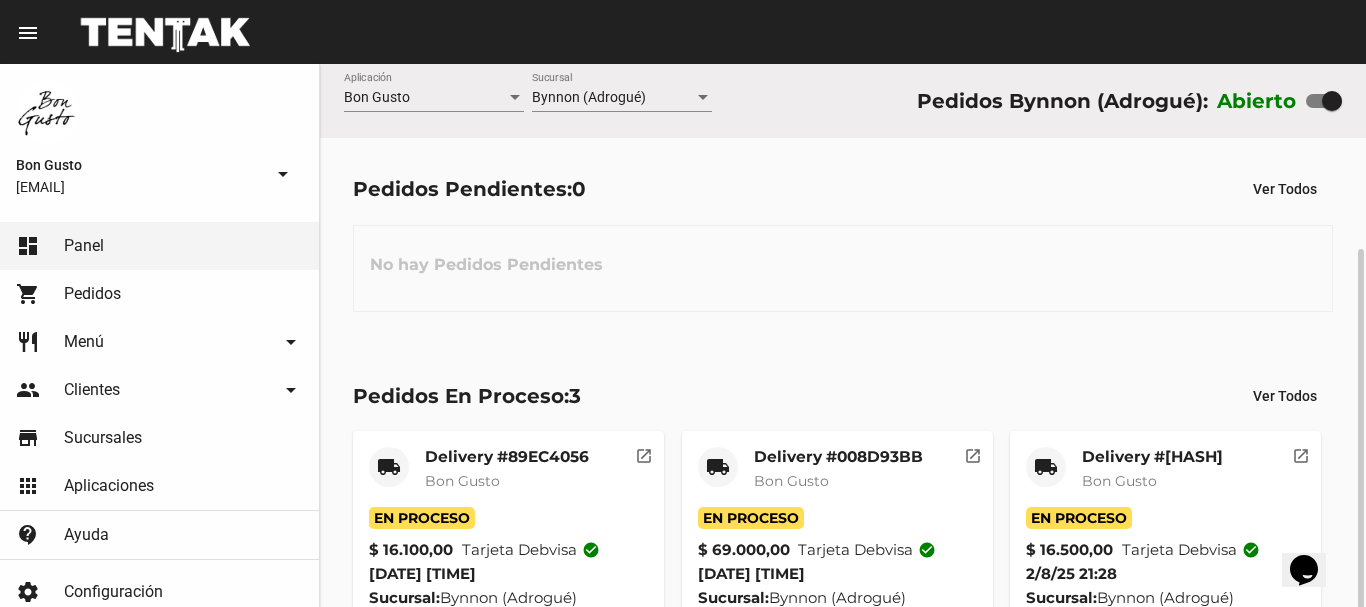 scroll, scrollTop: 100, scrollLeft: 0, axis: vertical 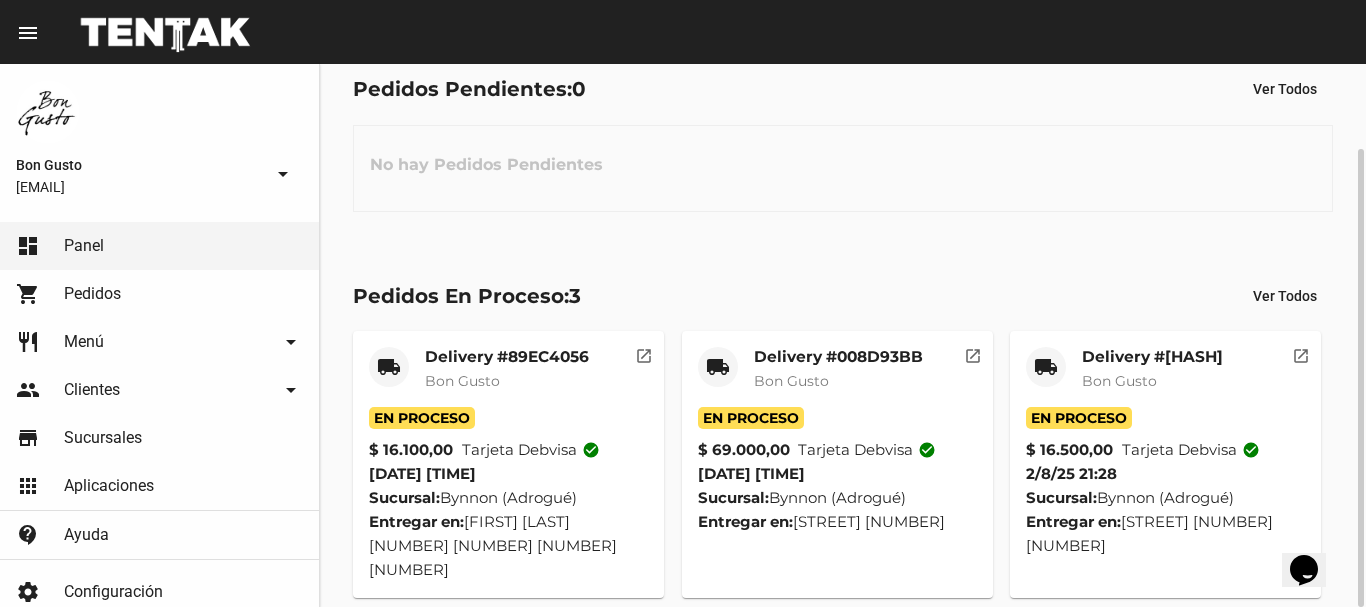 click on "open_in_new" 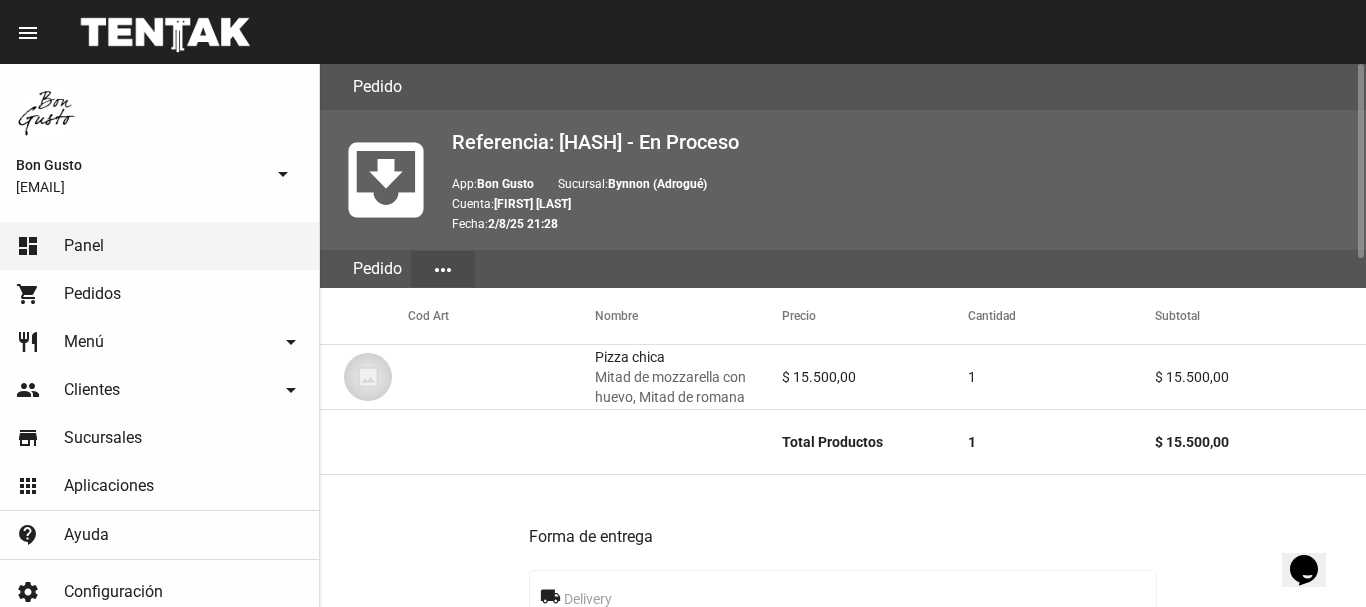 scroll, scrollTop: 972, scrollLeft: 0, axis: vertical 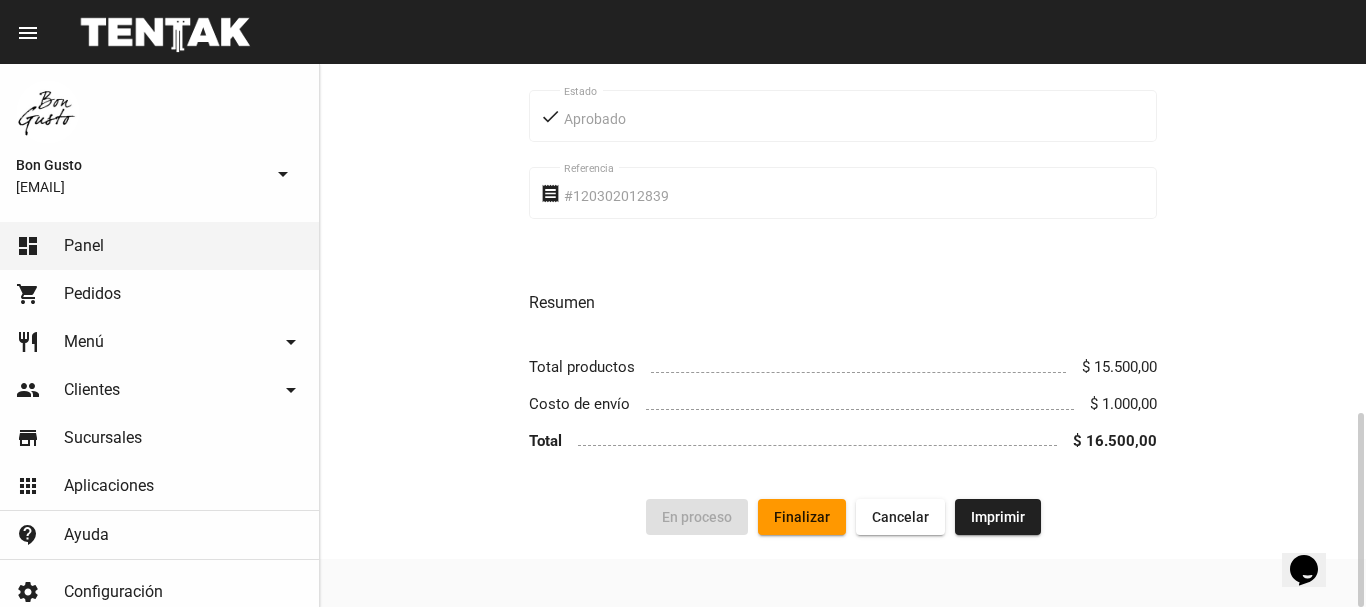 click on "Finalizar" 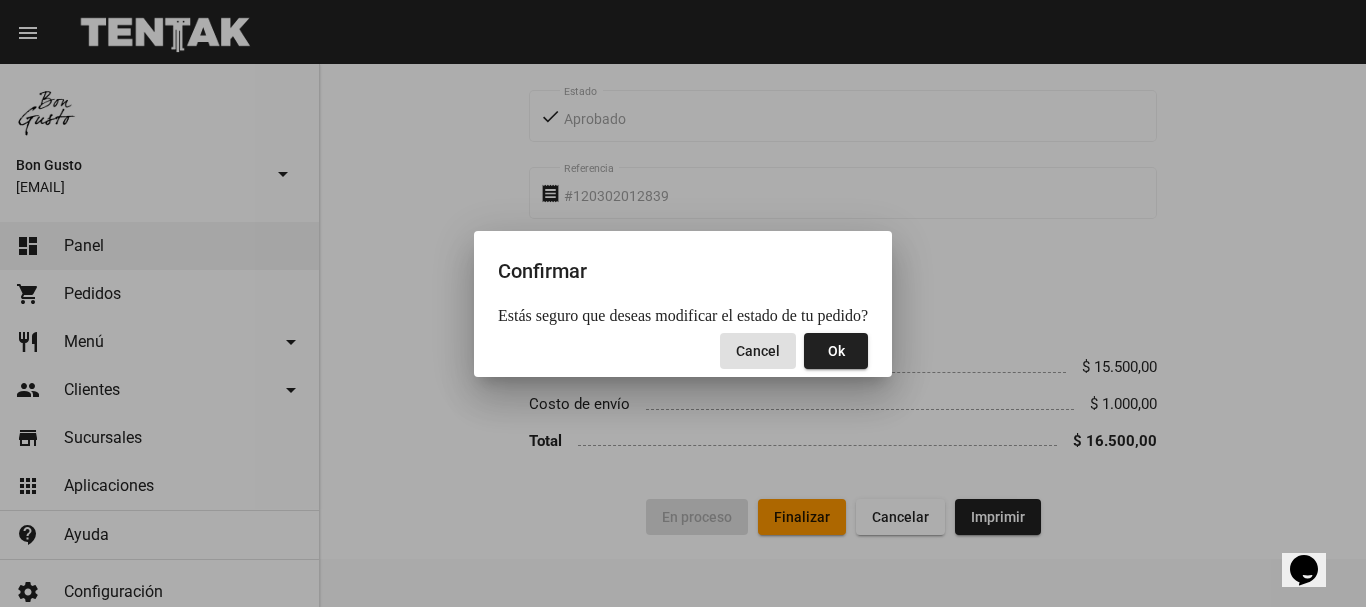 click on "Ok" 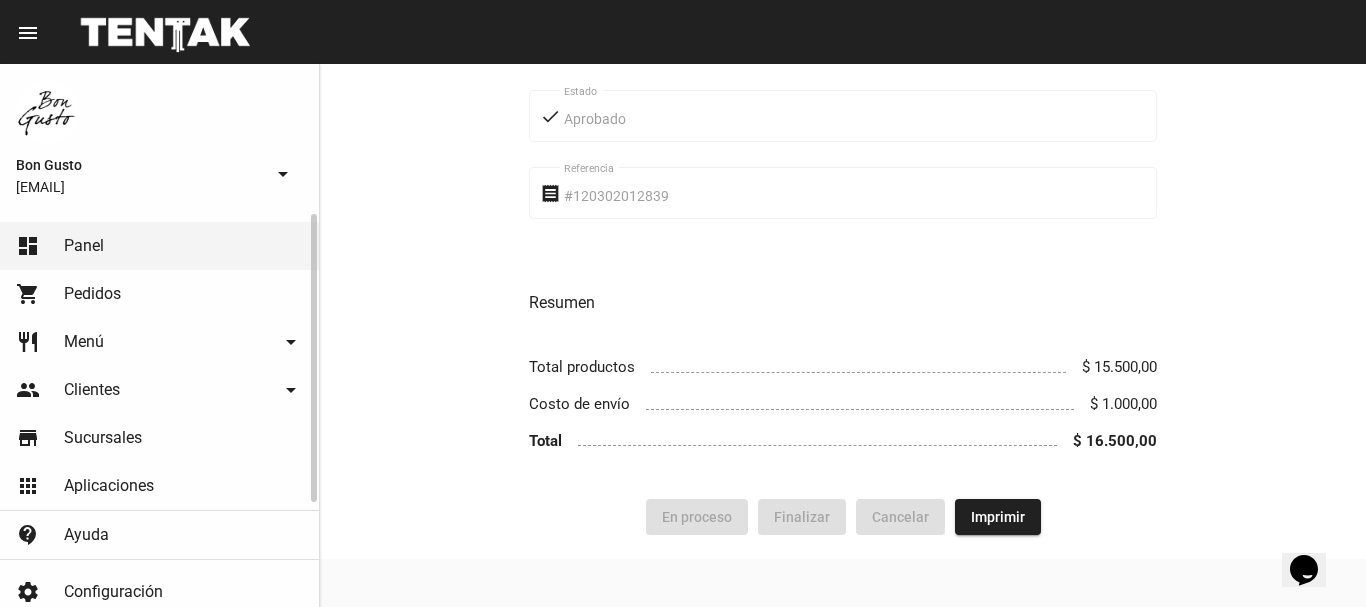 click on "shopping_cart Pedidos" 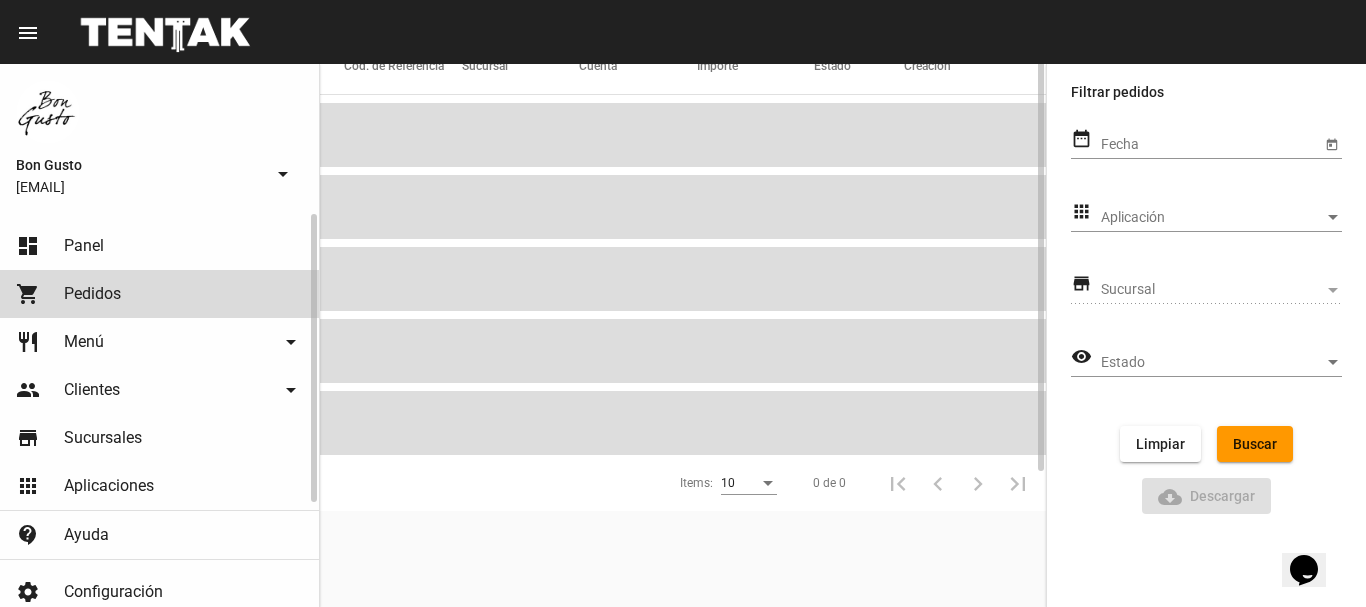 scroll, scrollTop: 0, scrollLeft: 0, axis: both 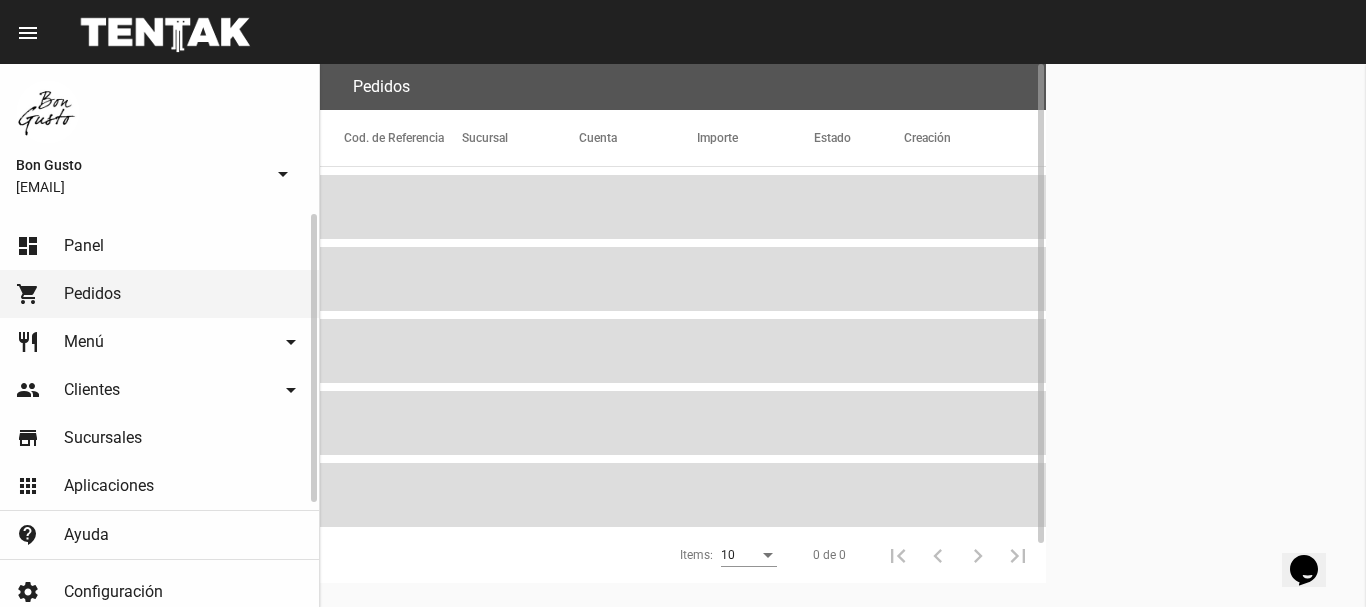 click on "dashboard Panel" 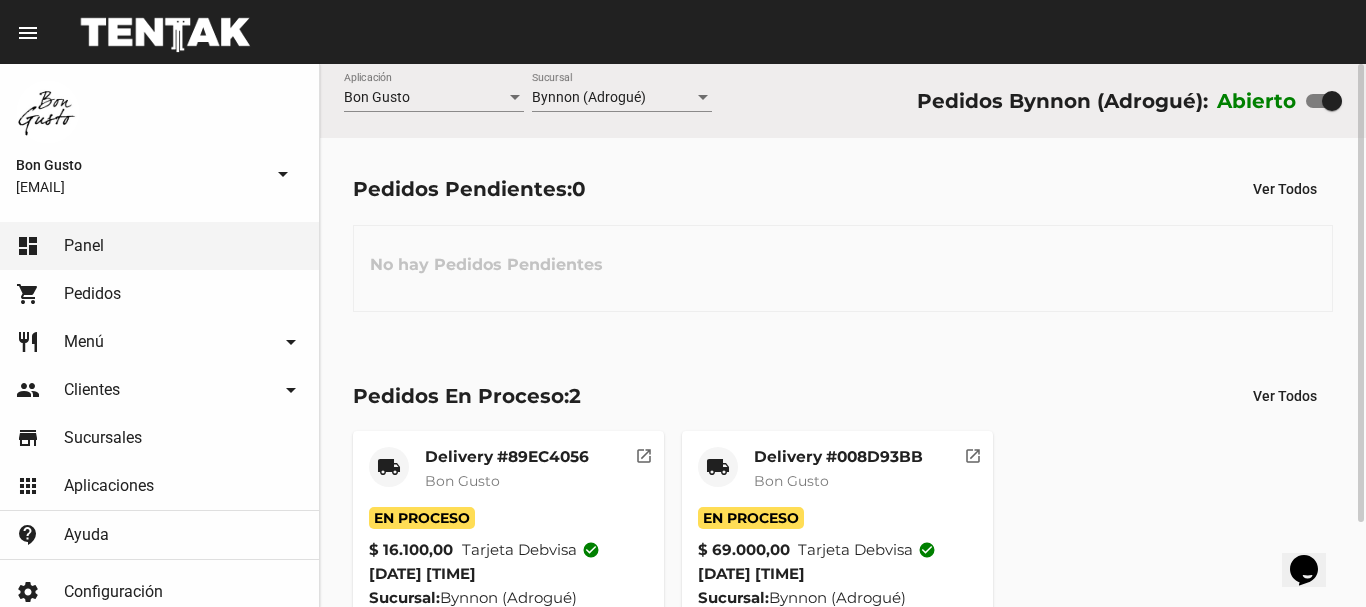 scroll, scrollTop: 100, scrollLeft: 0, axis: vertical 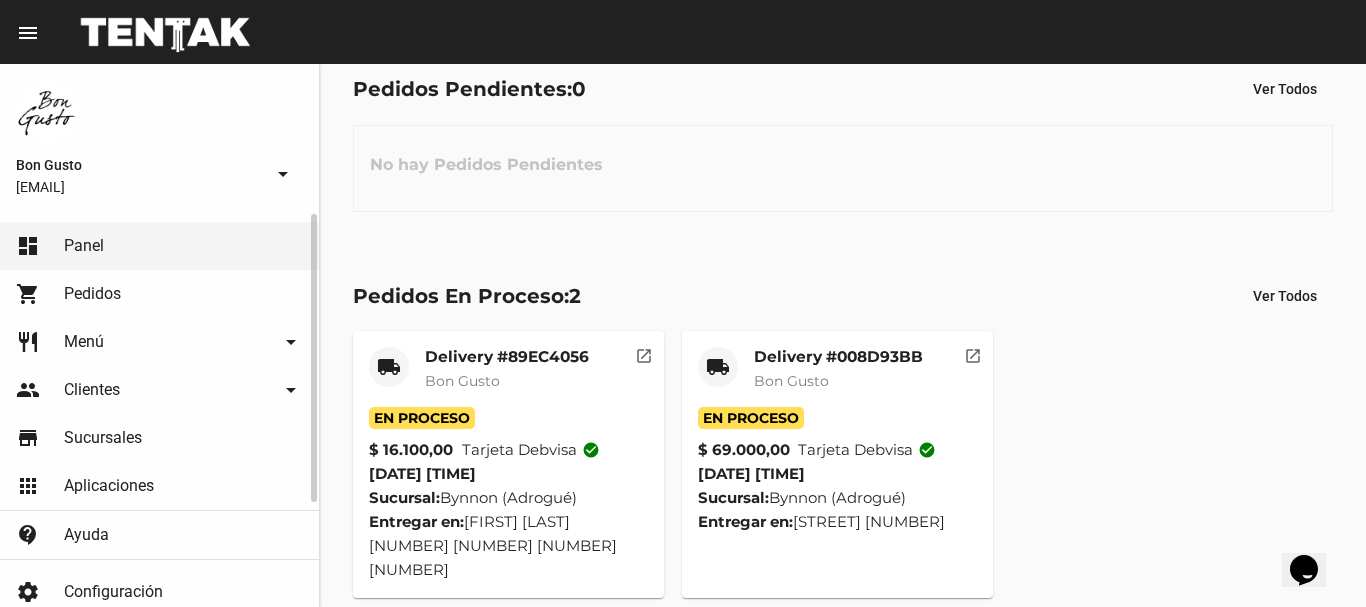 click on "shopping_cart Pedidos" 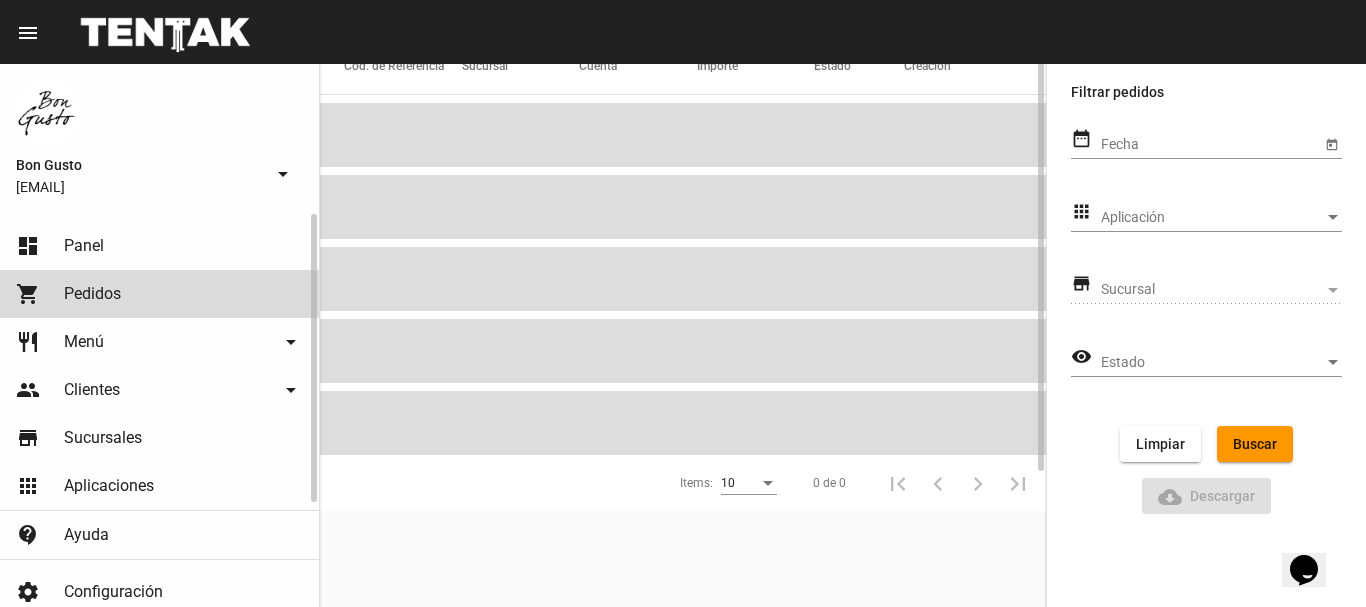 scroll, scrollTop: 0, scrollLeft: 0, axis: both 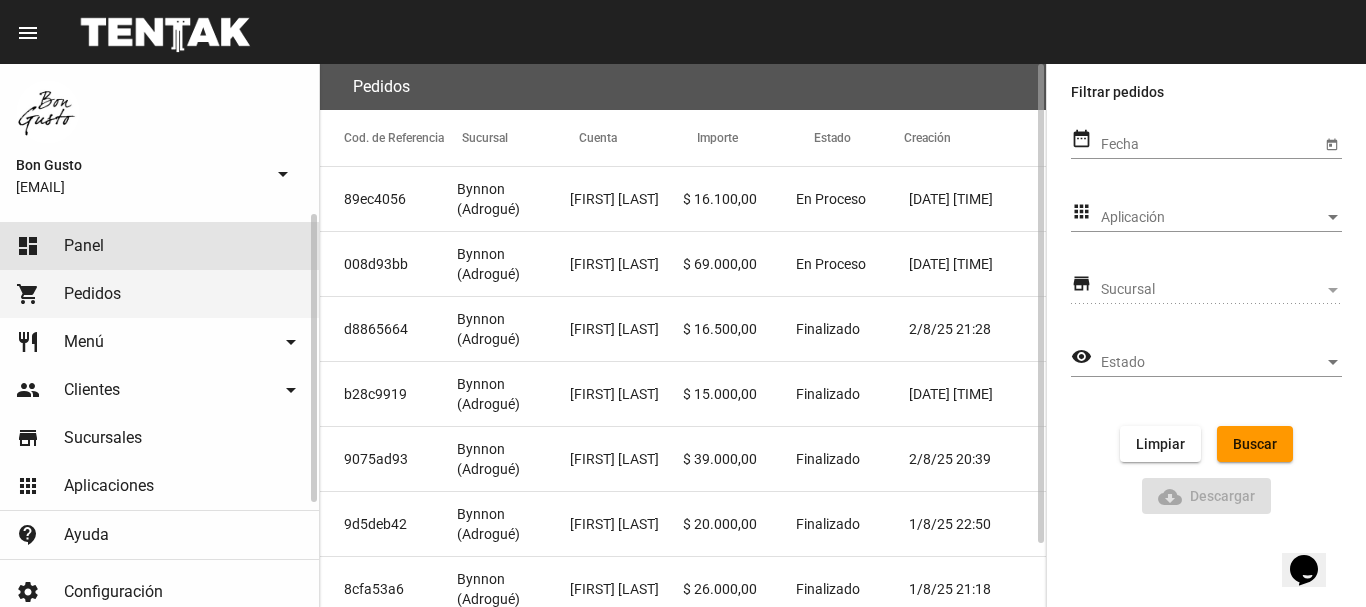 click on "dashboard Panel" 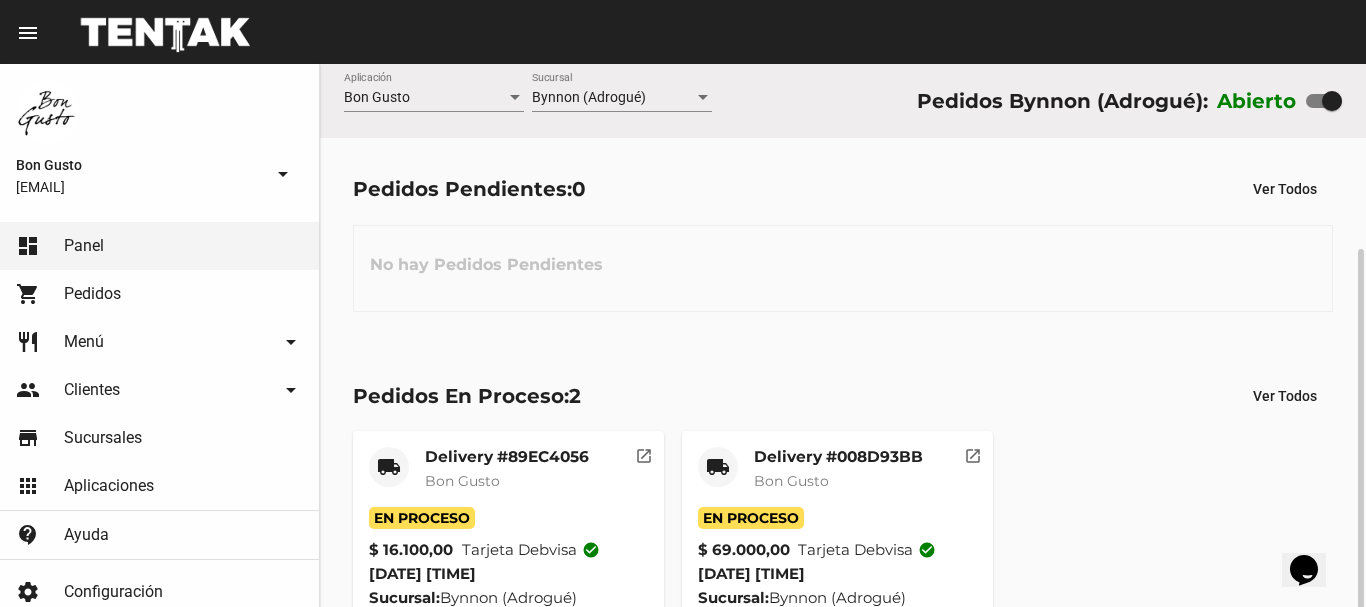 scroll, scrollTop: 100, scrollLeft: 0, axis: vertical 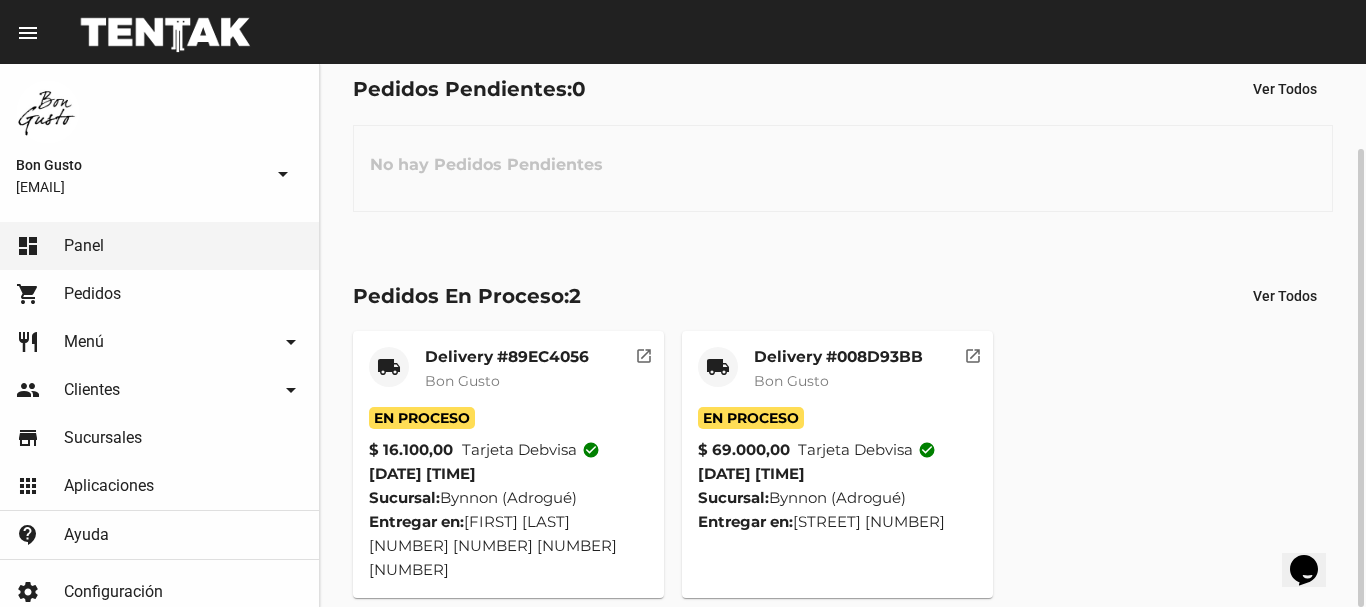 click on "open_in_new" 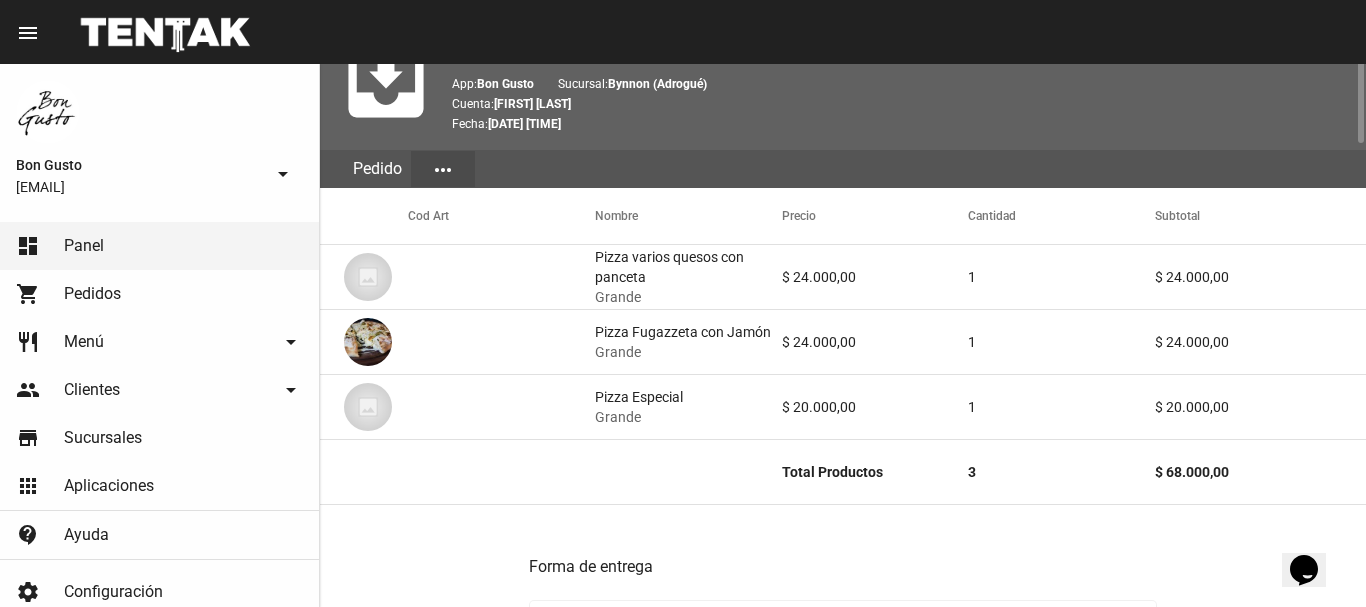 scroll, scrollTop: 0, scrollLeft: 0, axis: both 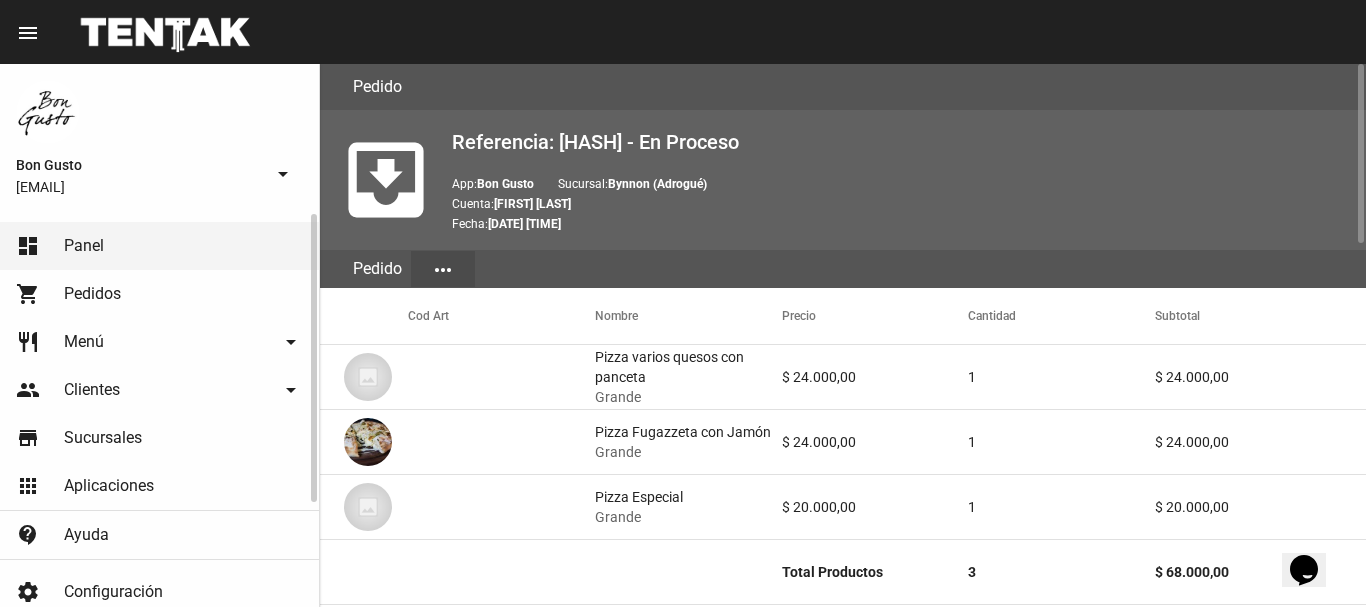 click on "Pedidos" 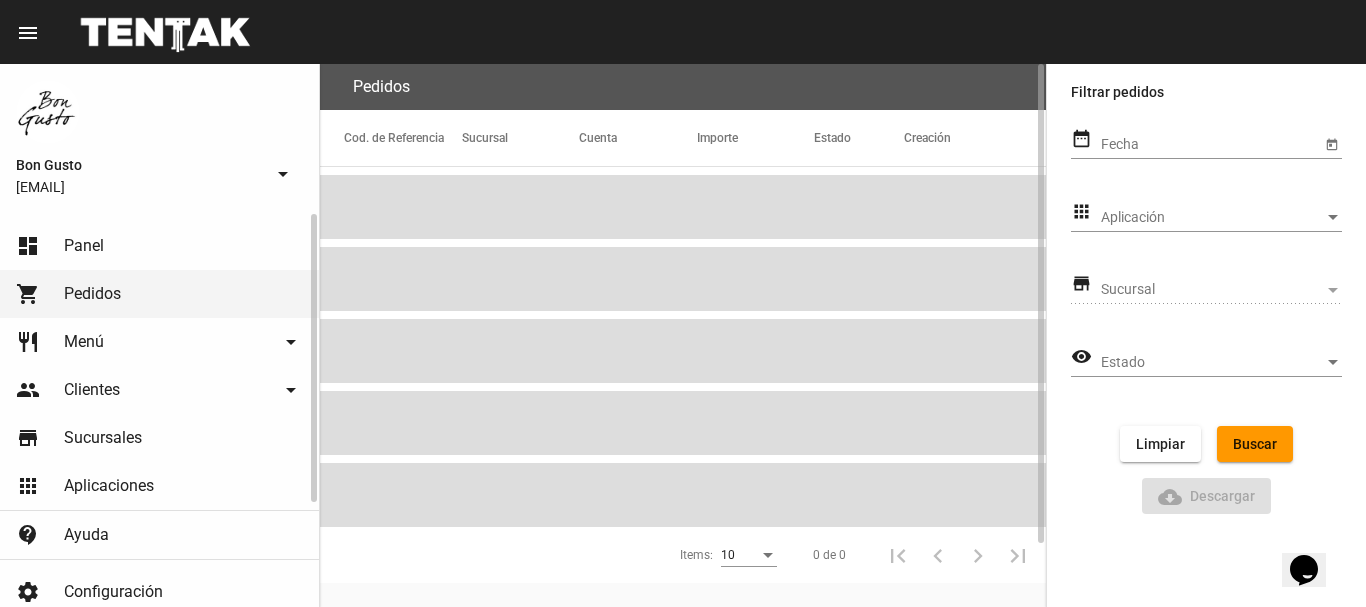 click on "dashboard Panel" 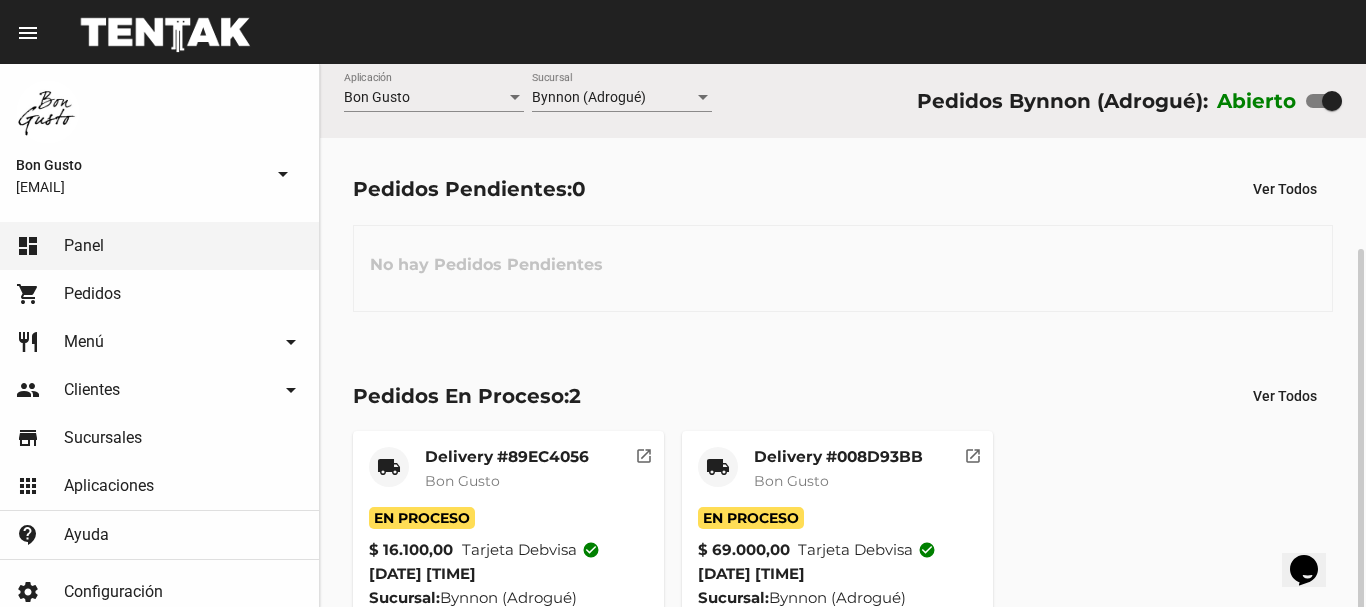 scroll, scrollTop: 100, scrollLeft: 0, axis: vertical 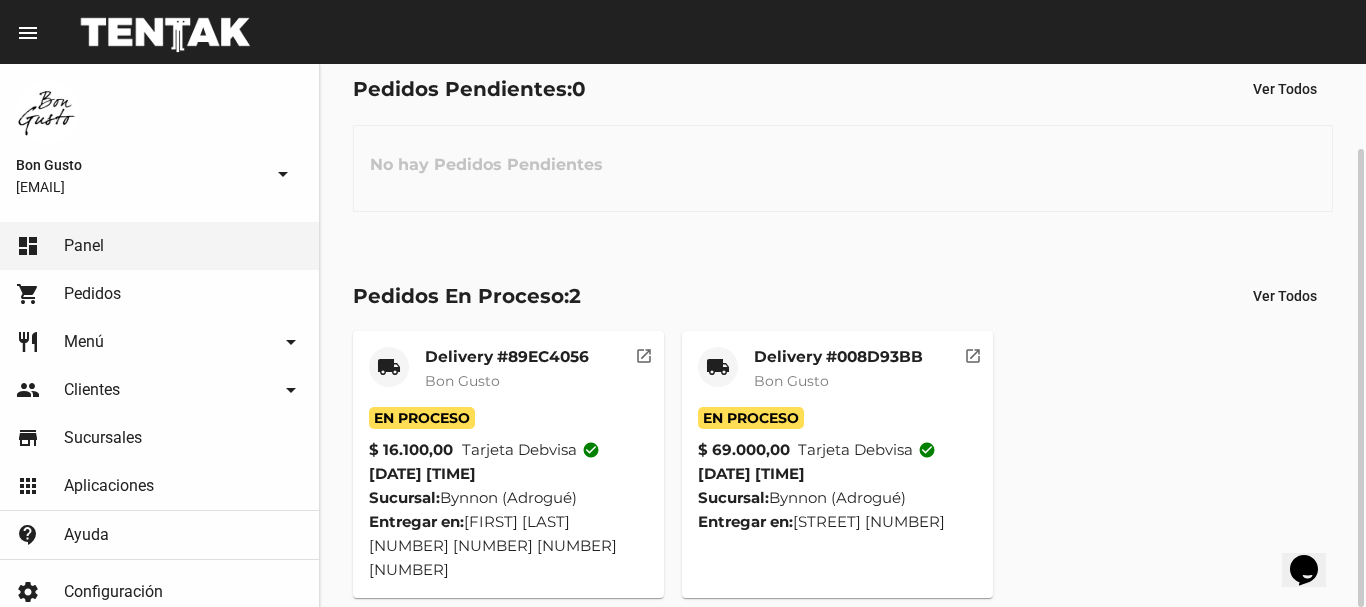 click on "open_in_new" 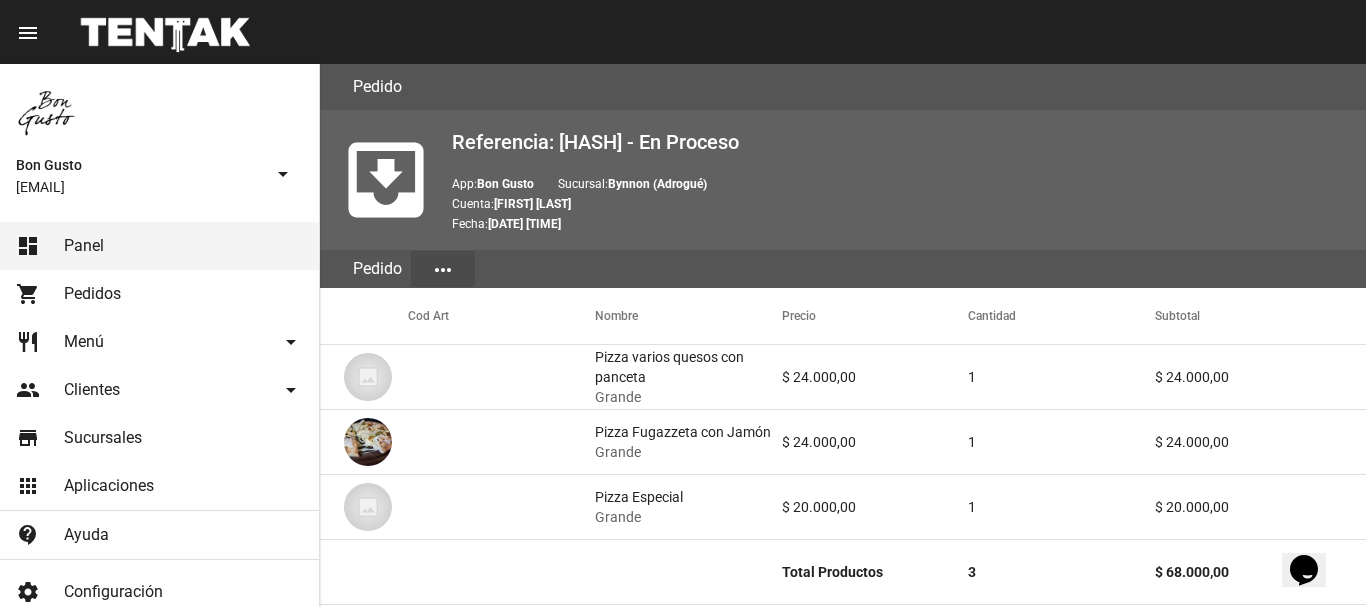 scroll, scrollTop: 1102, scrollLeft: 0, axis: vertical 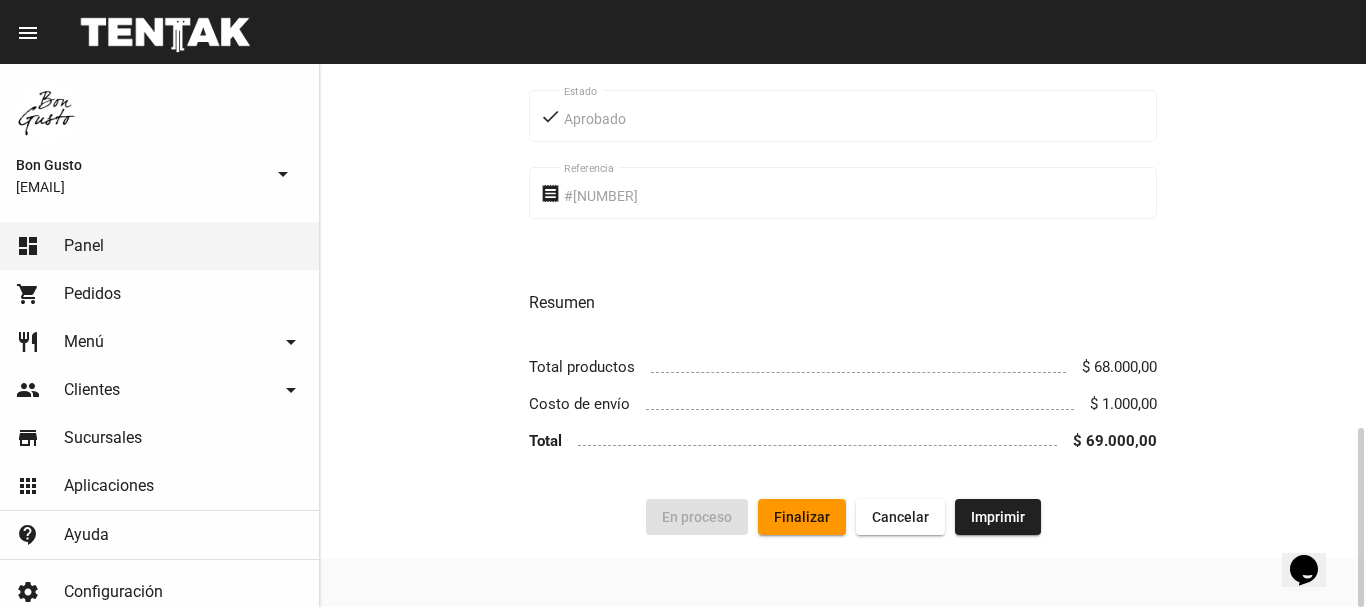 click on "Finalizar" 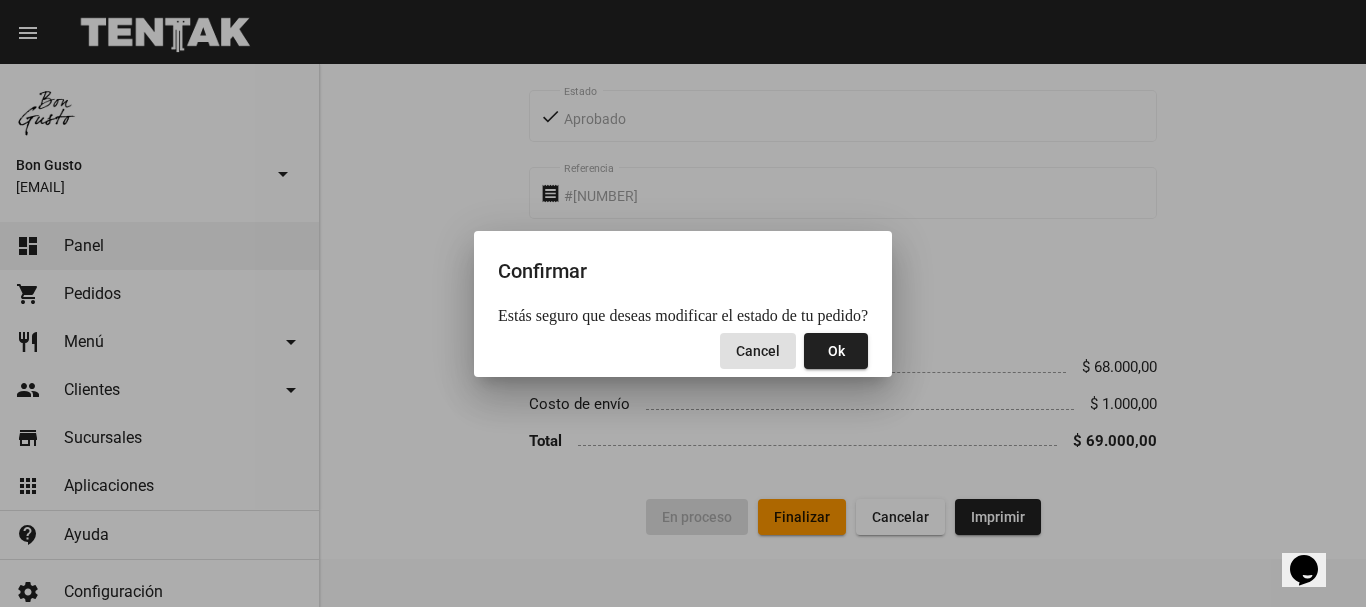 click on "Ok" 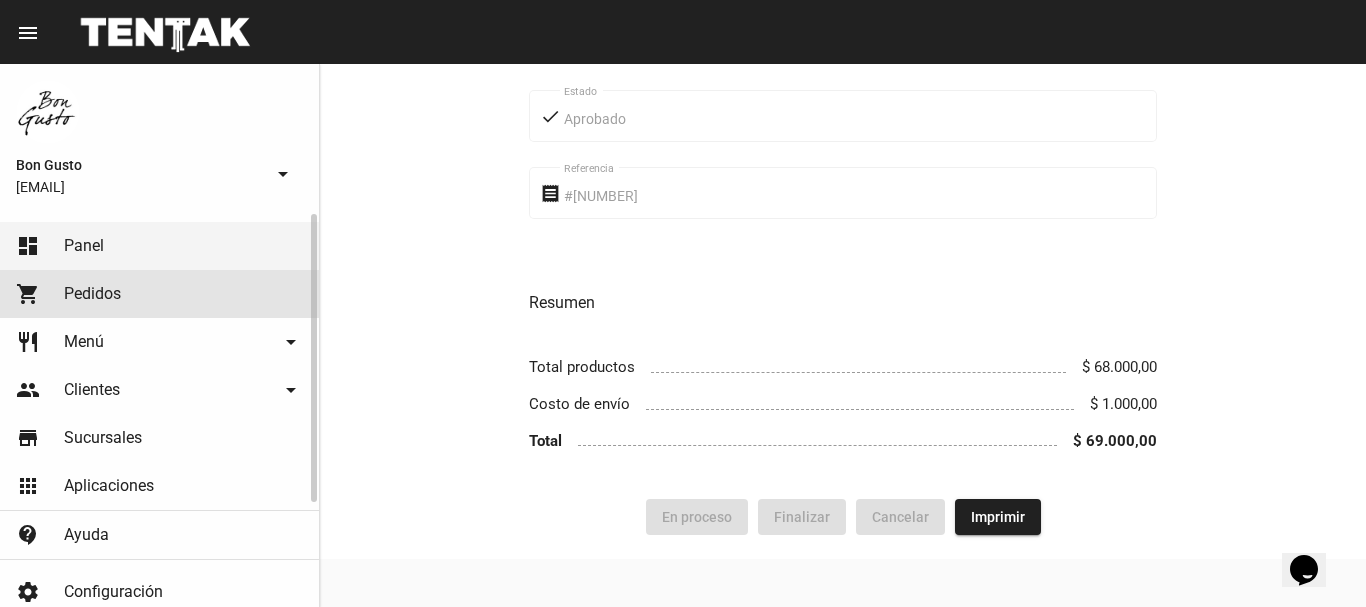 click on "shopping_cart Pedidos" 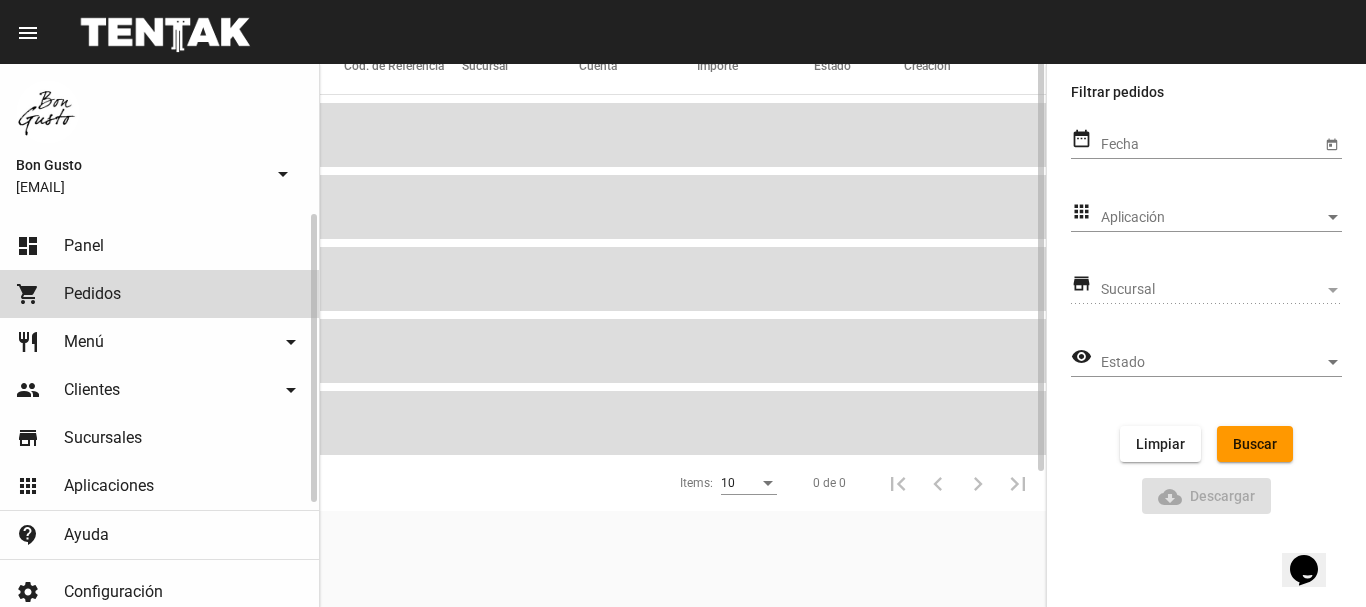 scroll, scrollTop: 0, scrollLeft: 0, axis: both 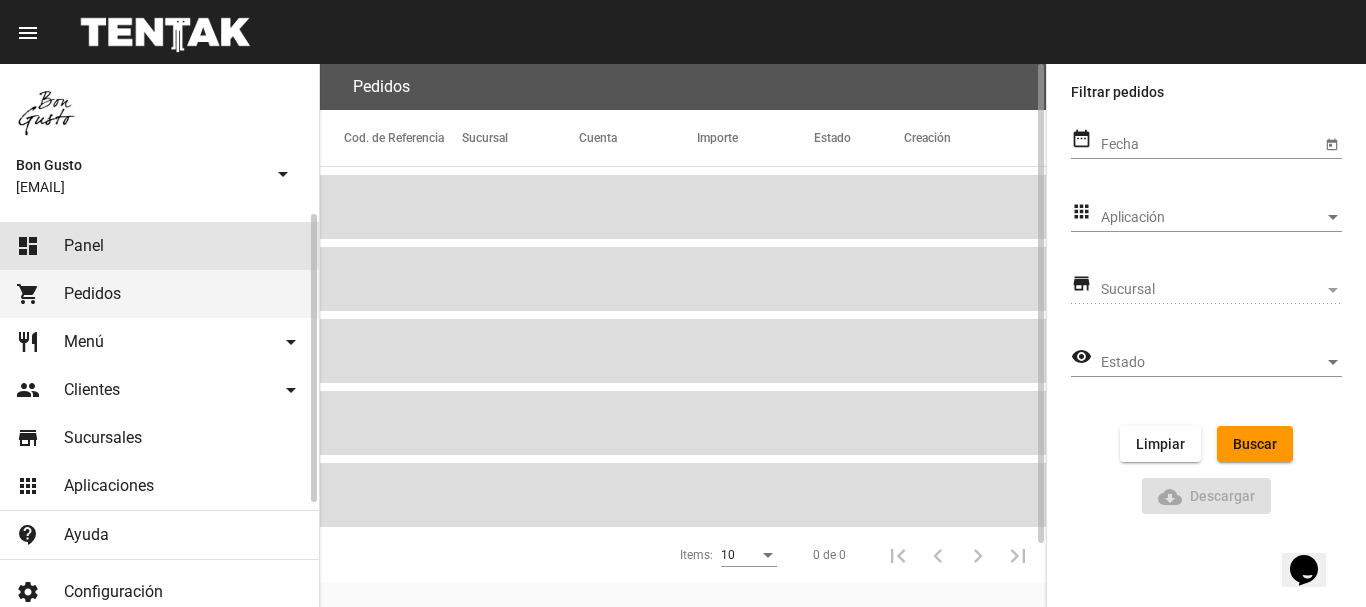 click on "dashboard Panel" 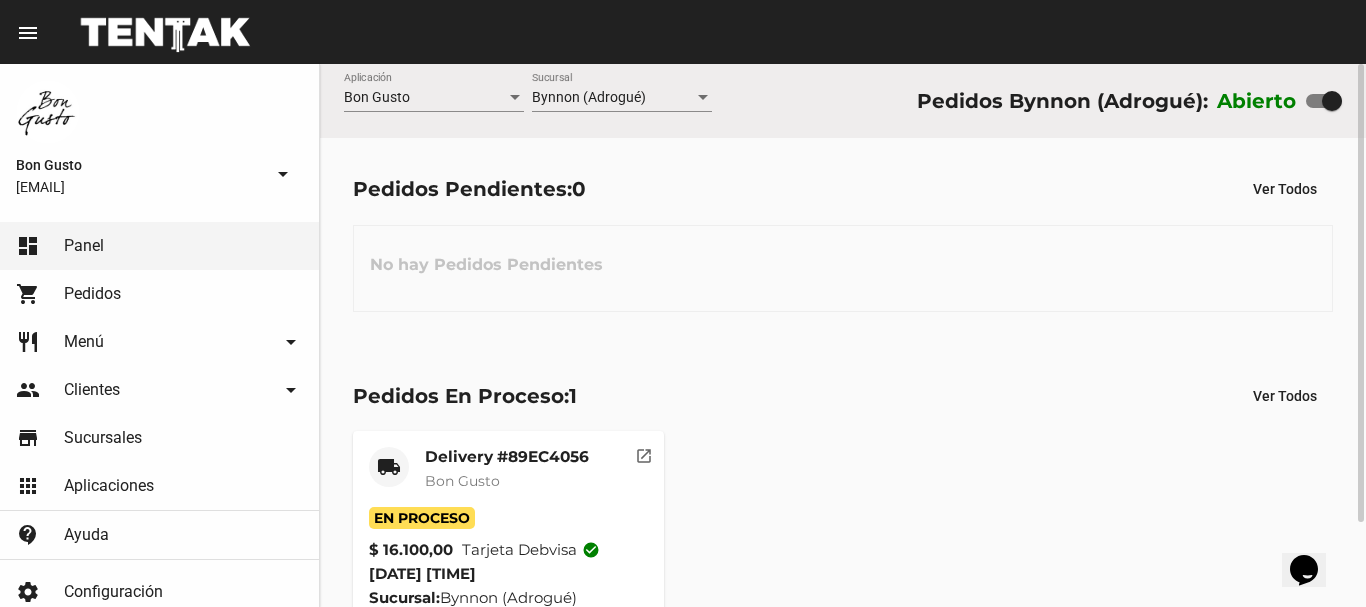scroll, scrollTop: 100, scrollLeft: 0, axis: vertical 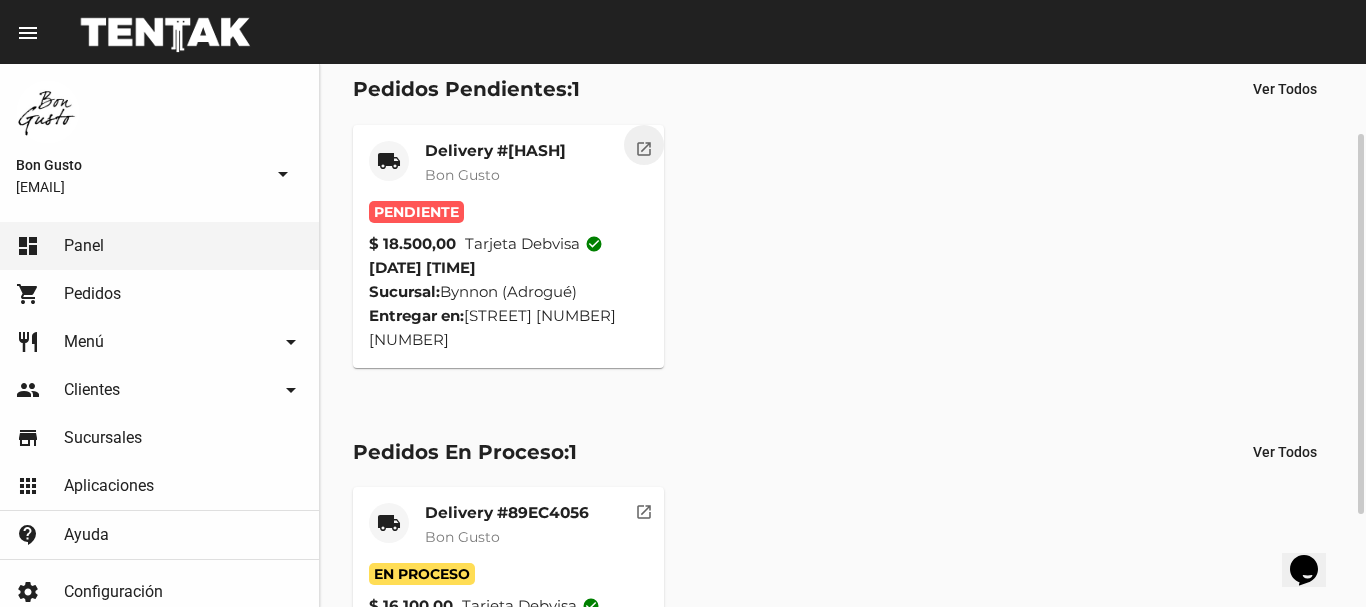 click on "open_in_new" 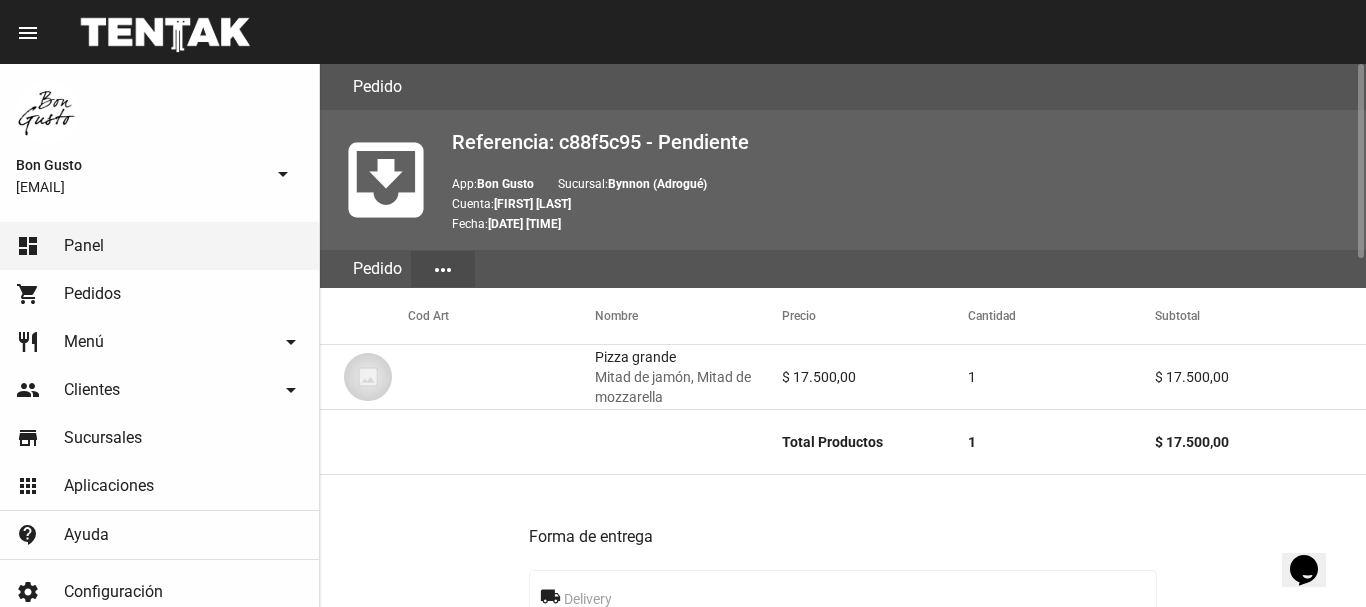 scroll, scrollTop: 972, scrollLeft: 0, axis: vertical 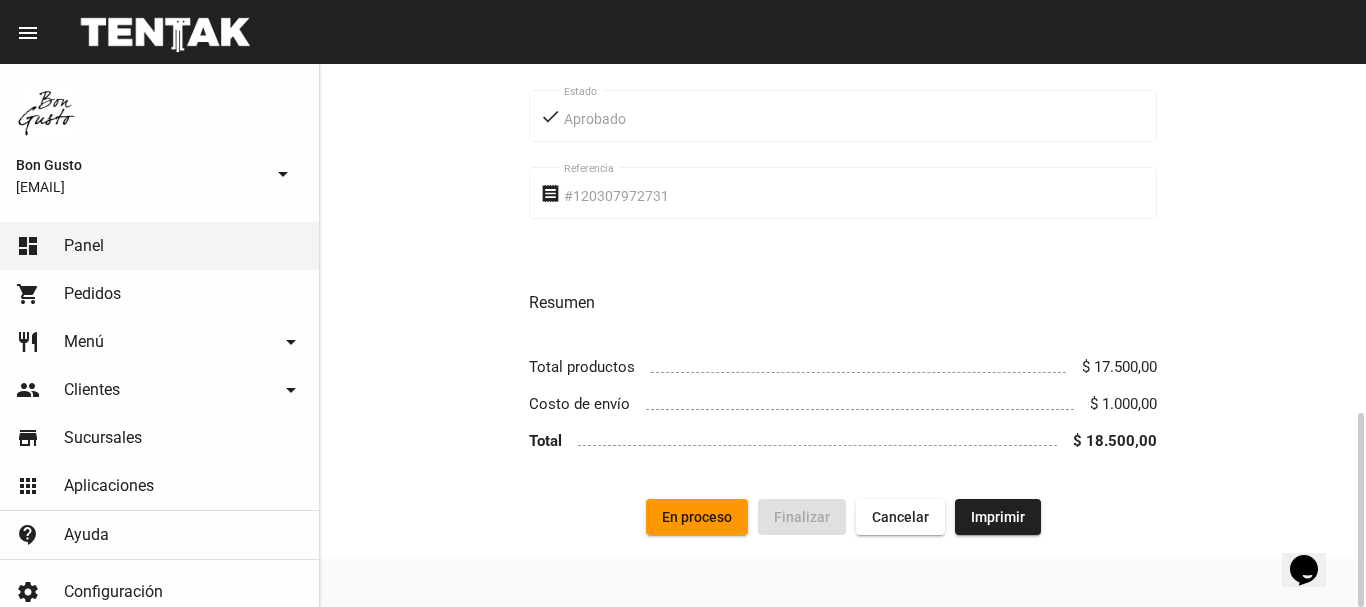 click on "Forma de entrega local_shipping Delivery place [STREET] [NUMBER] [NUMBER], [CITY] ([POSTAL]) Domicilio Contacto phone +54 [PHONE] Teléfono Medio de pago credit_card Tarjeta debvisa done Aprobado Estado receipt #[NUMBER] Referencia Resumen Total productos $[PRICE] Costo de envío $[PRICE] Total $[PRICE]" 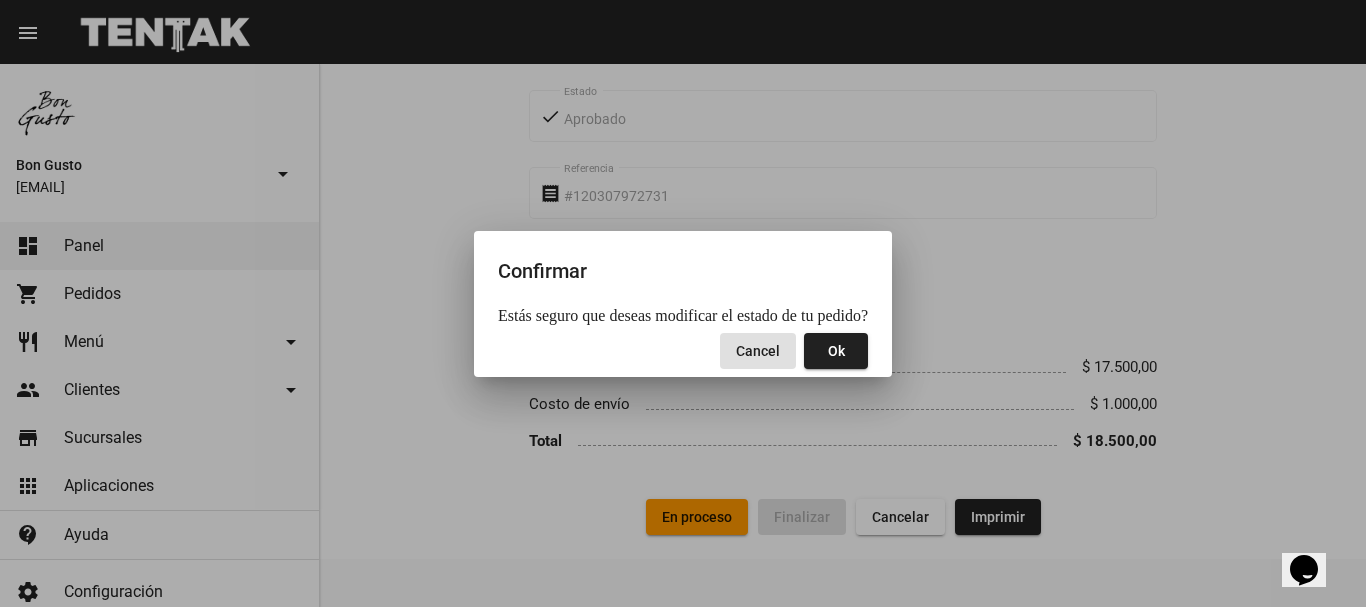 click on "Ok" 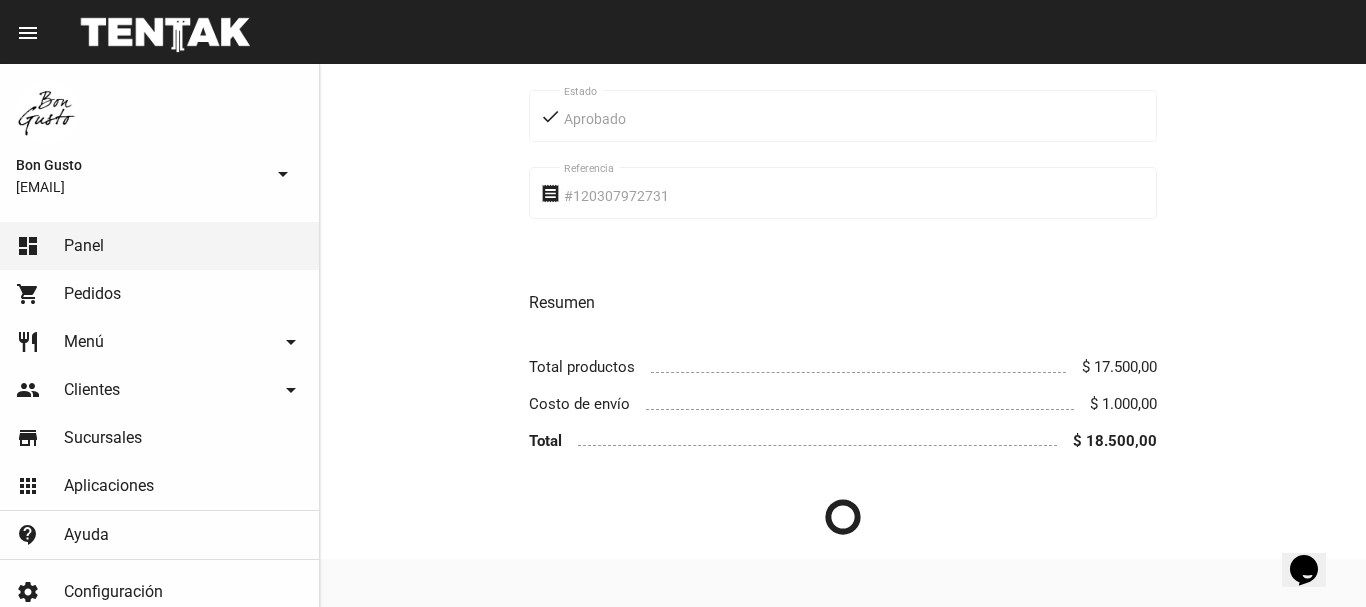 scroll, scrollTop: 0, scrollLeft: 0, axis: both 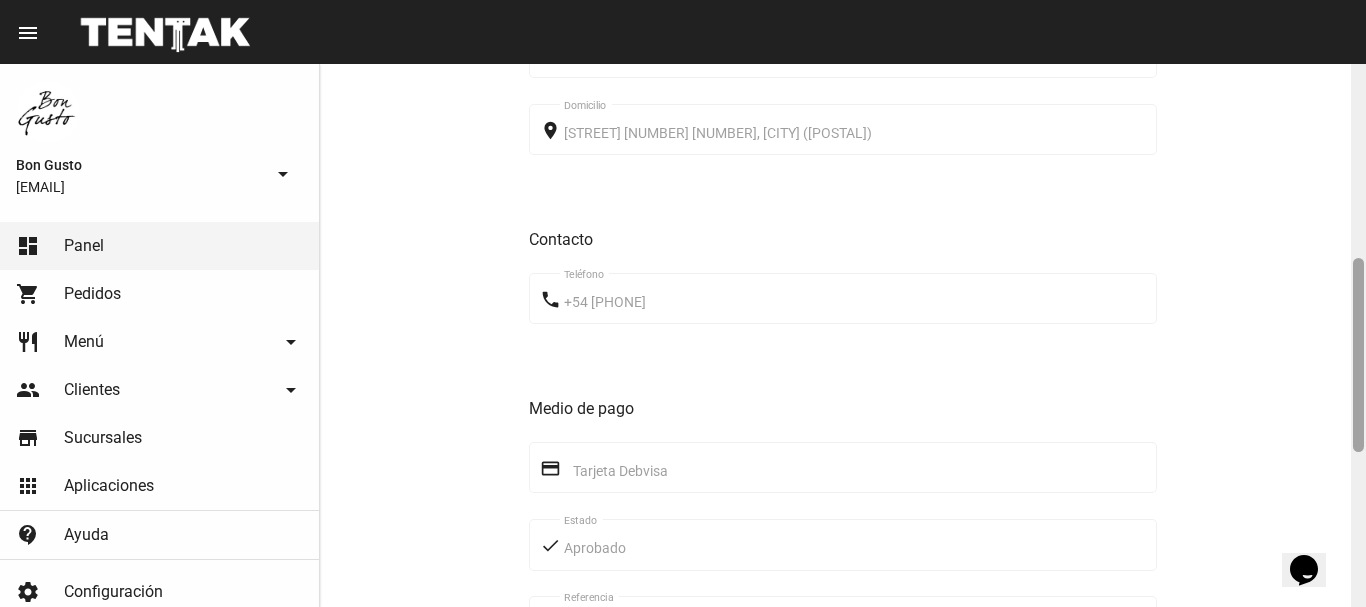 drag, startPoint x: 1364, startPoint y: 146, endPoint x: 1365, endPoint y: 206, distance: 60.00833 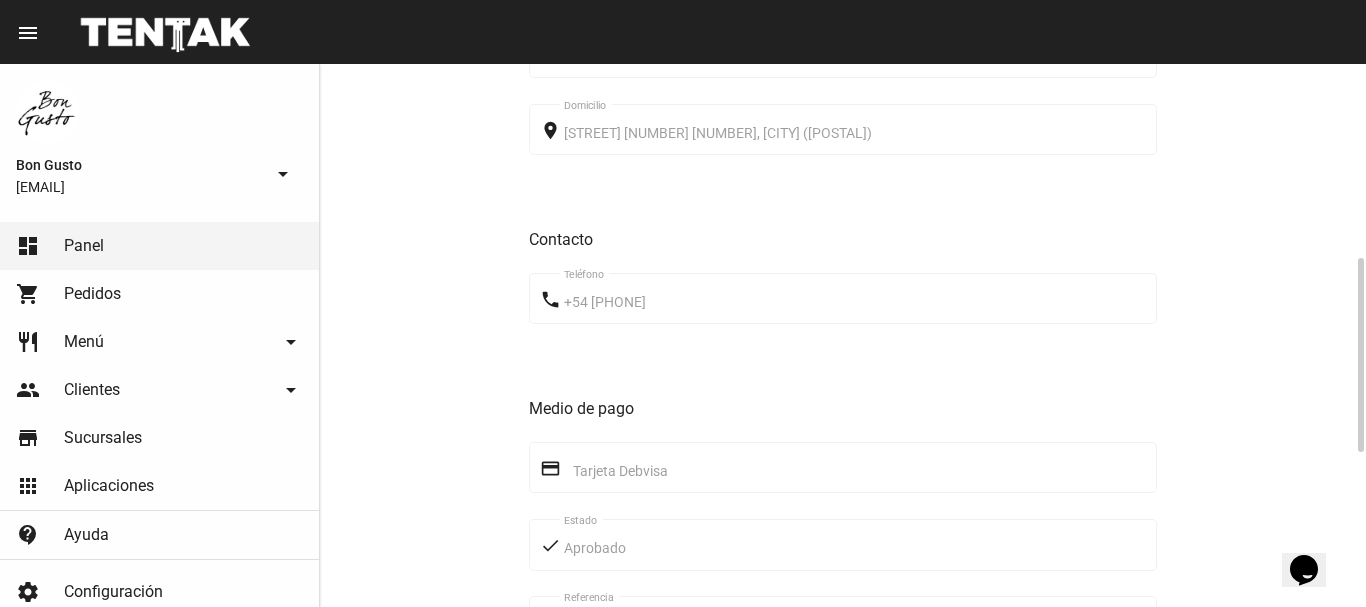 scroll, scrollTop: 972, scrollLeft: 0, axis: vertical 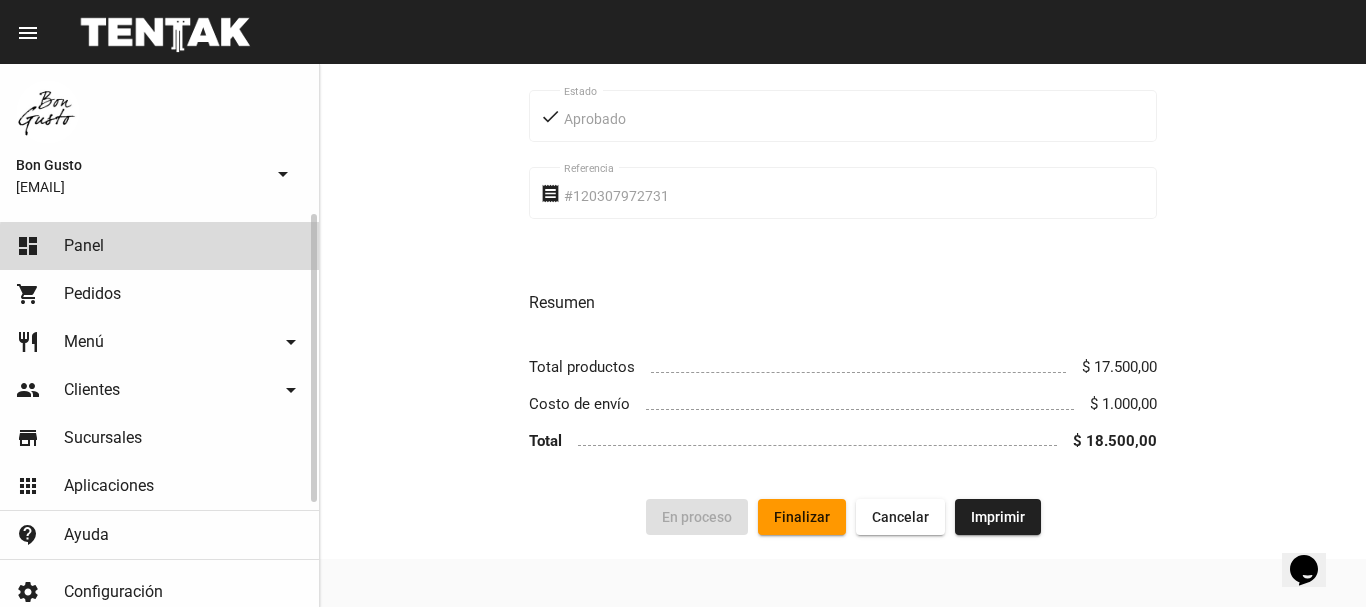 click on "dashboard Panel" 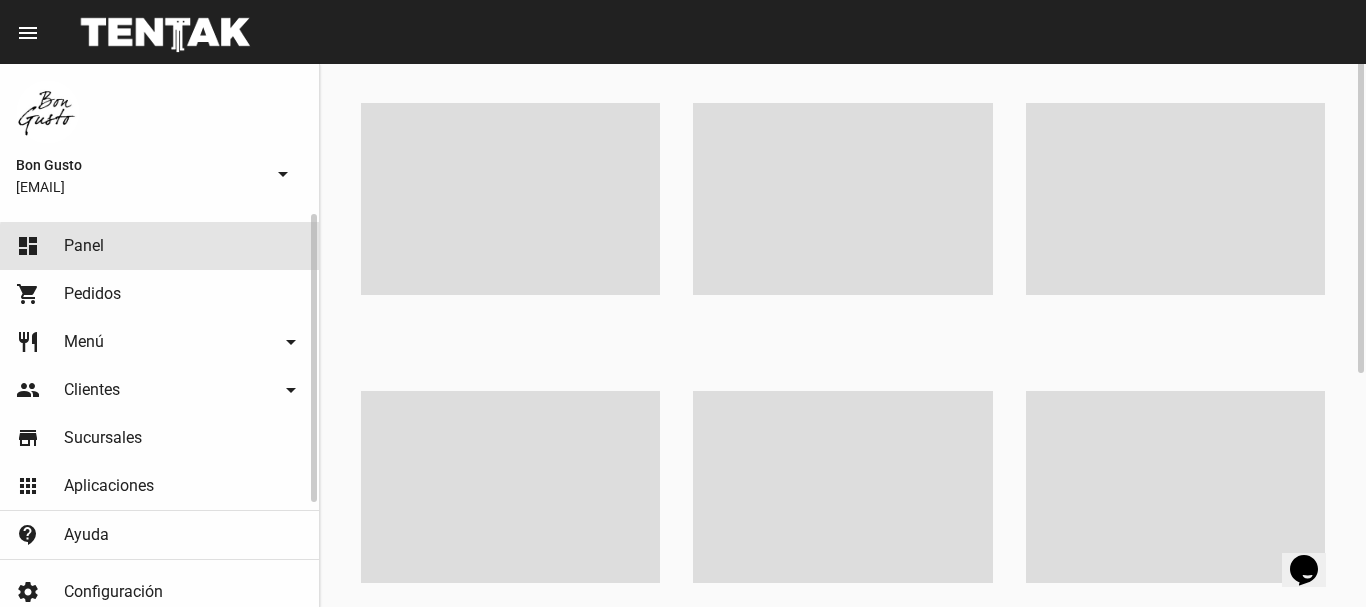 scroll, scrollTop: 0, scrollLeft: 0, axis: both 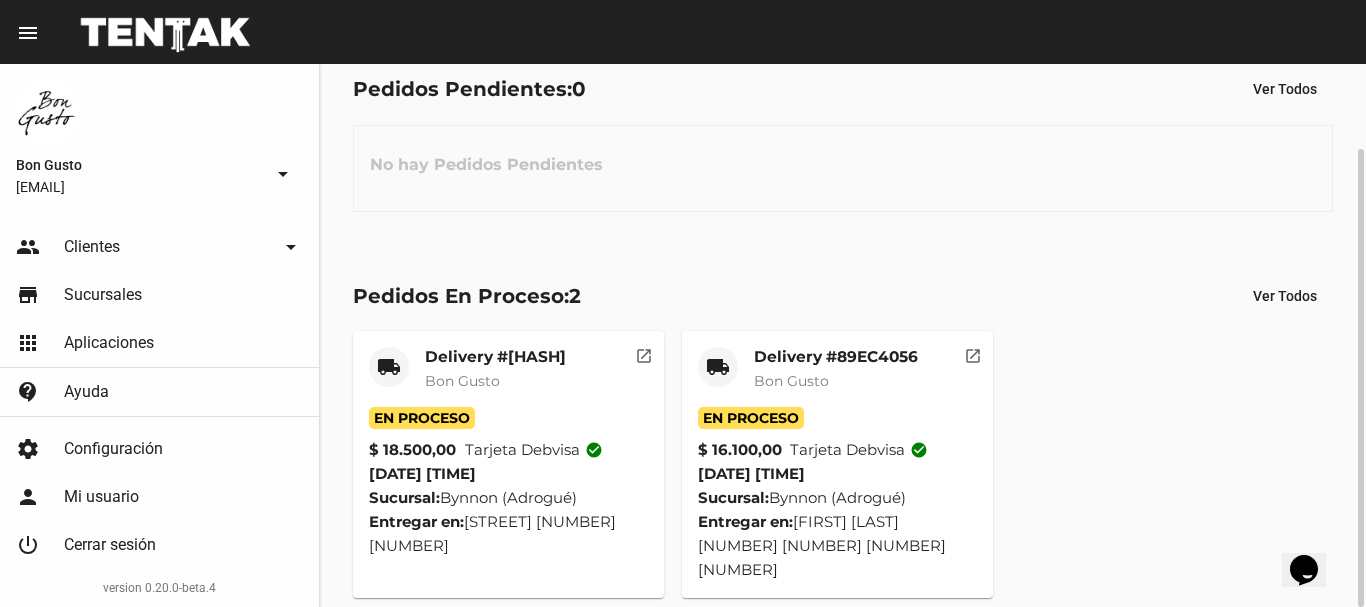 click on "open_in_new" 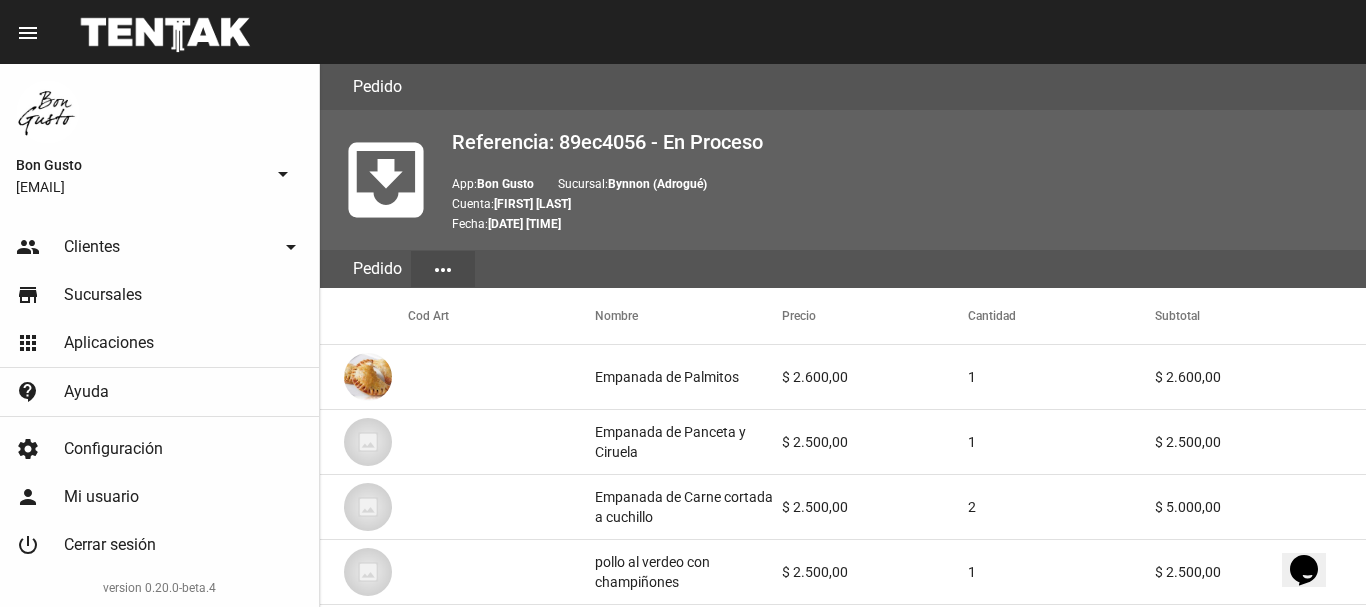 scroll, scrollTop: 1232, scrollLeft: 0, axis: vertical 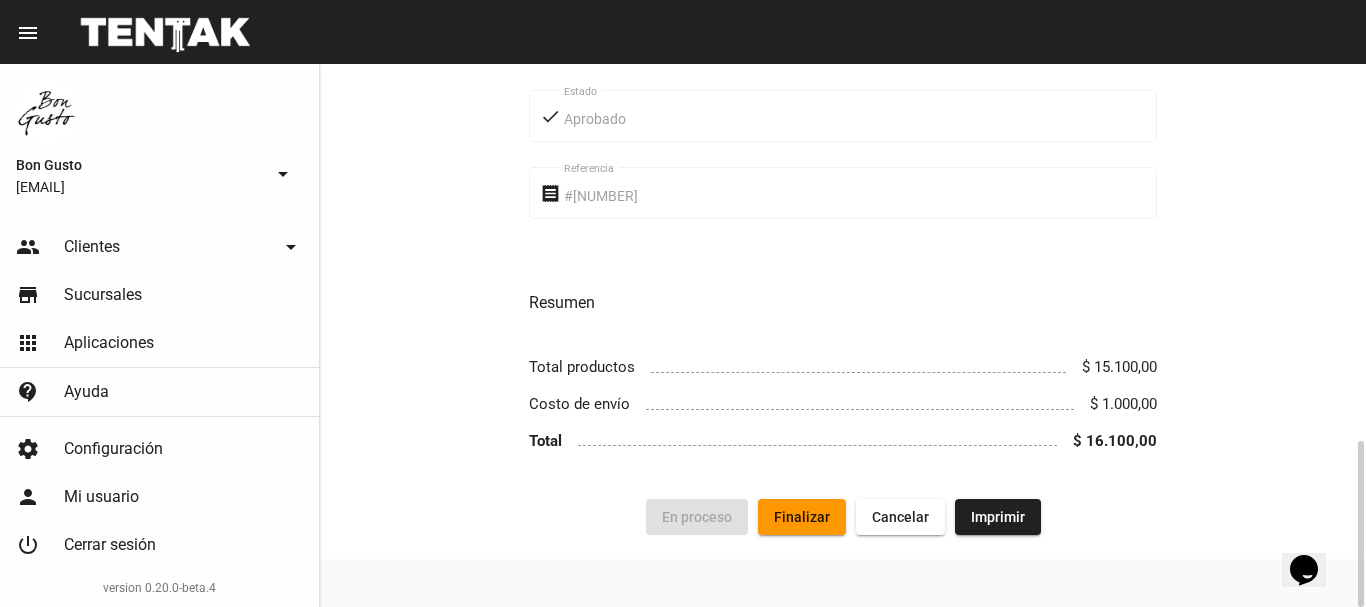 click on "Finalizar" 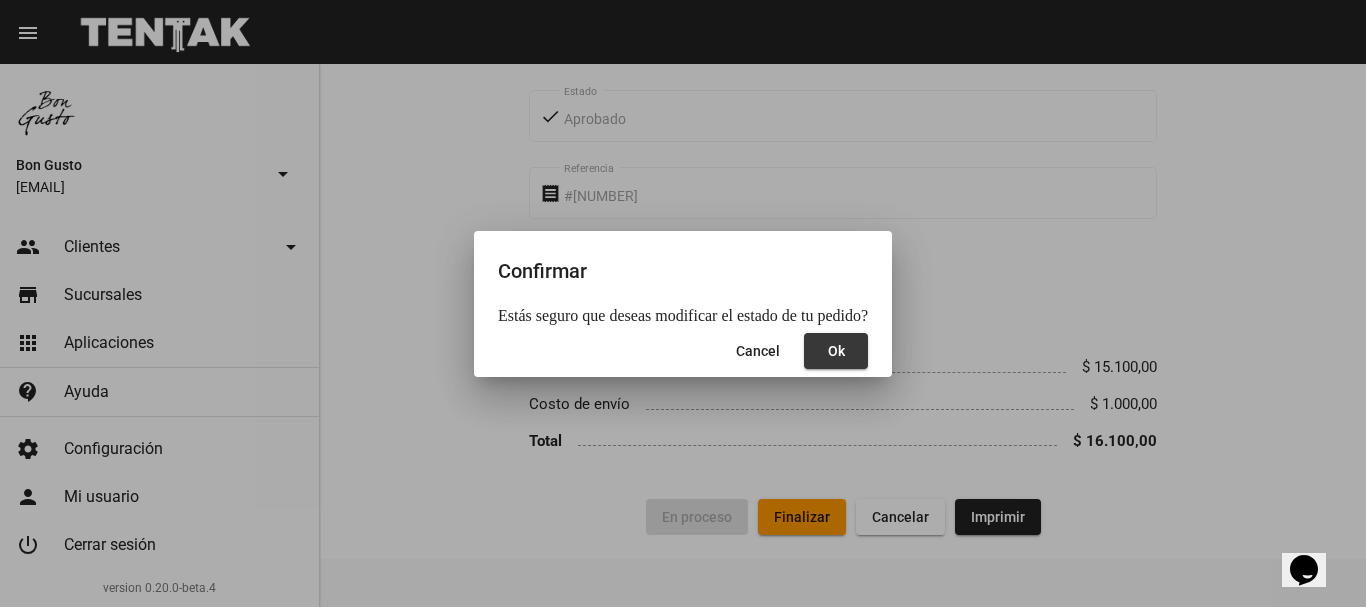 click on "Ok" 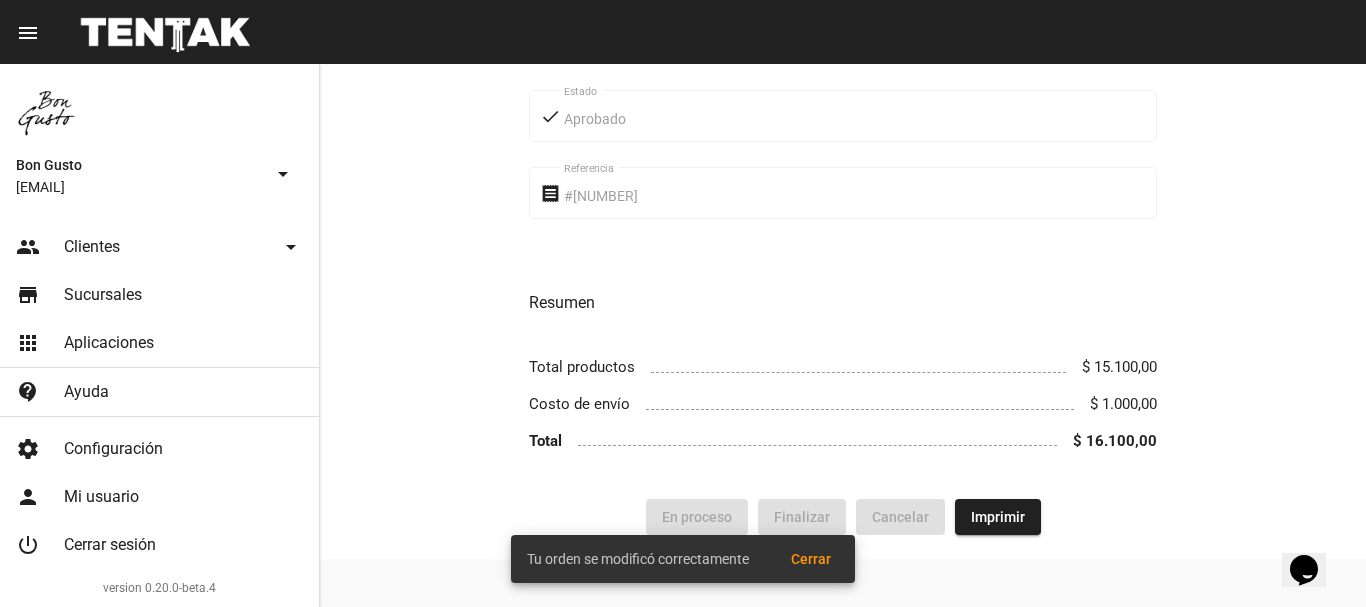 click on "Cerrar" at bounding box center [811, 559] 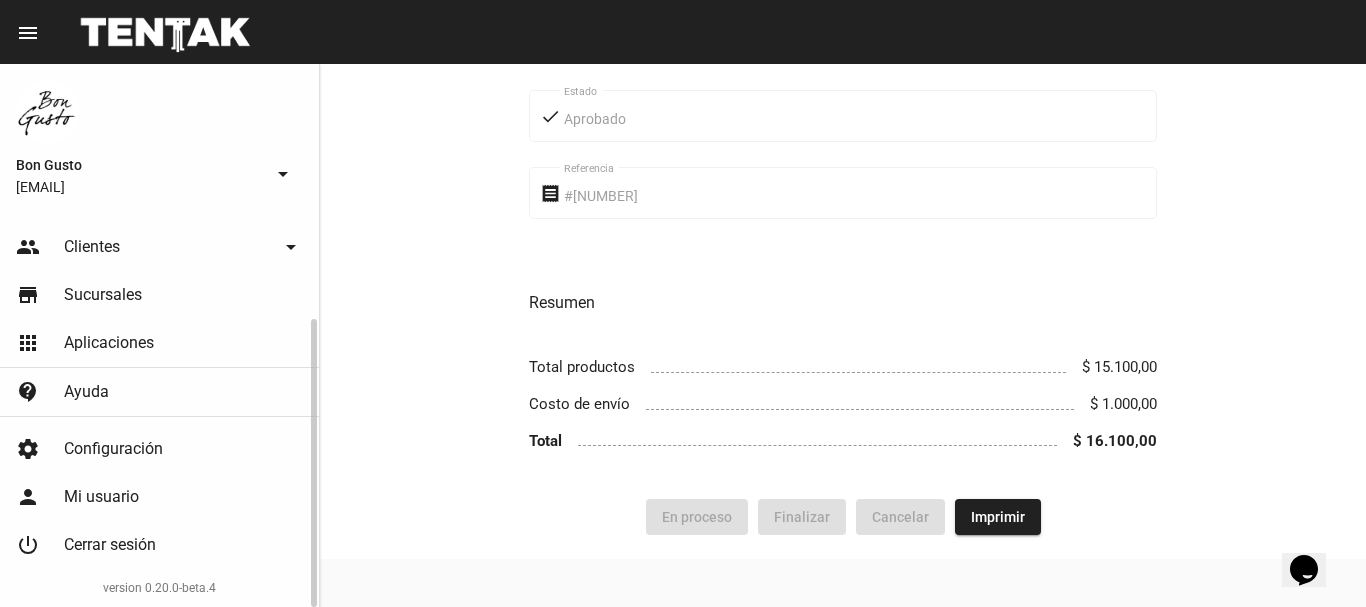 scroll, scrollTop: 0, scrollLeft: 0, axis: both 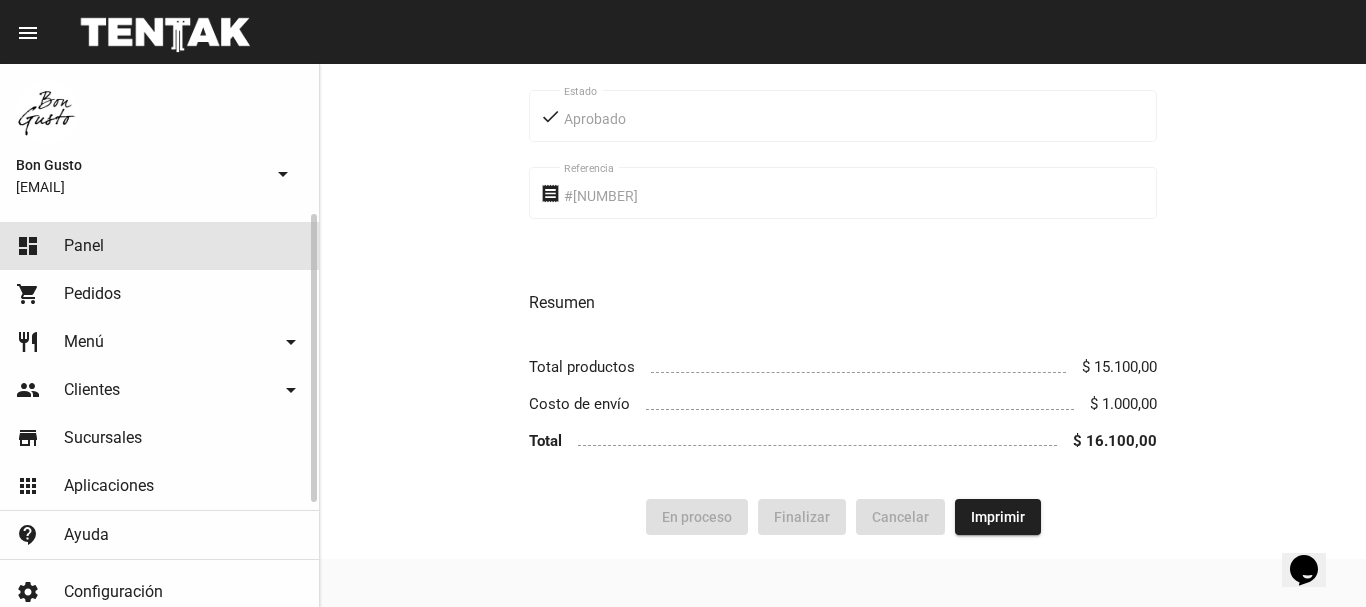 click on "dashboard Panel" 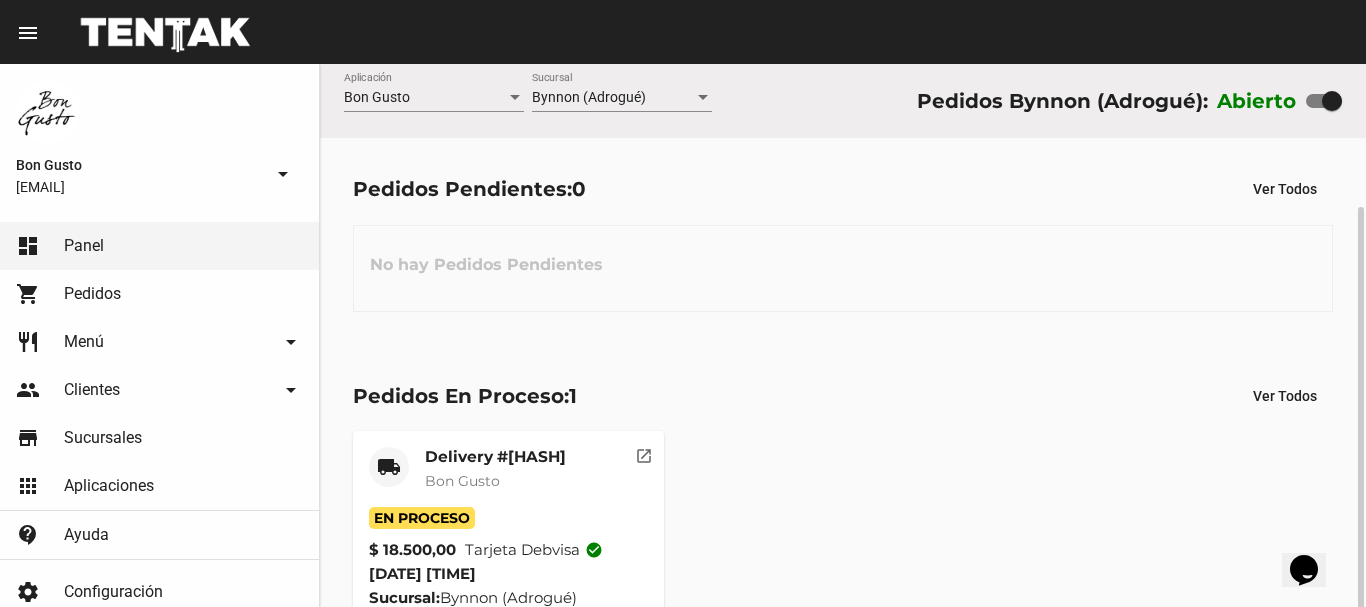 scroll, scrollTop: 76, scrollLeft: 0, axis: vertical 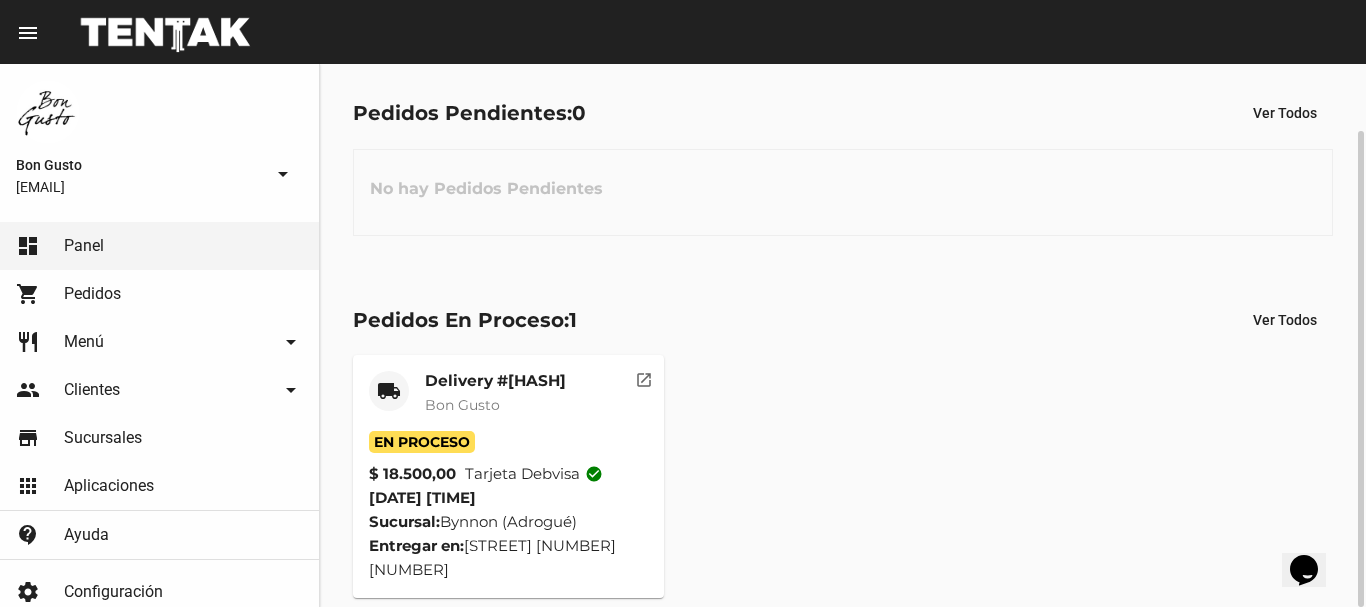 click on "open_in_new" 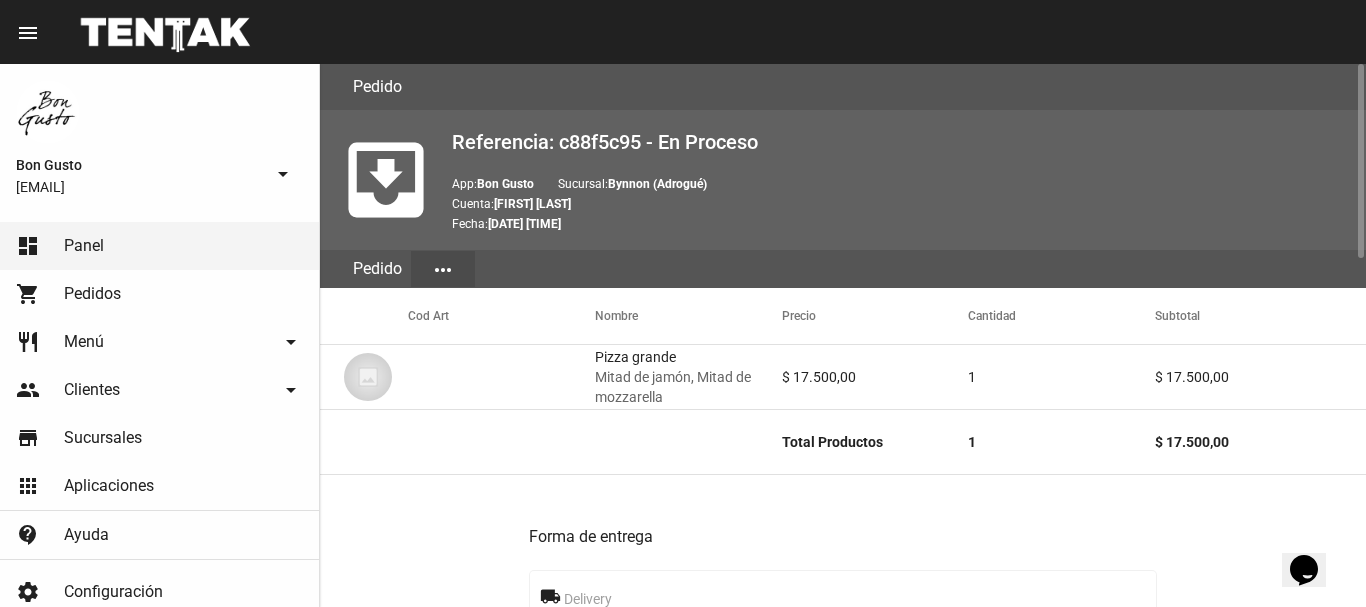 scroll, scrollTop: 972, scrollLeft: 0, axis: vertical 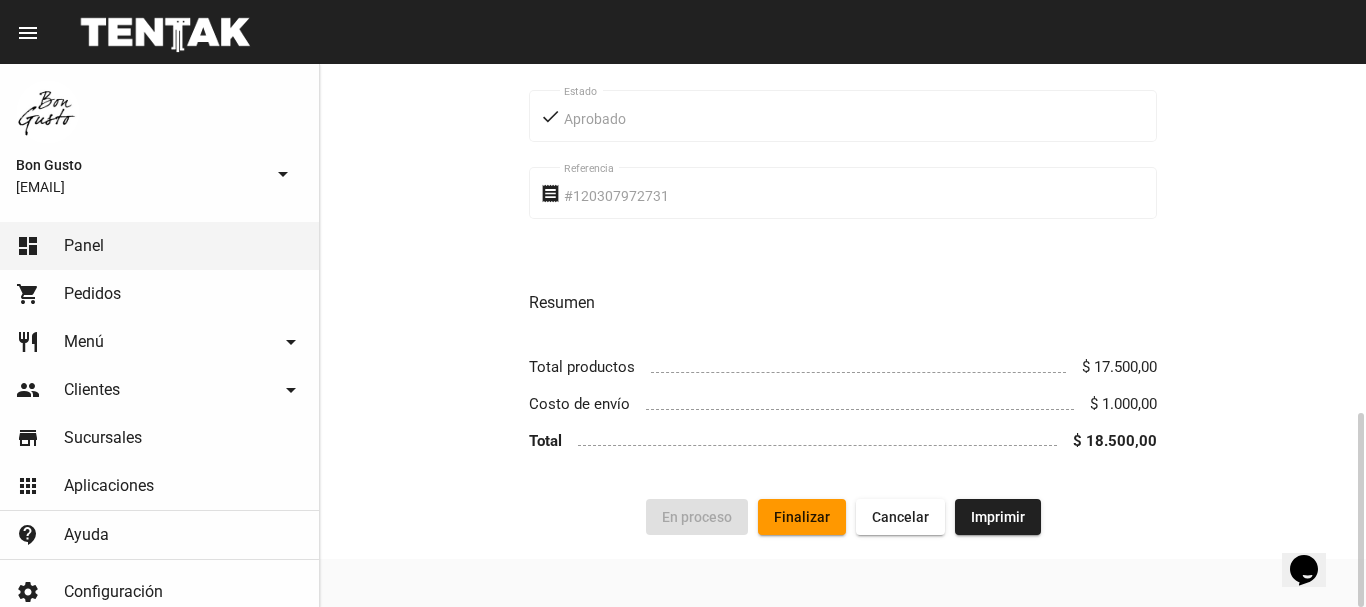 click on "Finalizar" 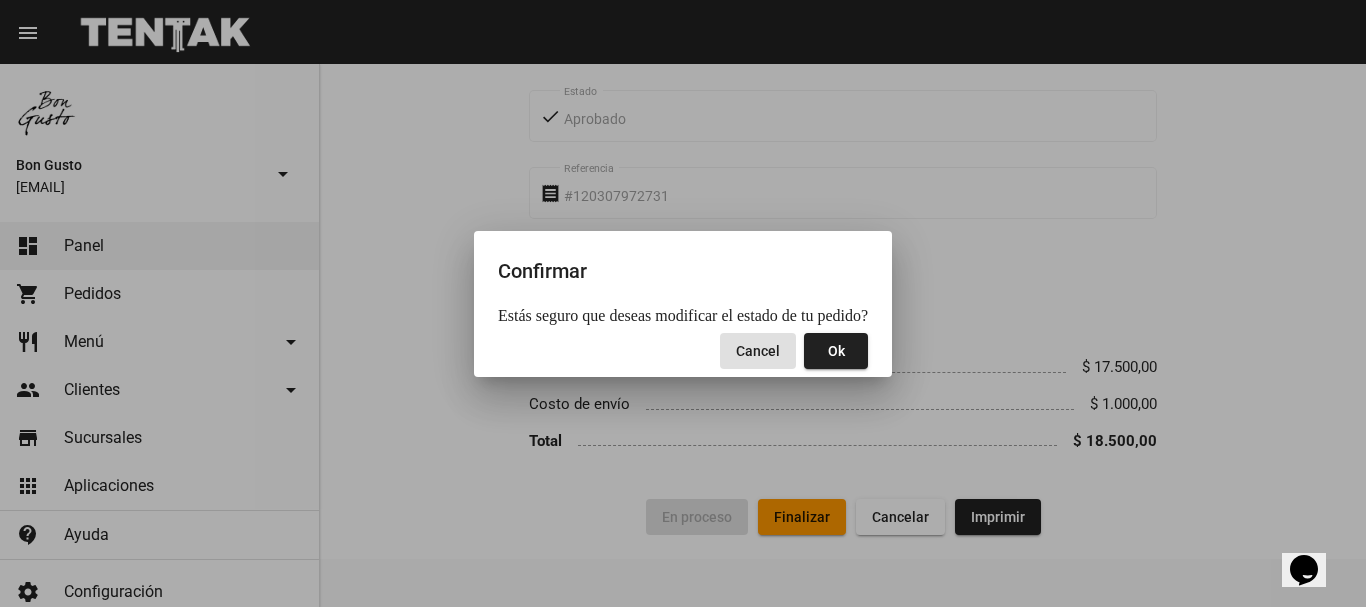 click on "Ok" 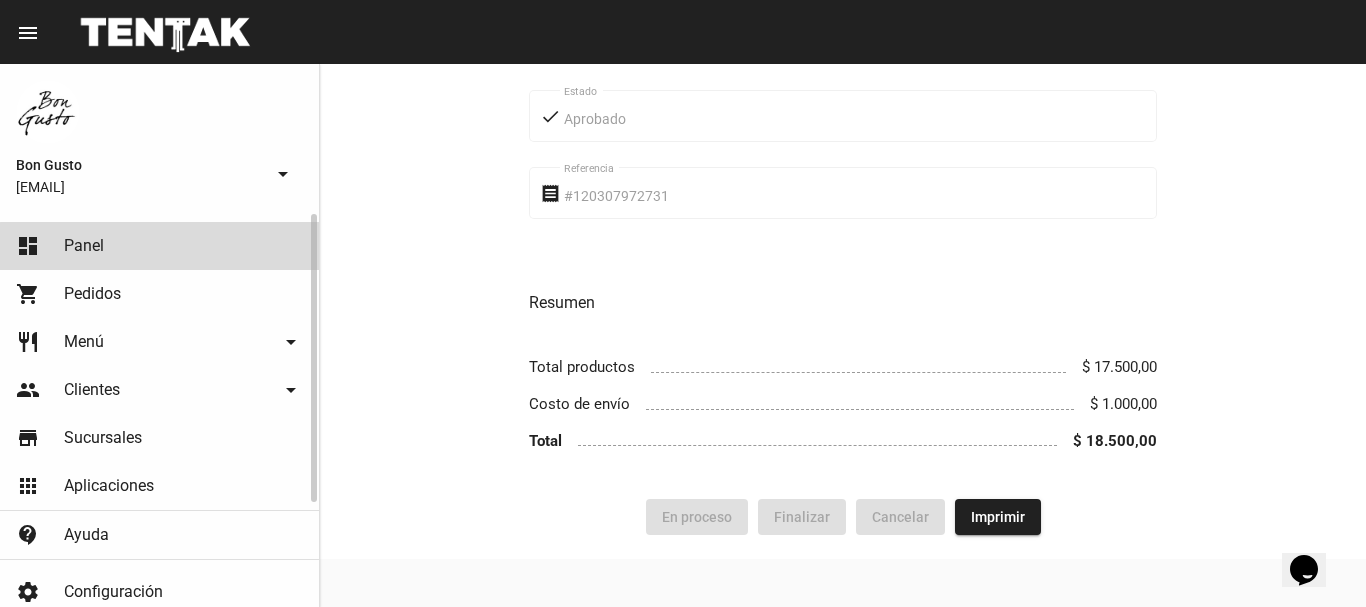 click on "dashboard Panel" 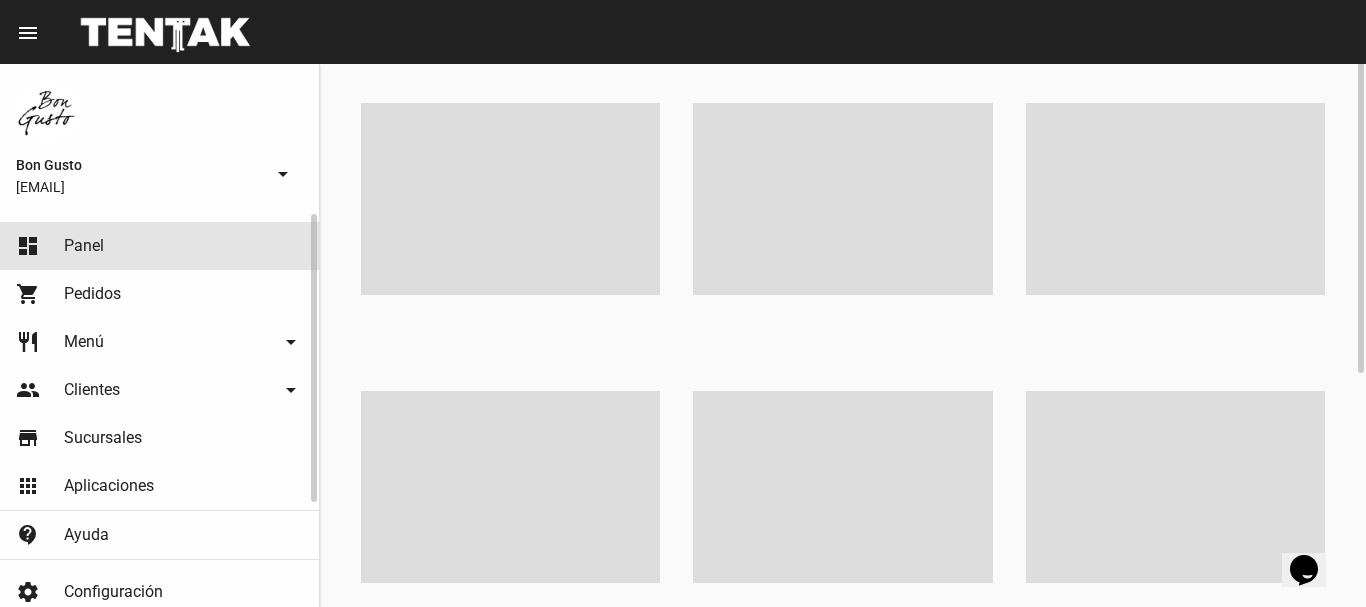 scroll, scrollTop: 0, scrollLeft: 0, axis: both 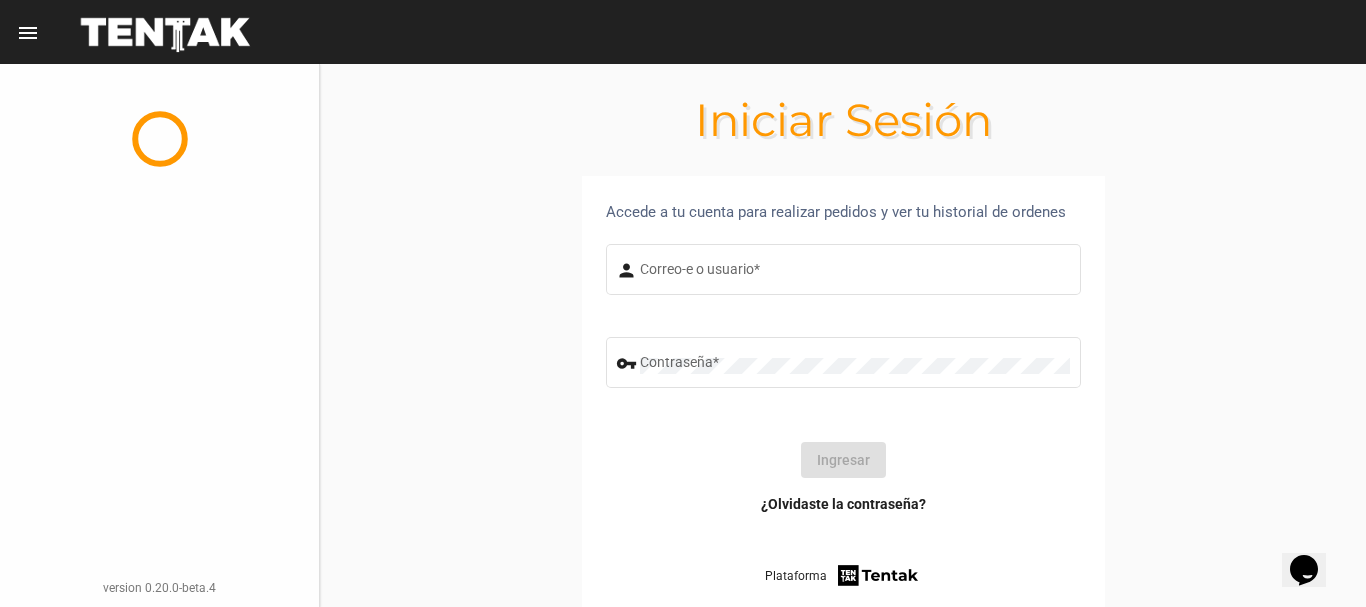 type on "[USERNAME]" 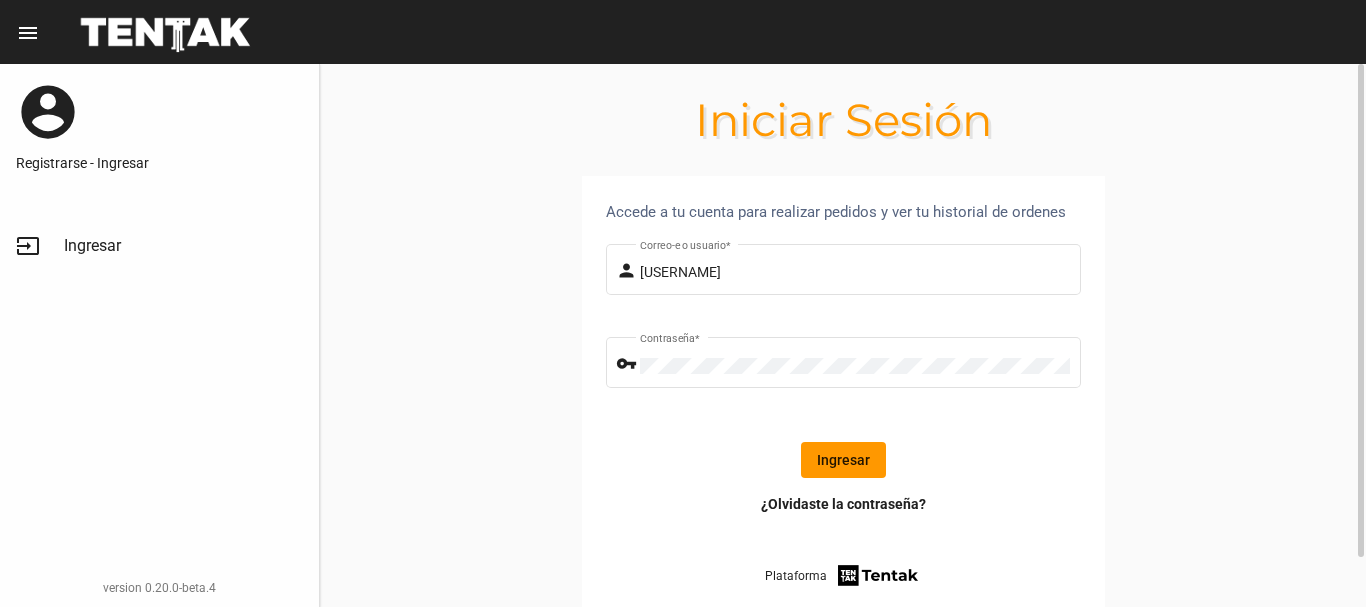 click on "Ingresar" 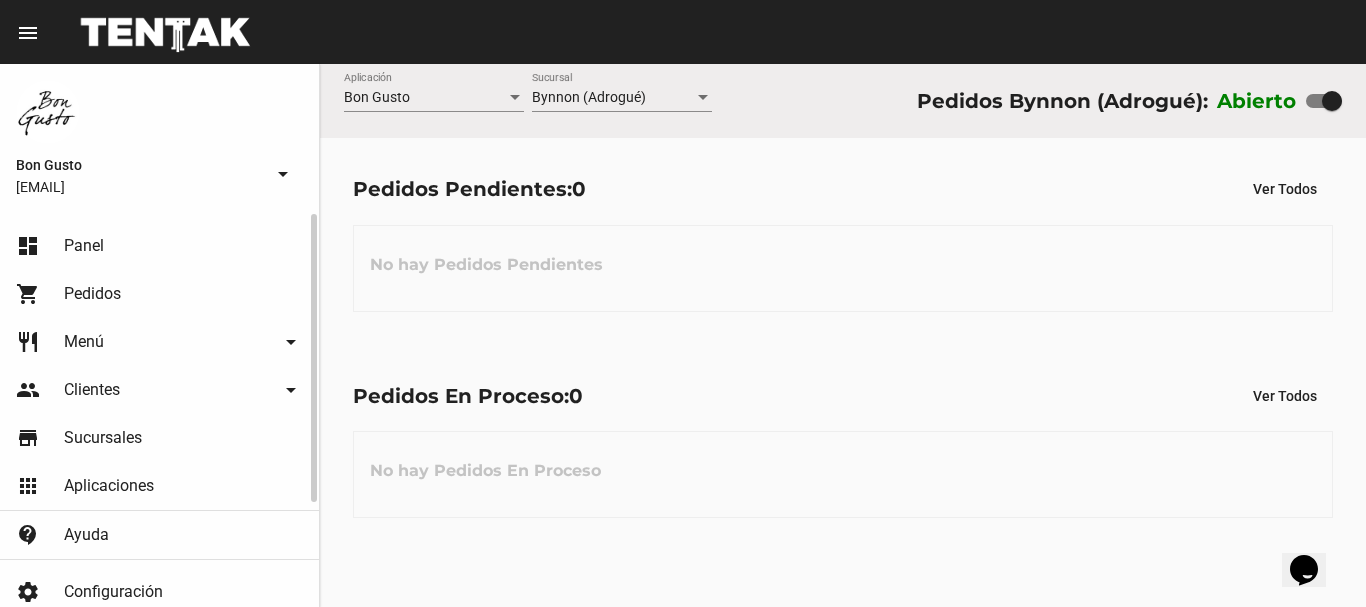 click on "shopping_cart Pedidos" 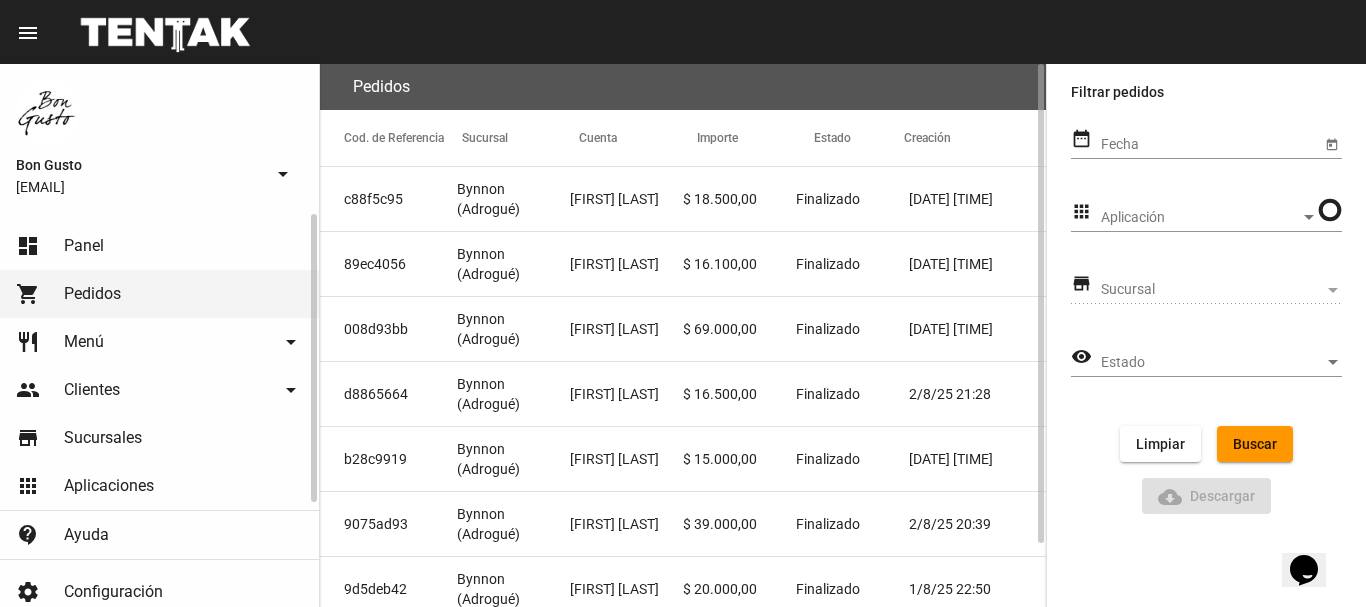click on "dashboard Panel" 